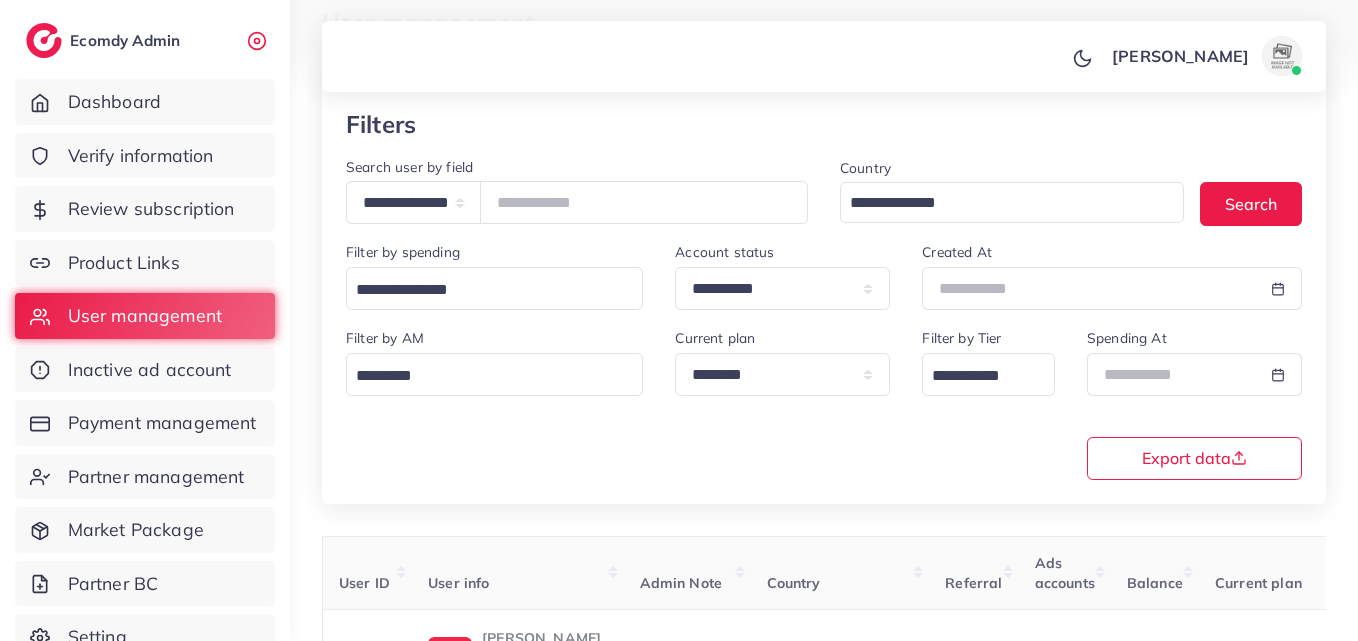 scroll, scrollTop: 116, scrollLeft: 0, axis: vertical 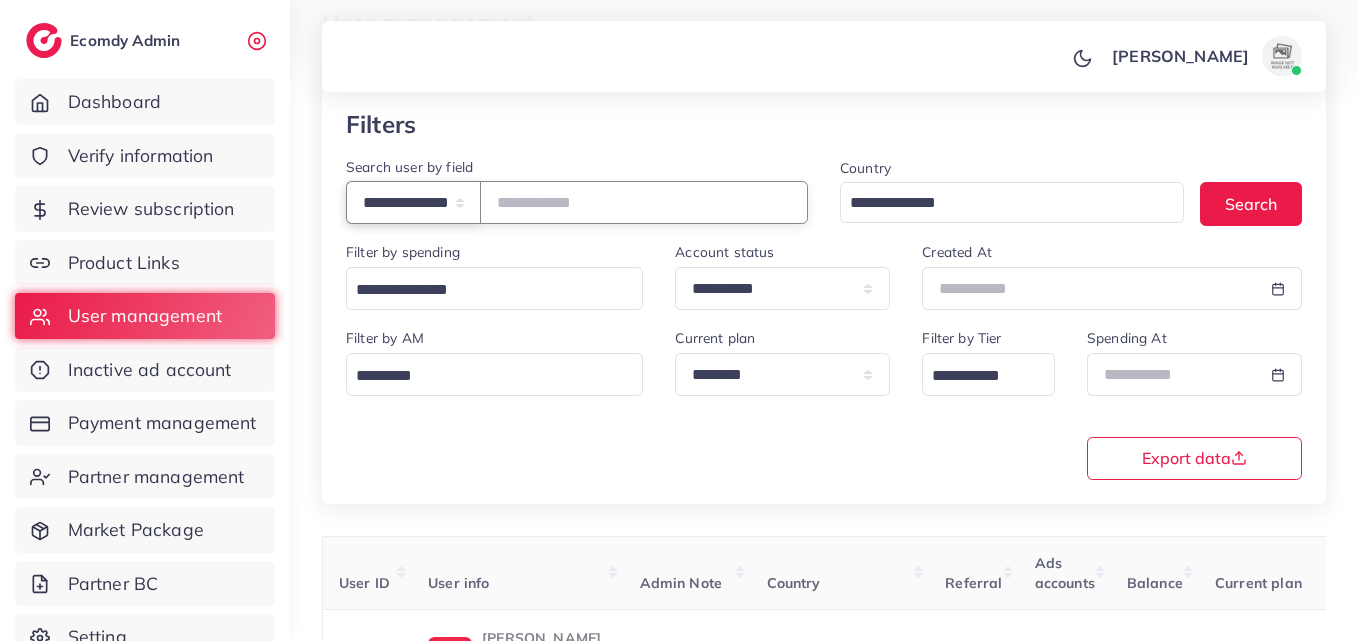 click on "**********" at bounding box center (413, 202) 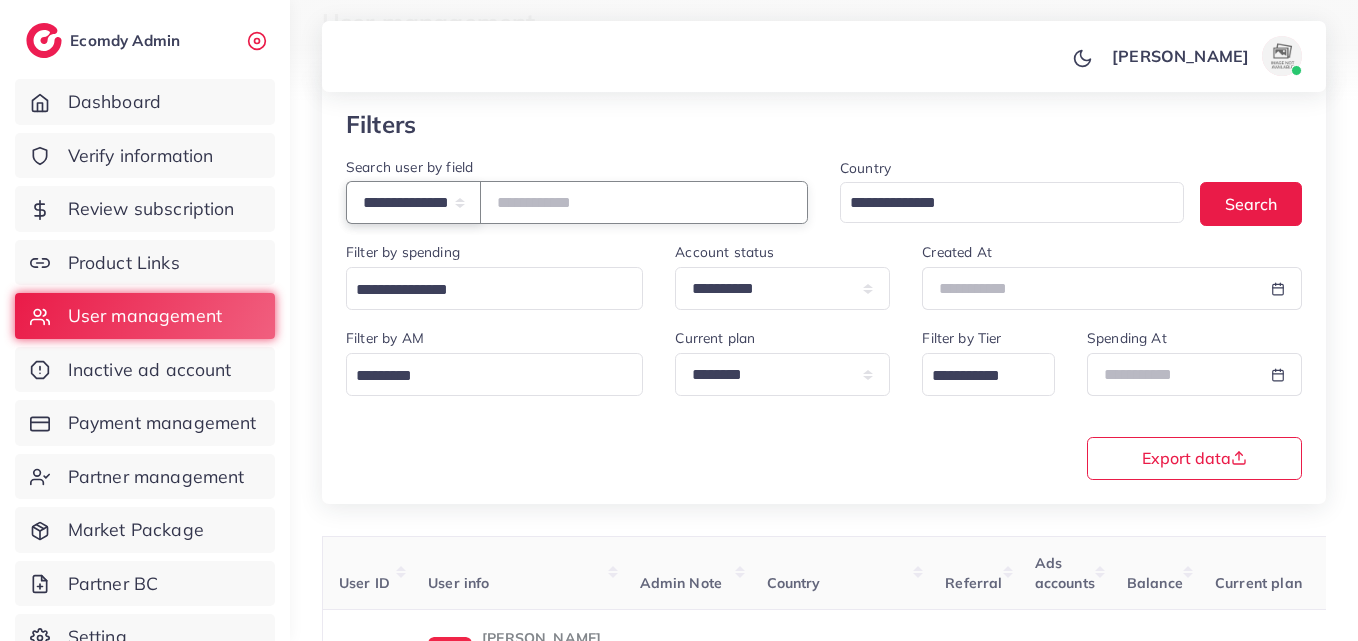 select on "**********" 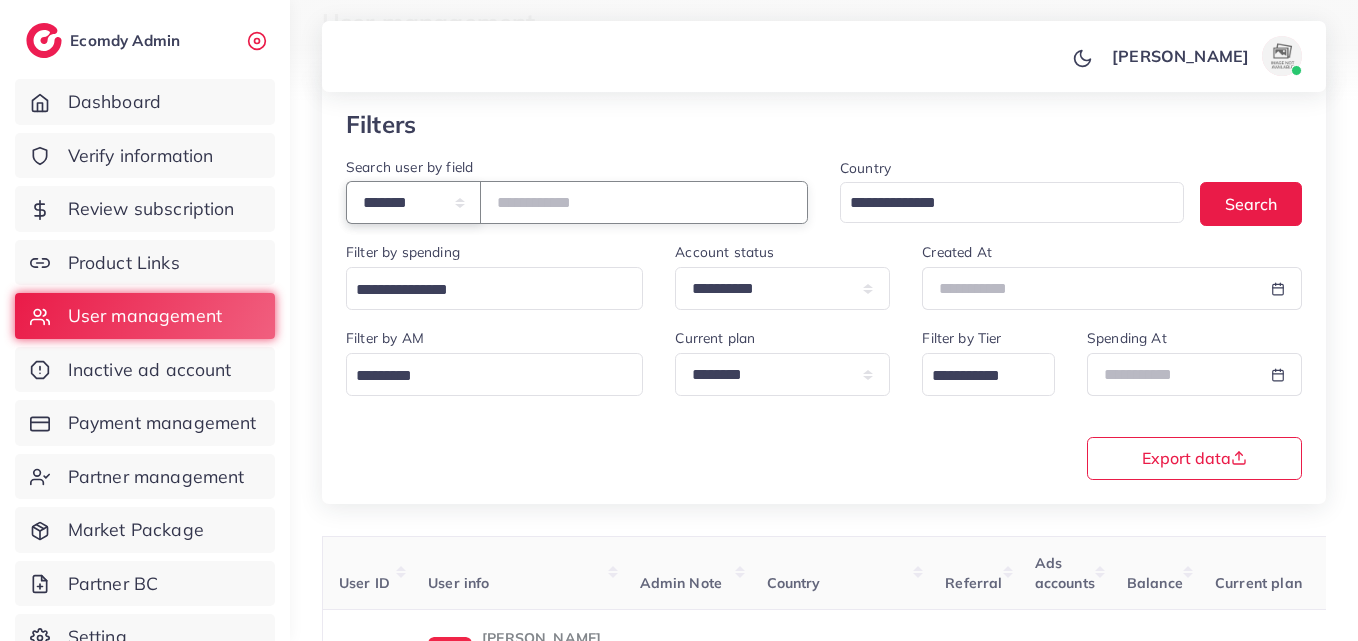 click on "**********" at bounding box center [413, 202] 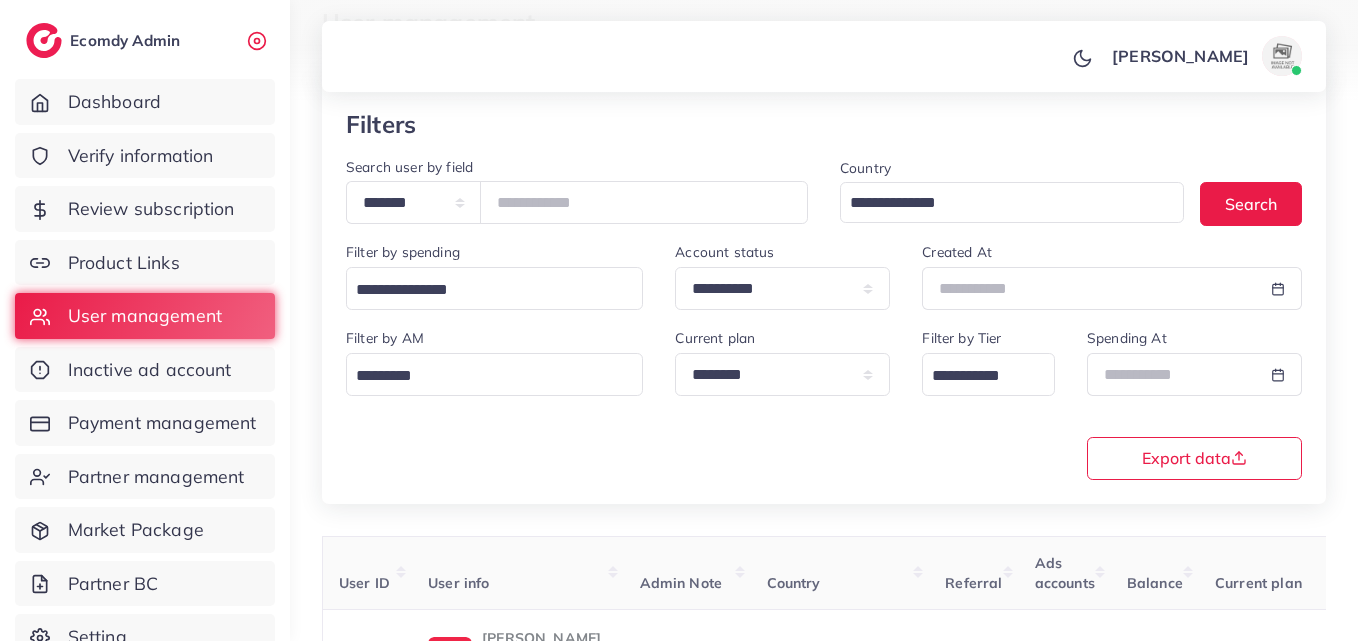 drag, startPoint x: 341, startPoint y: 279, endPoint x: 426, endPoint y: 248, distance: 90.47652 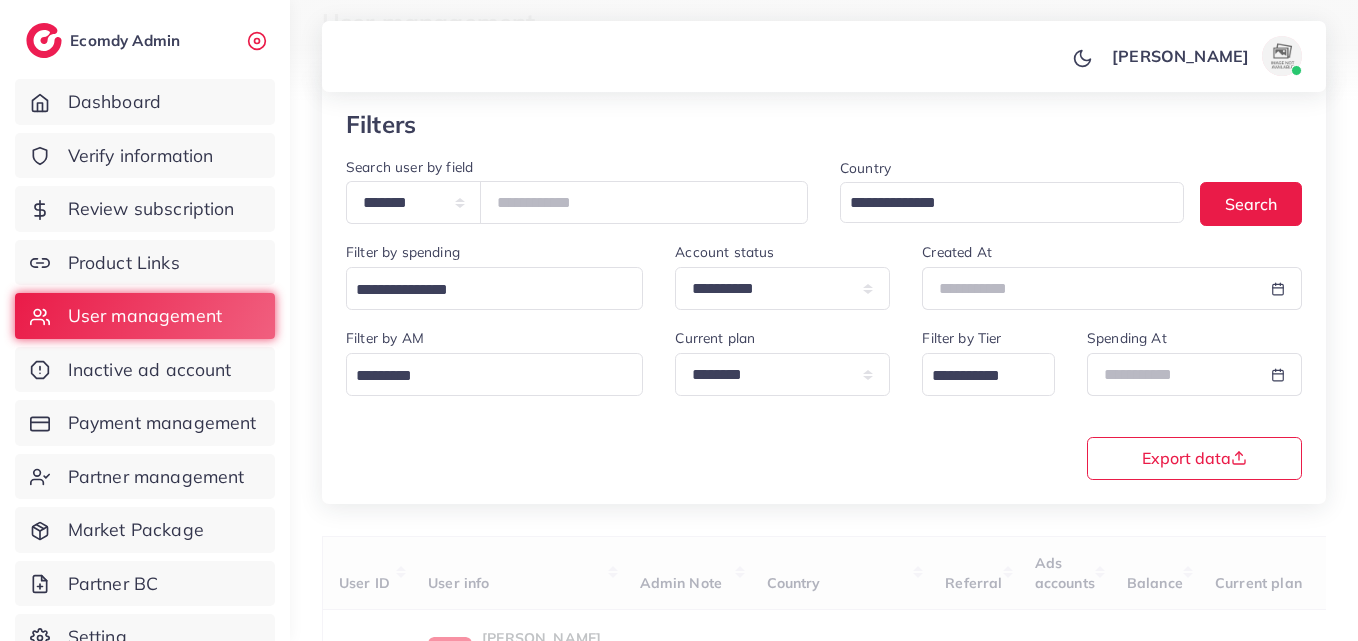 type 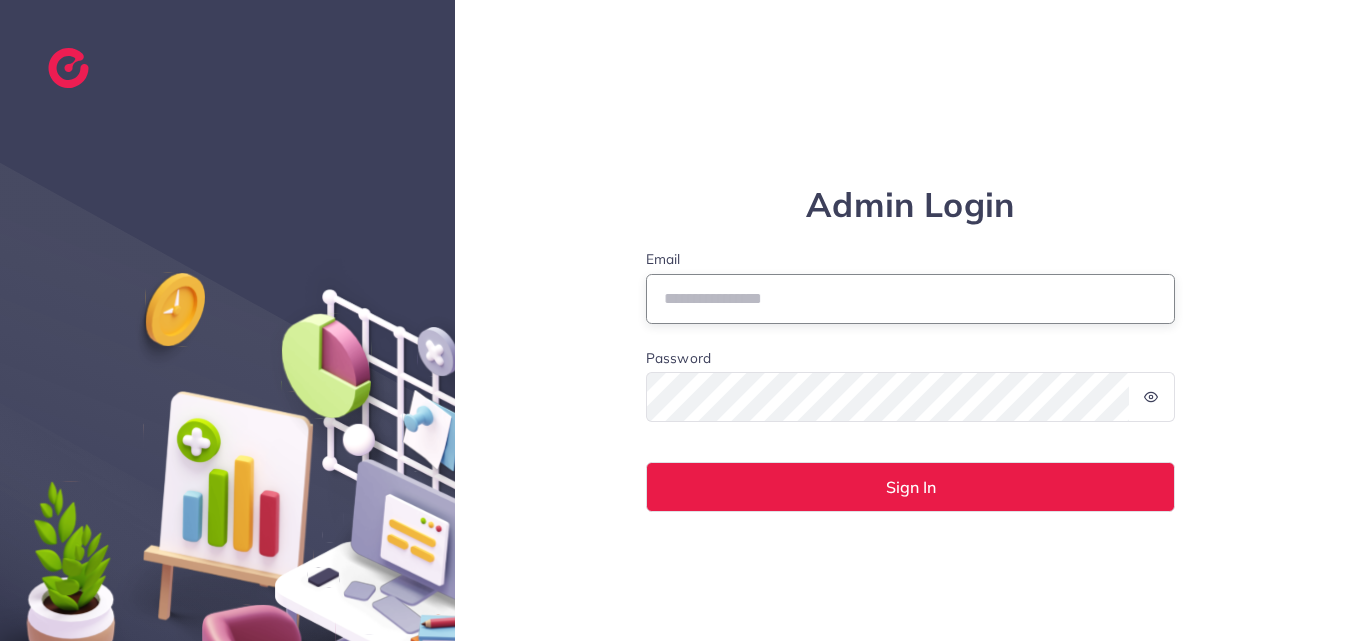 type on "**********" 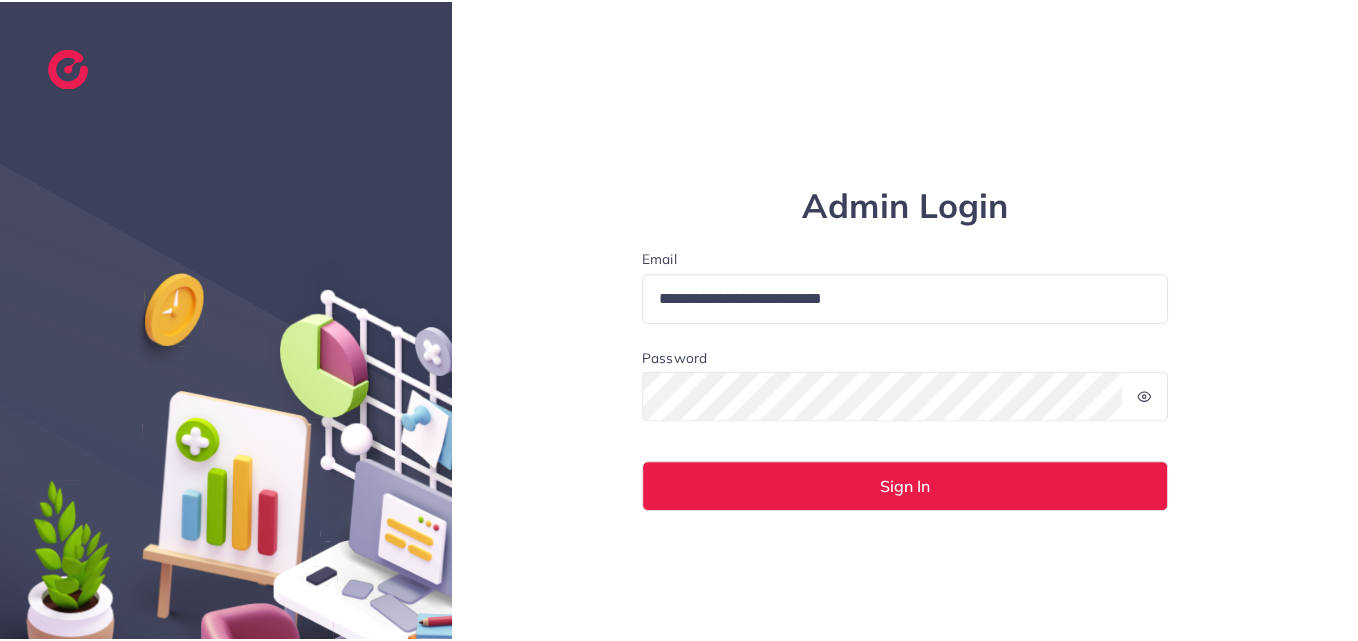 scroll, scrollTop: 0, scrollLeft: 0, axis: both 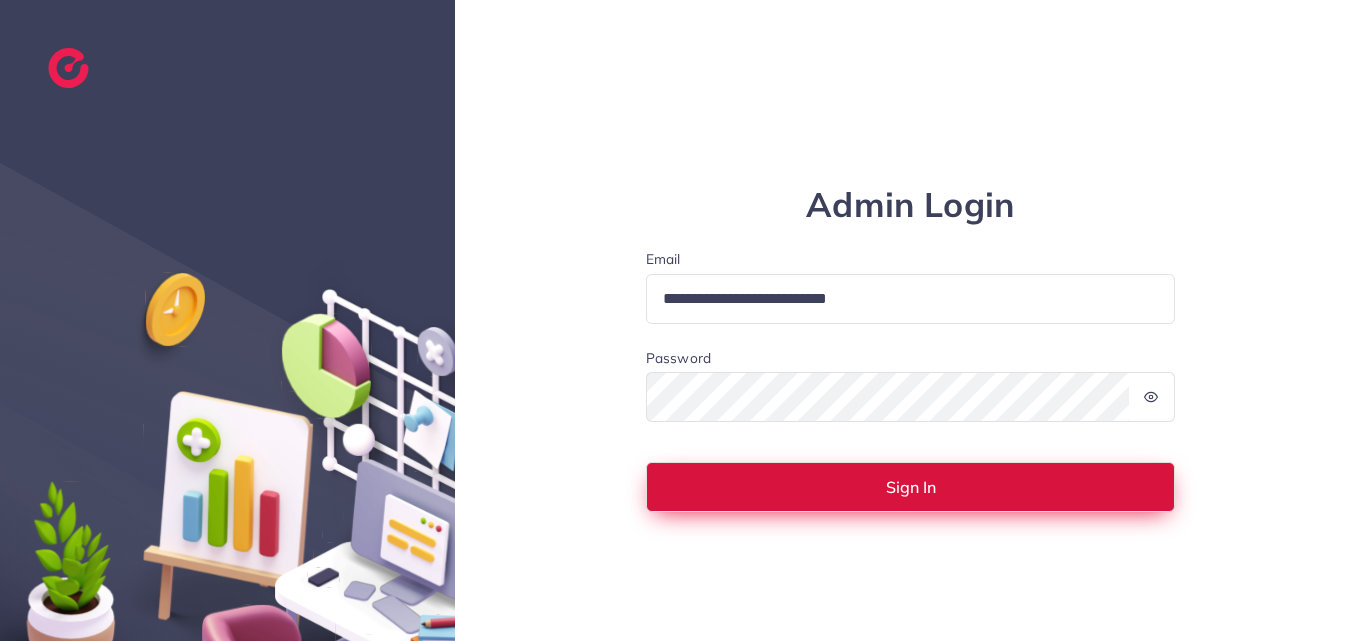 drag, startPoint x: 835, startPoint y: 497, endPoint x: 825, endPoint y: 498, distance: 10.049875 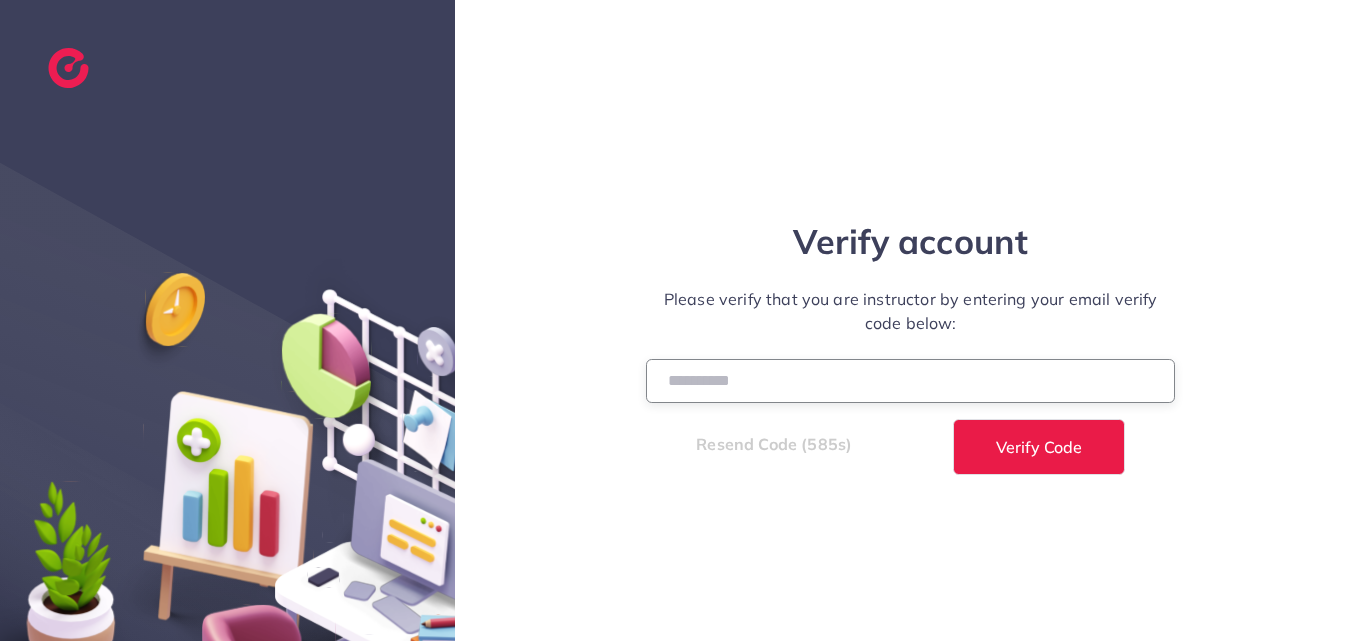 click at bounding box center (911, 380) 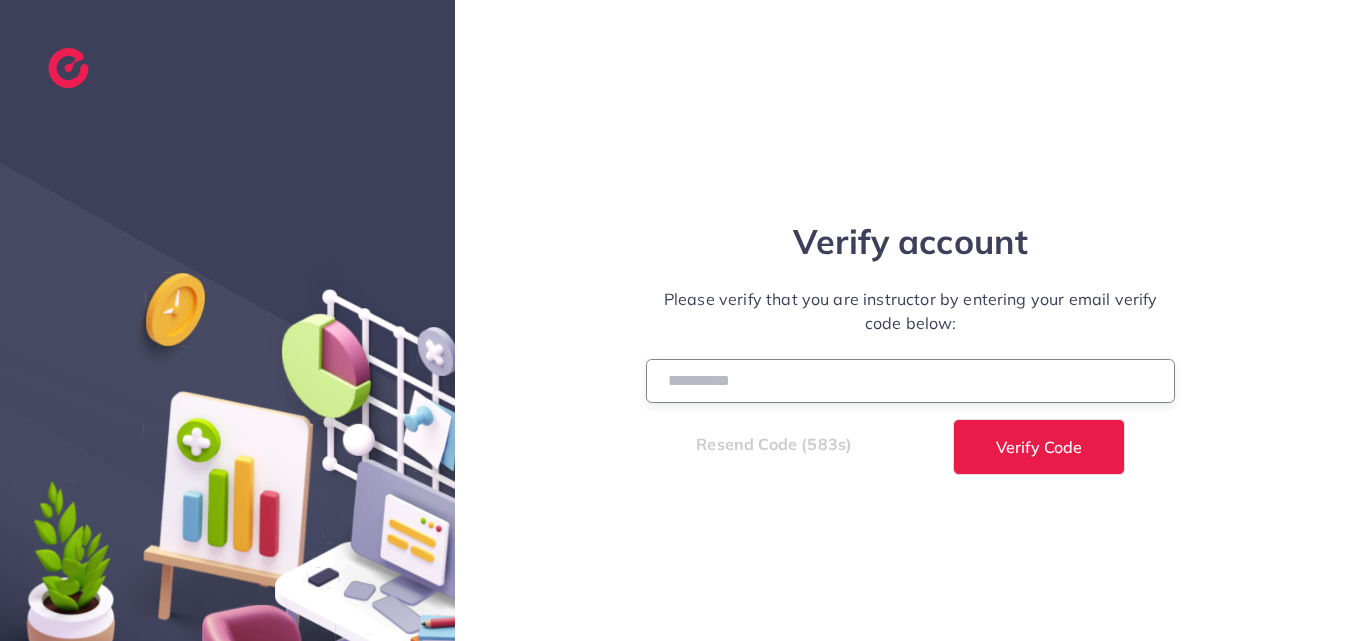 paste on "******" 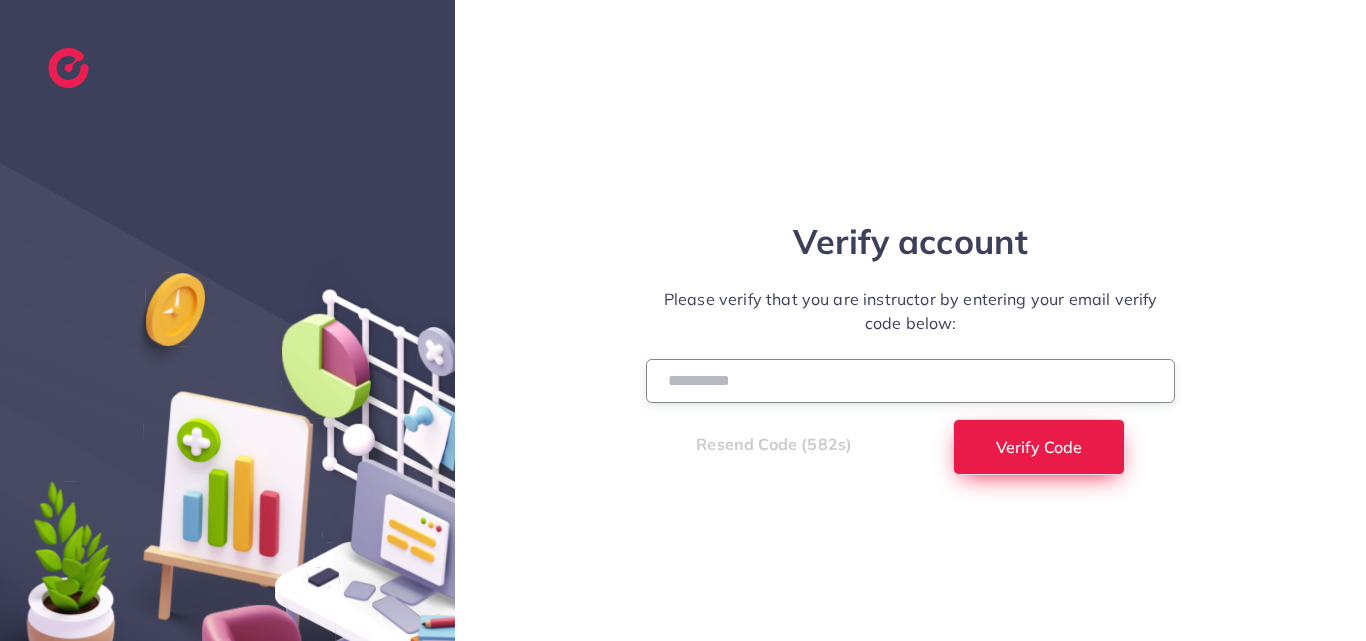type on "******" 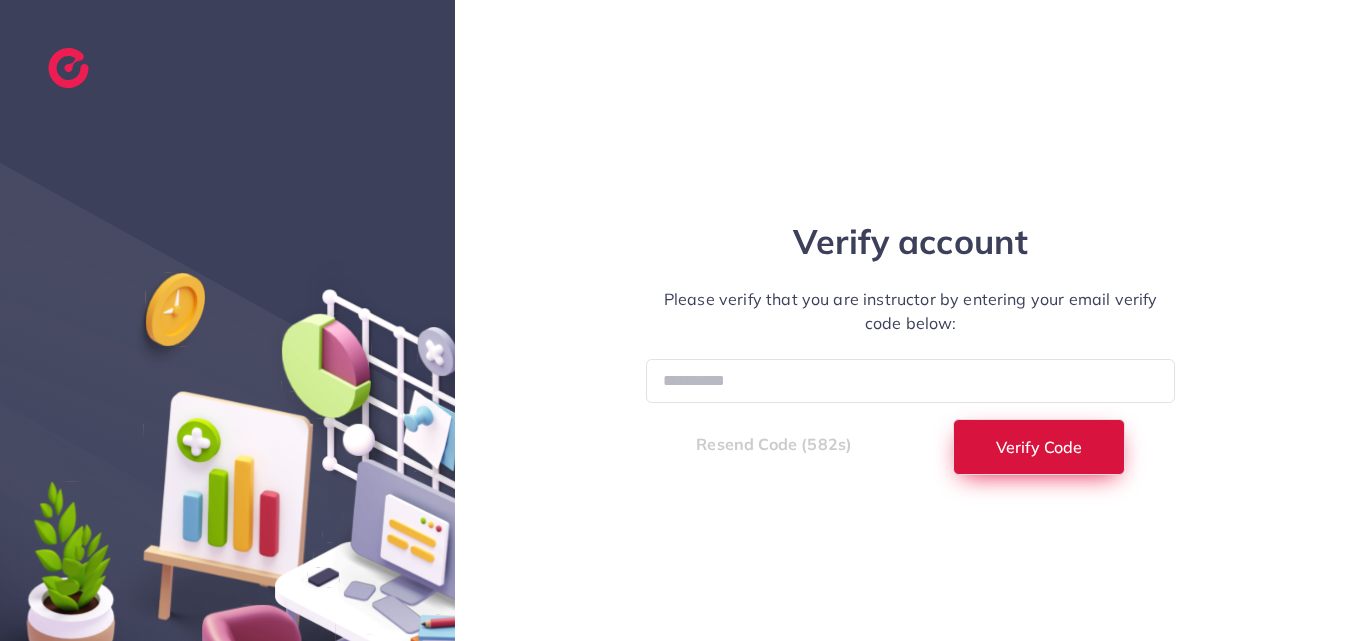 click on "Verify Code" at bounding box center [1039, 447] 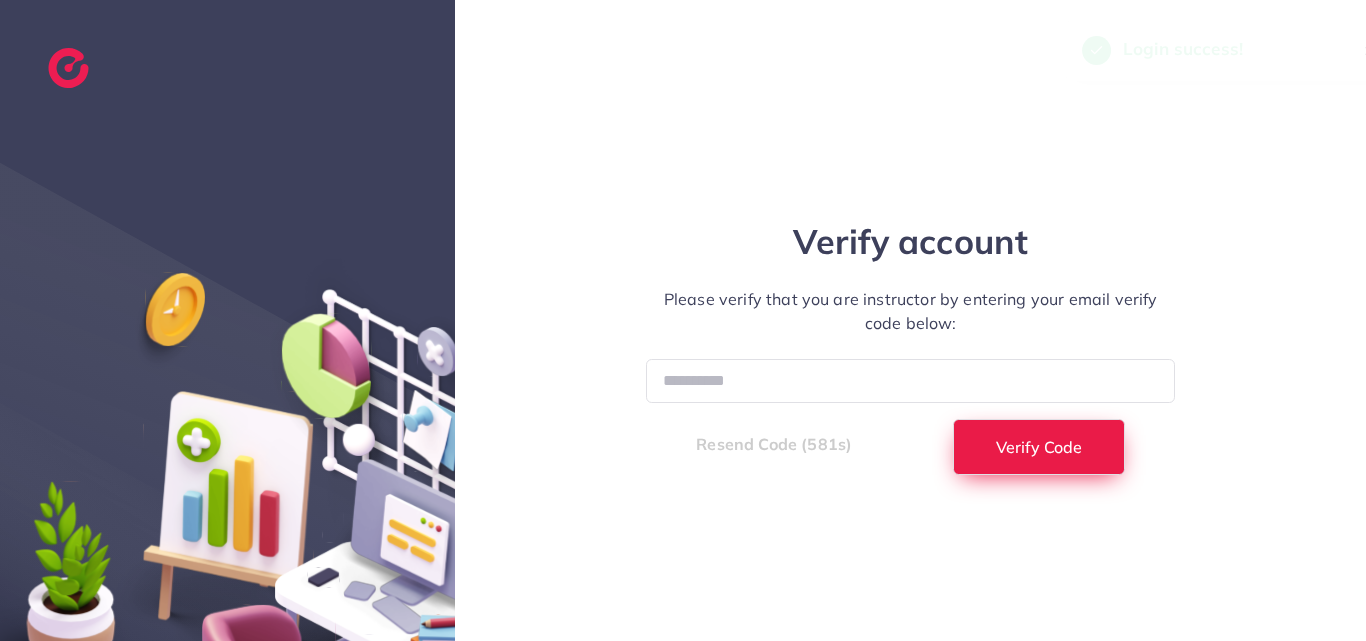 select on "*" 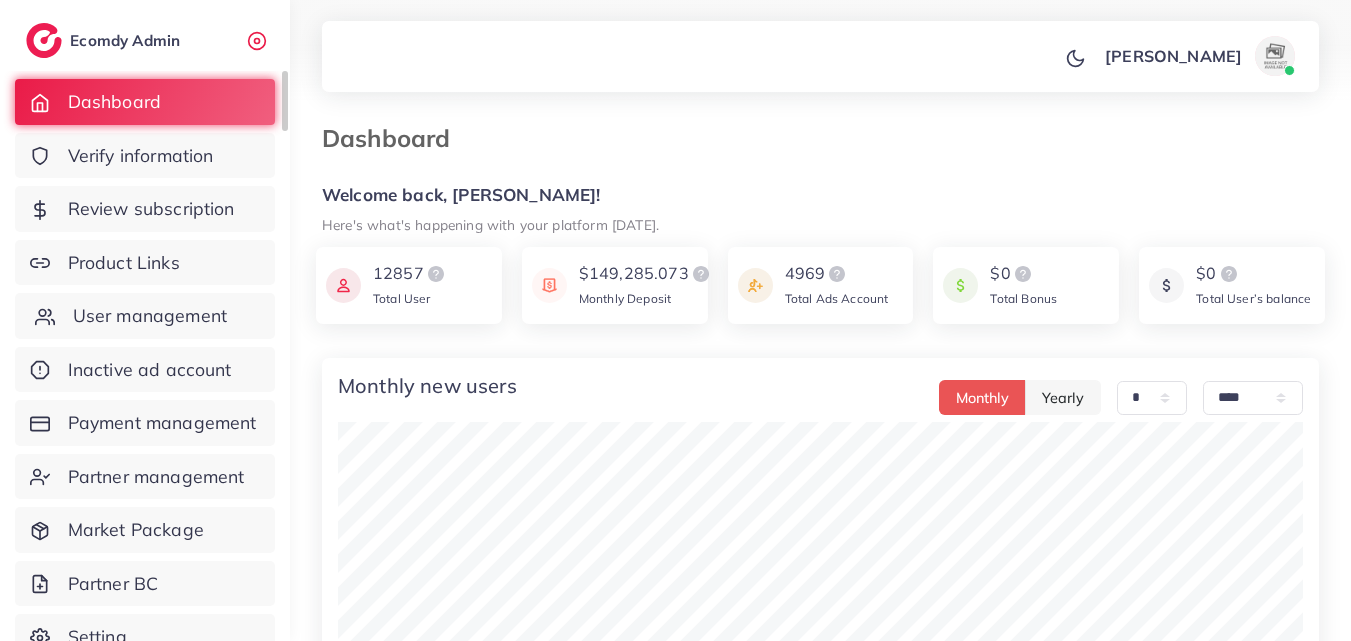 click on "User management" at bounding box center [145, 316] 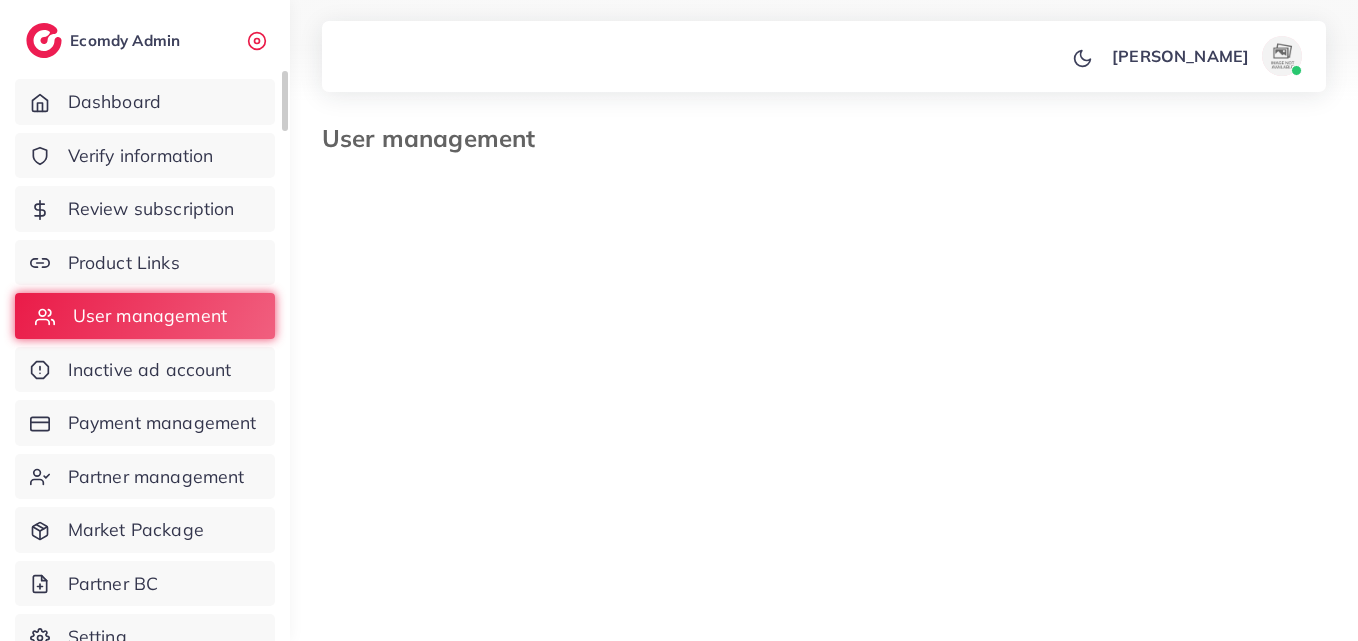 click on "User management" at bounding box center (145, 316) 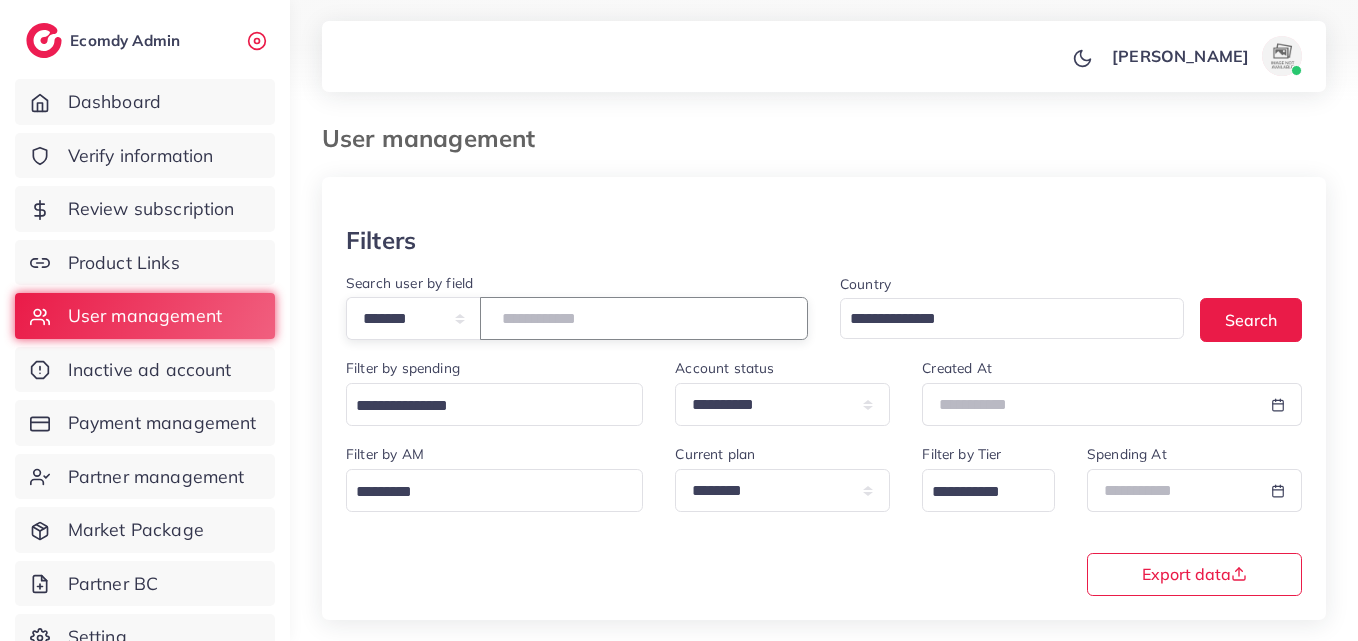 click at bounding box center (644, 318) 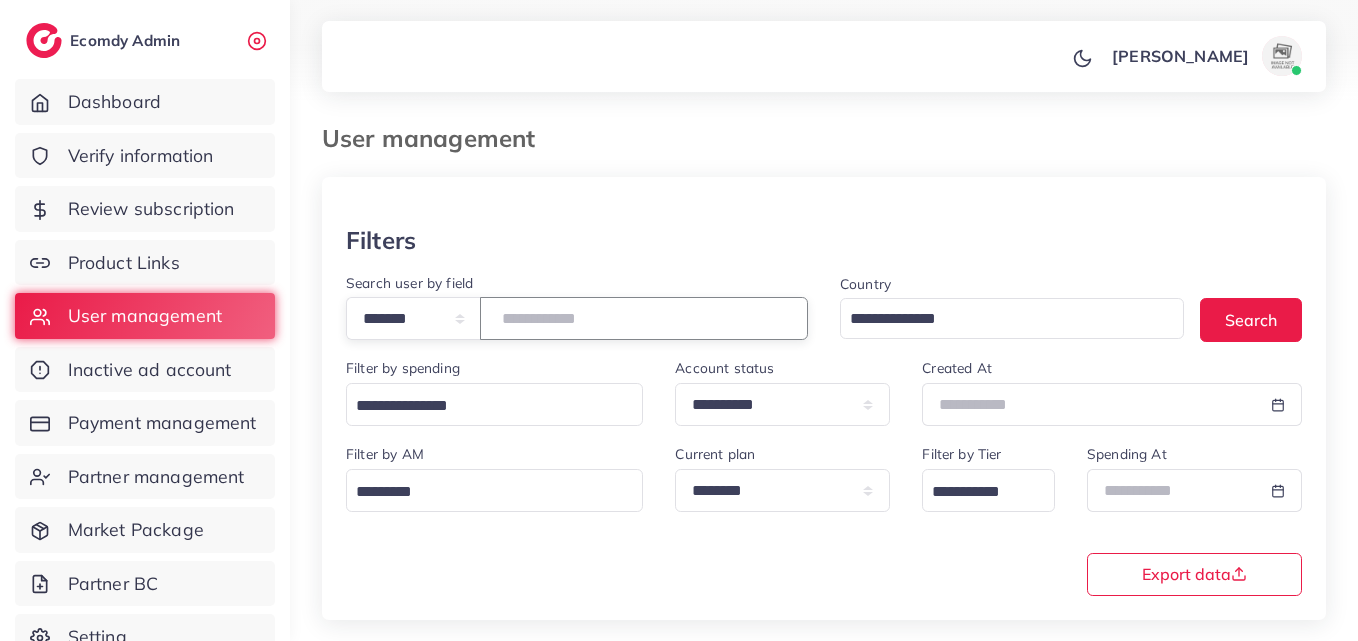 click at bounding box center [644, 318] 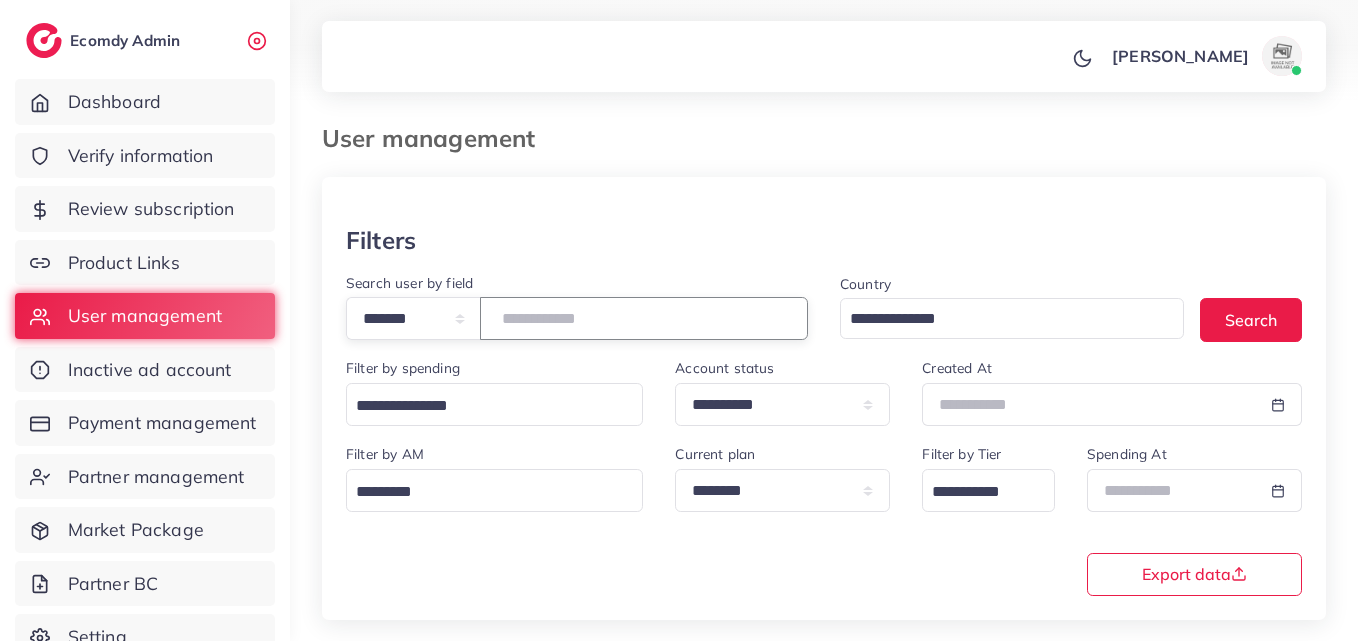 paste on "*******" 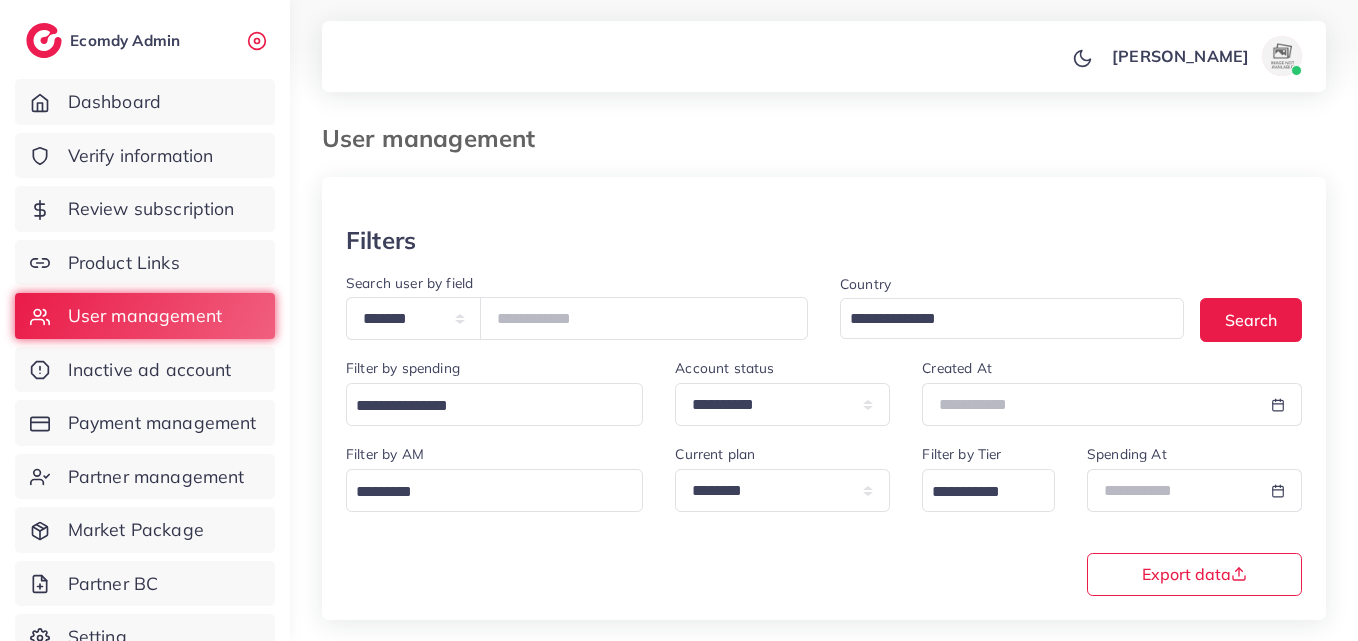 click on "mahnoor mudassir  Profile Log out" at bounding box center [824, 57] 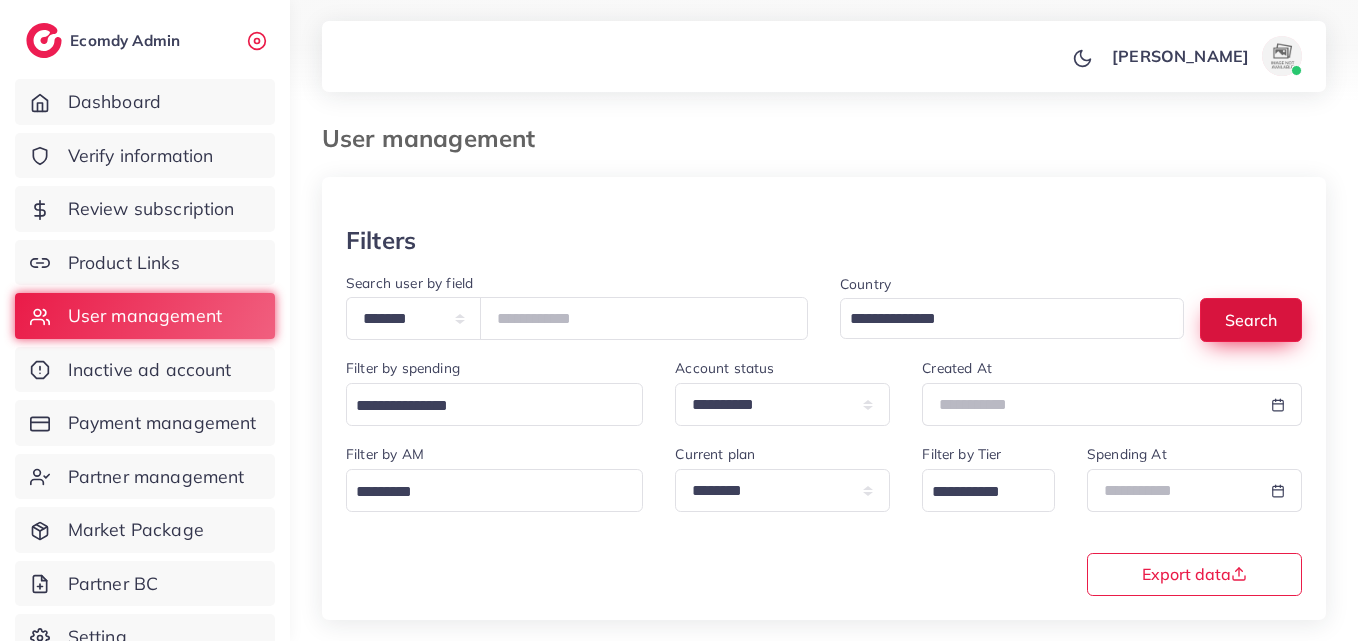 click on "Search" at bounding box center [1251, 319] 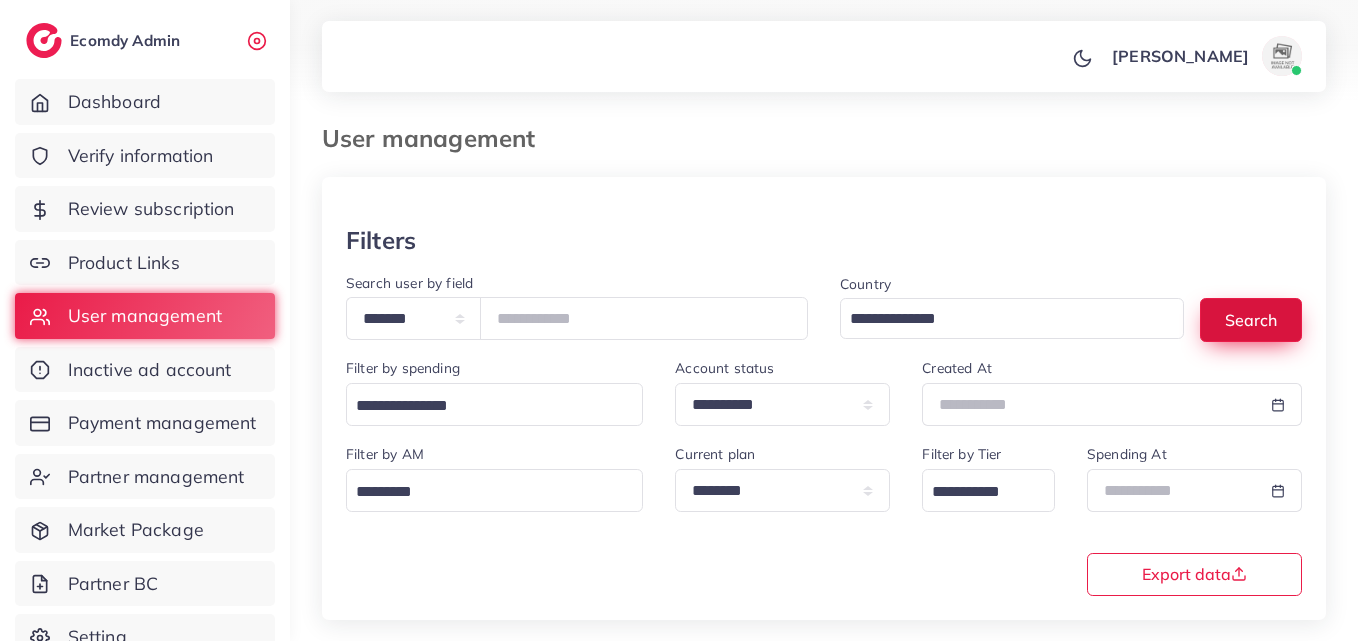 click on "Search" at bounding box center [1251, 319] 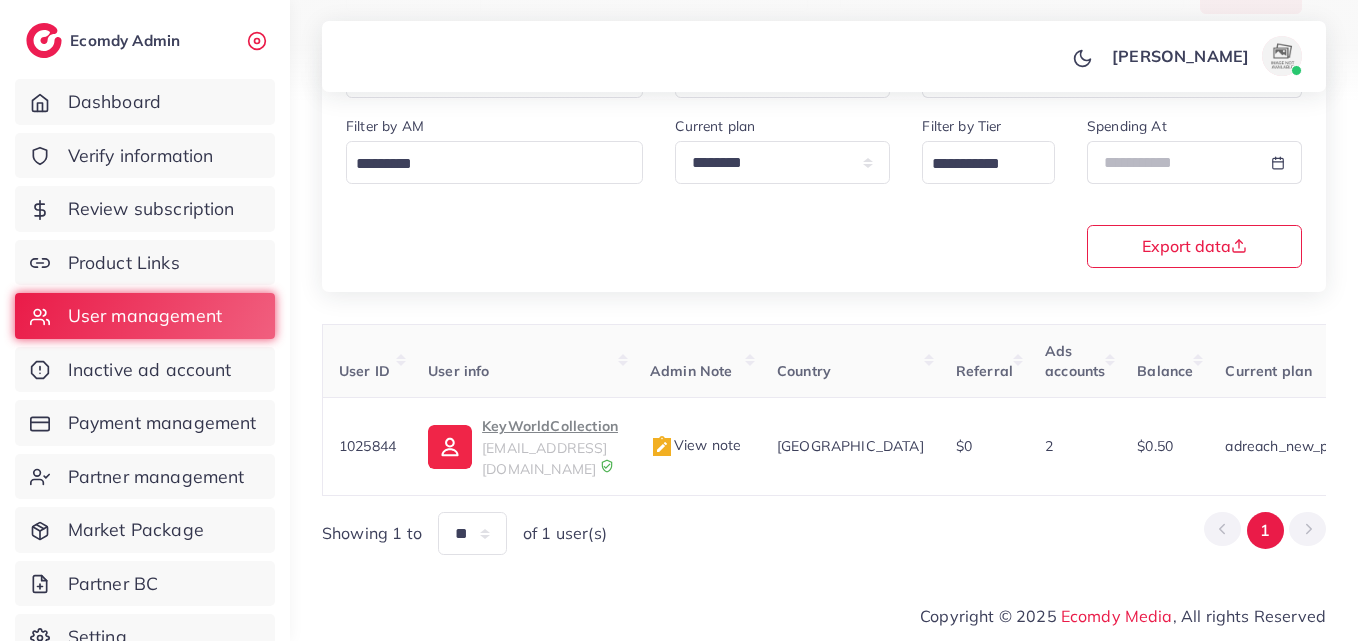 scroll, scrollTop: 316, scrollLeft: 0, axis: vertical 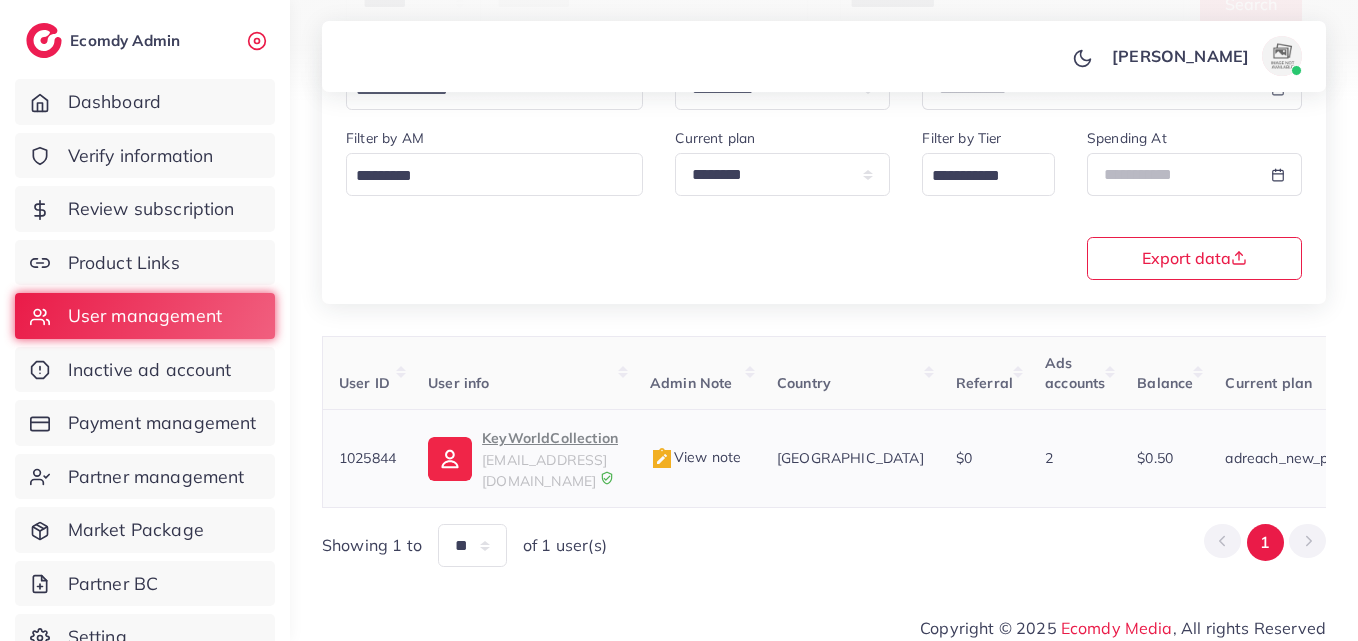 click on "keyworldtiktok@gmail.com" at bounding box center (544, 470) 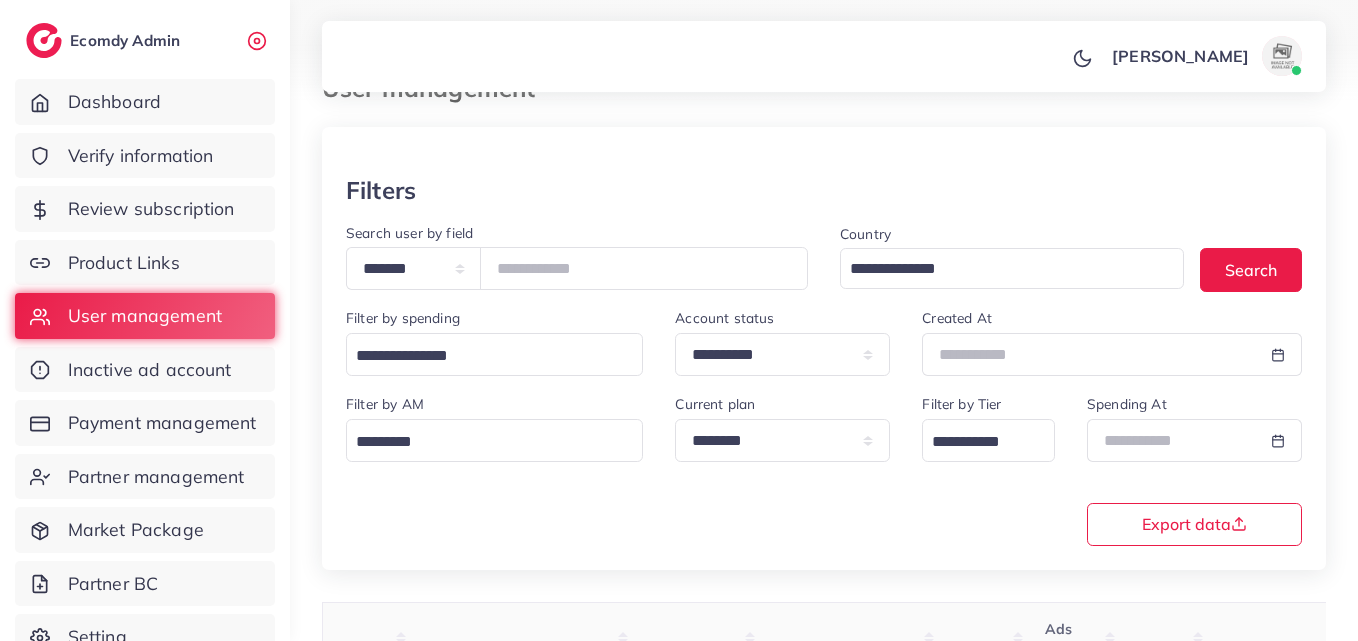 scroll, scrollTop: 16, scrollLeft: 0, axis: vertical 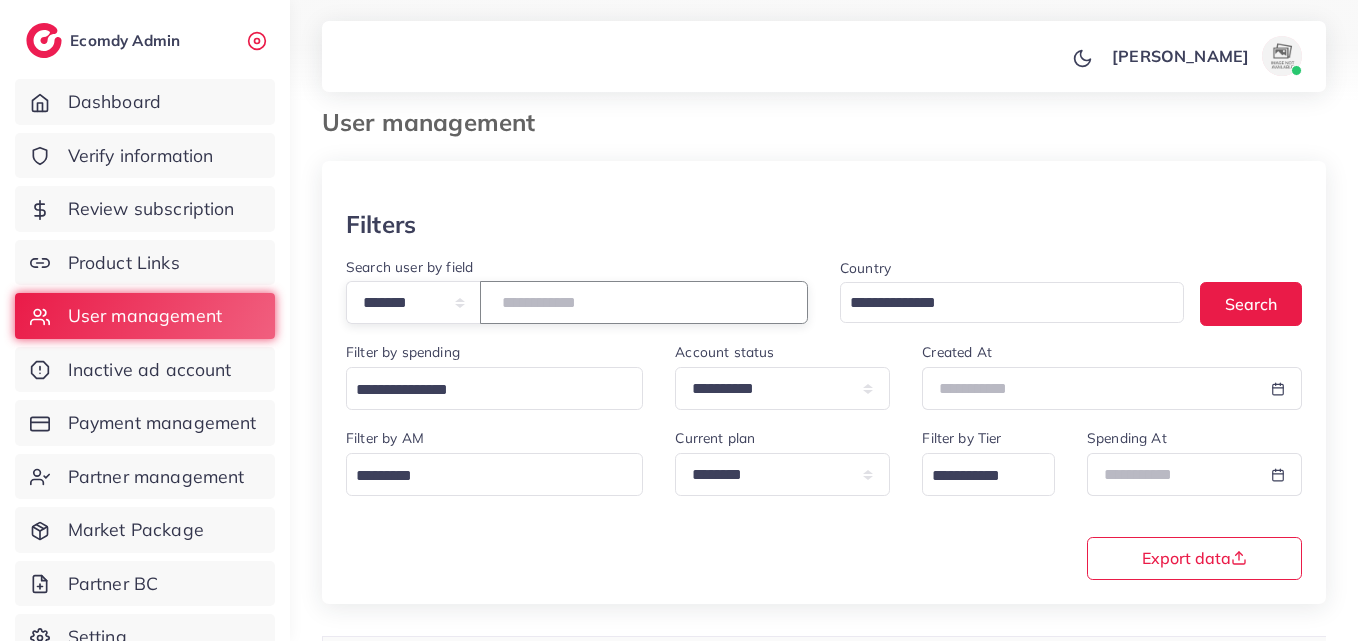 click on "*******" at bounding box center (644, 302) 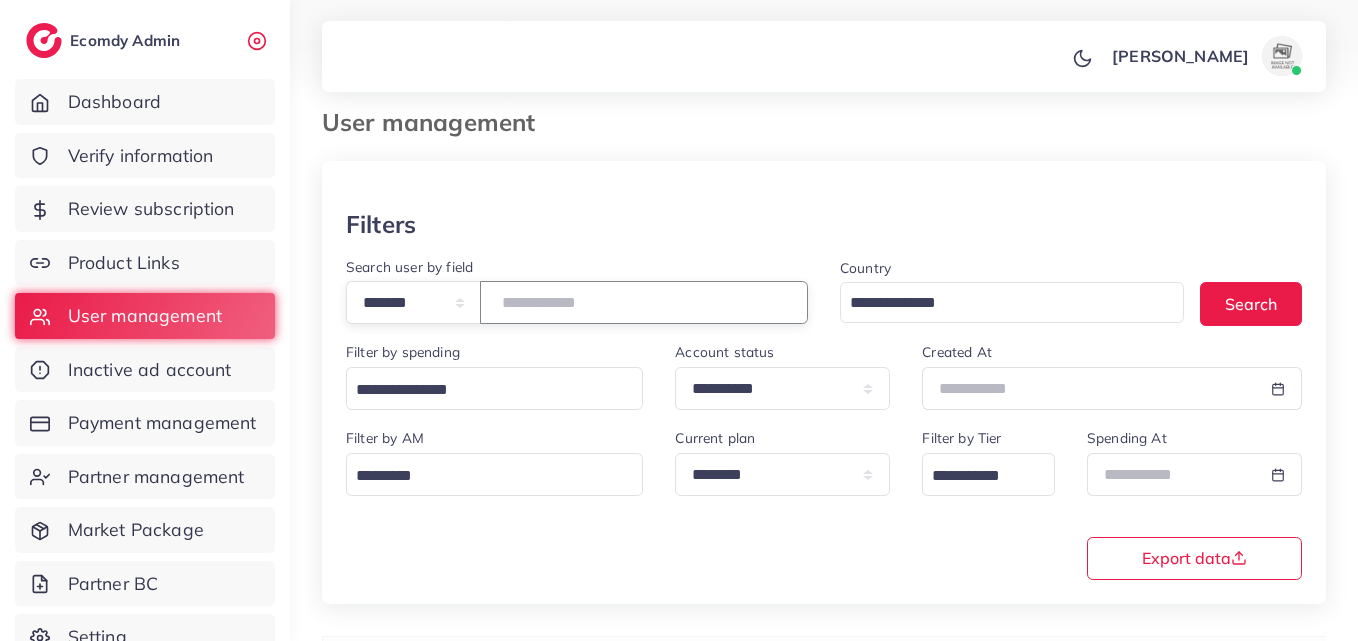 paste on "*******" 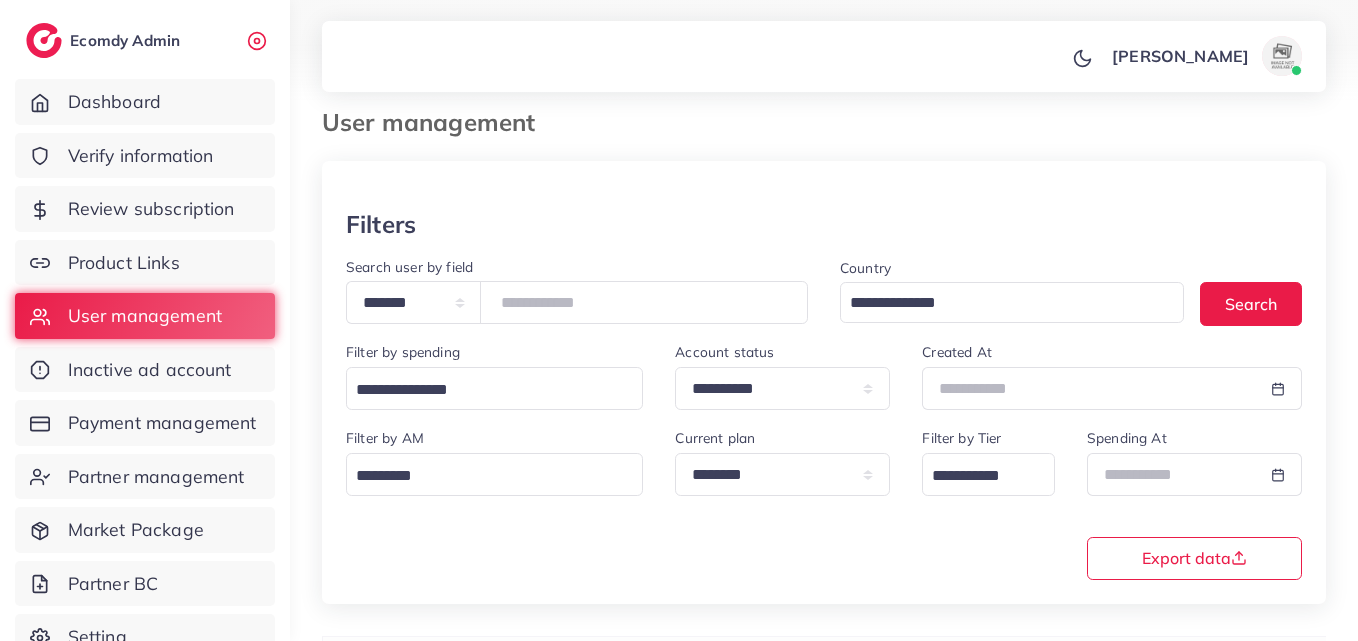 drag, startPoint x: 545, startPoint y: 310, endPoint x: 622, endPoint y: 83, distance: 239.70398 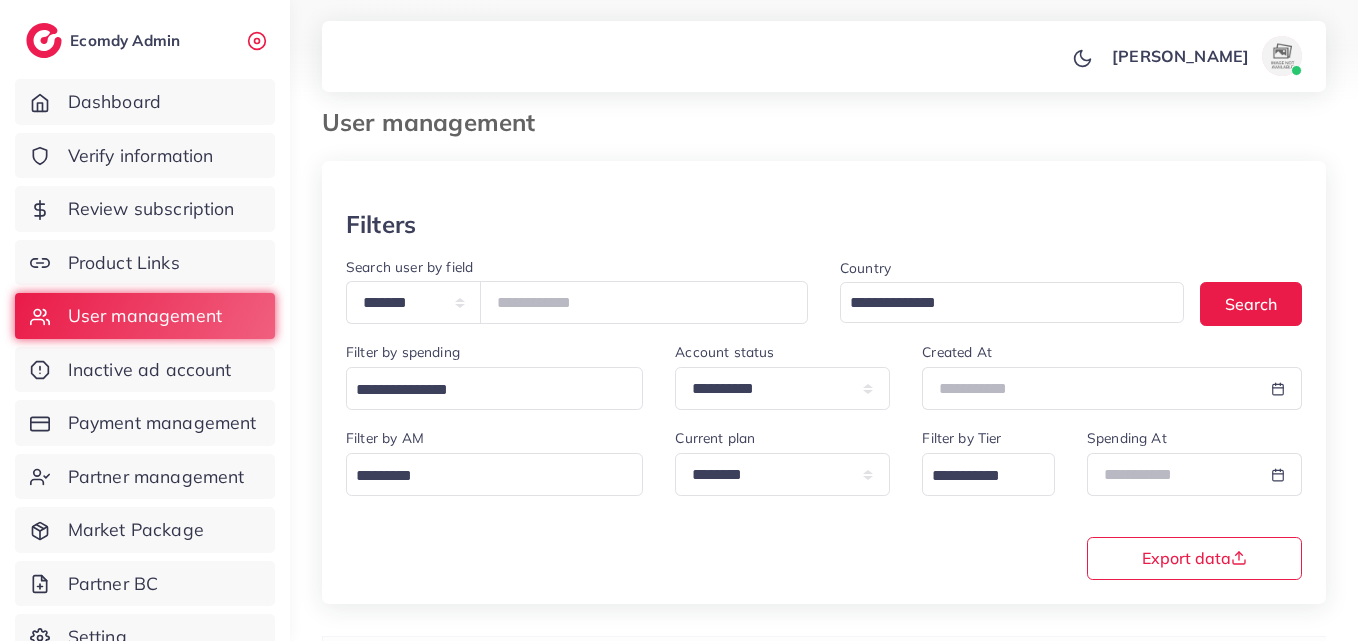 click on "mahnoor mudassir  Profile Log out" at bounding box center (824, 57) 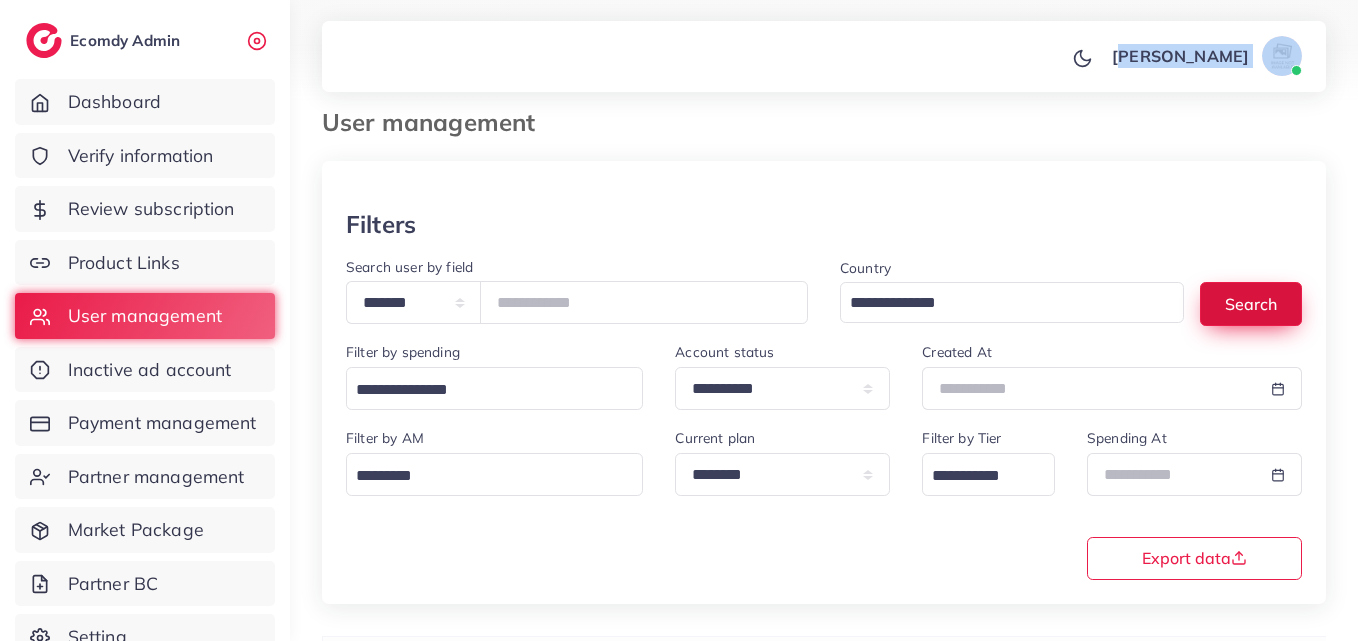 click on "Search" at bounding box center (1251, 303) 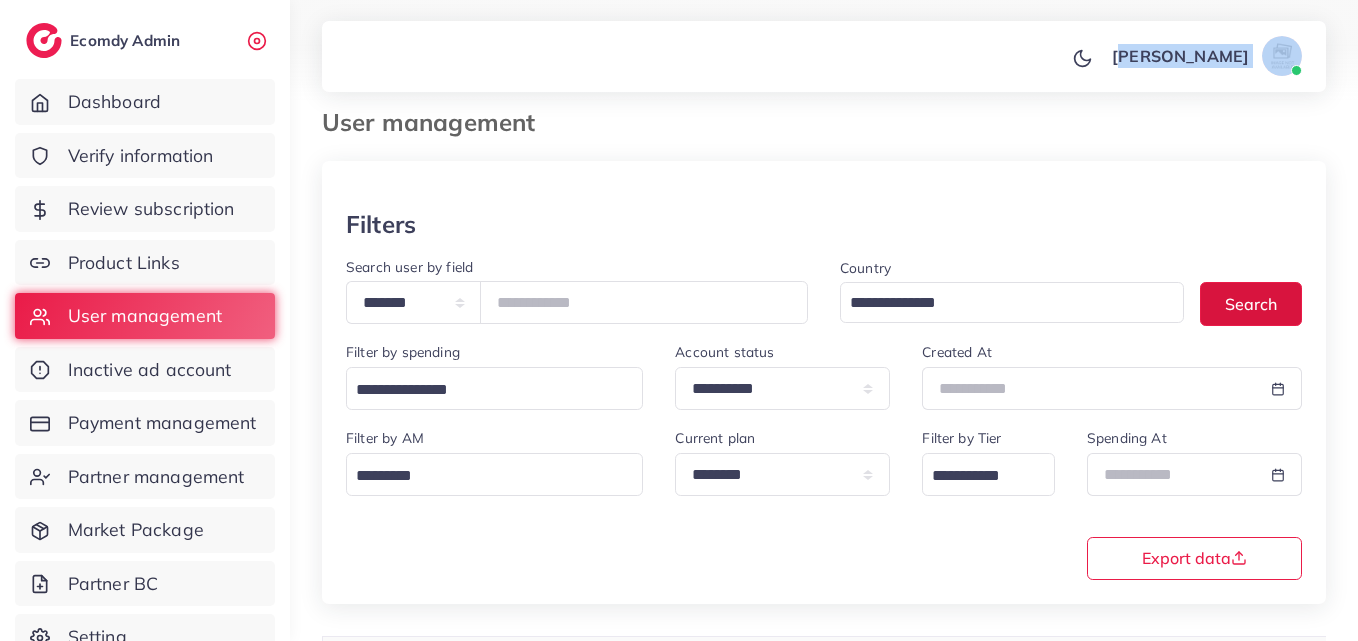 scroll, scrollTop: 216, scrollLeft: 0, axis: vertical 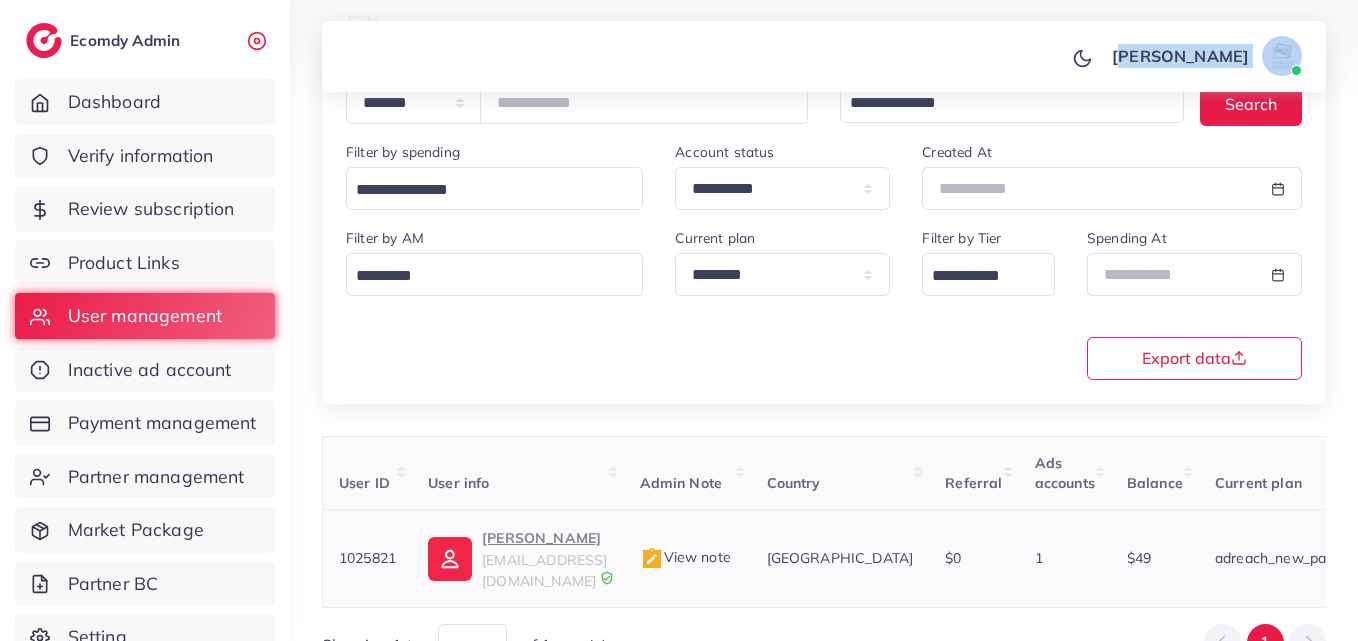 click on "Rameel" at bounding box center [544, 538] 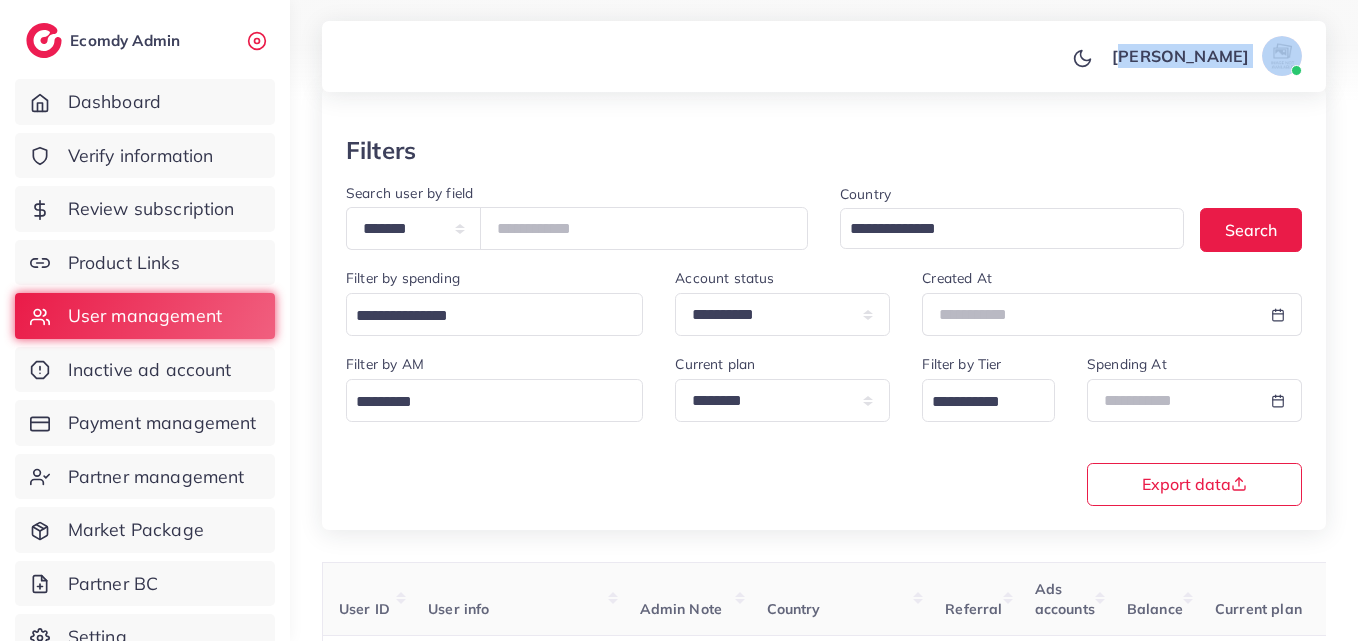 scroll, scrollTop: 16, scrollLeft: 0, axis: vertical 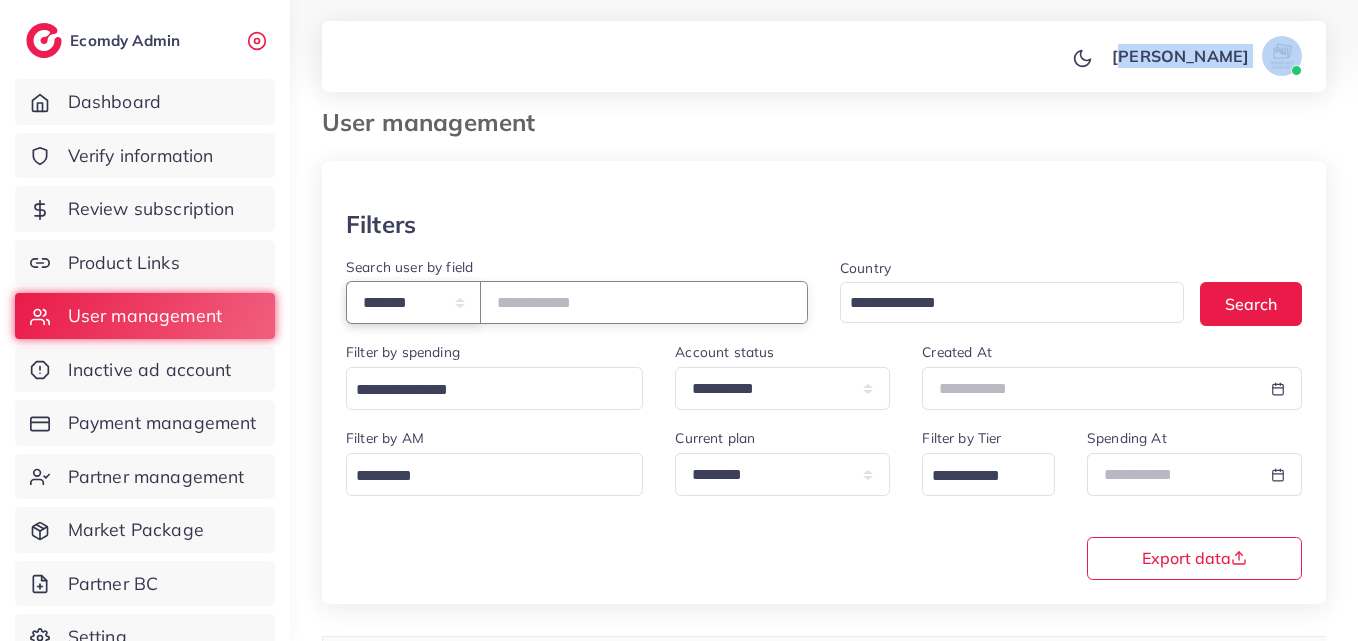 click on "**********" at bounding box center (413, 302) 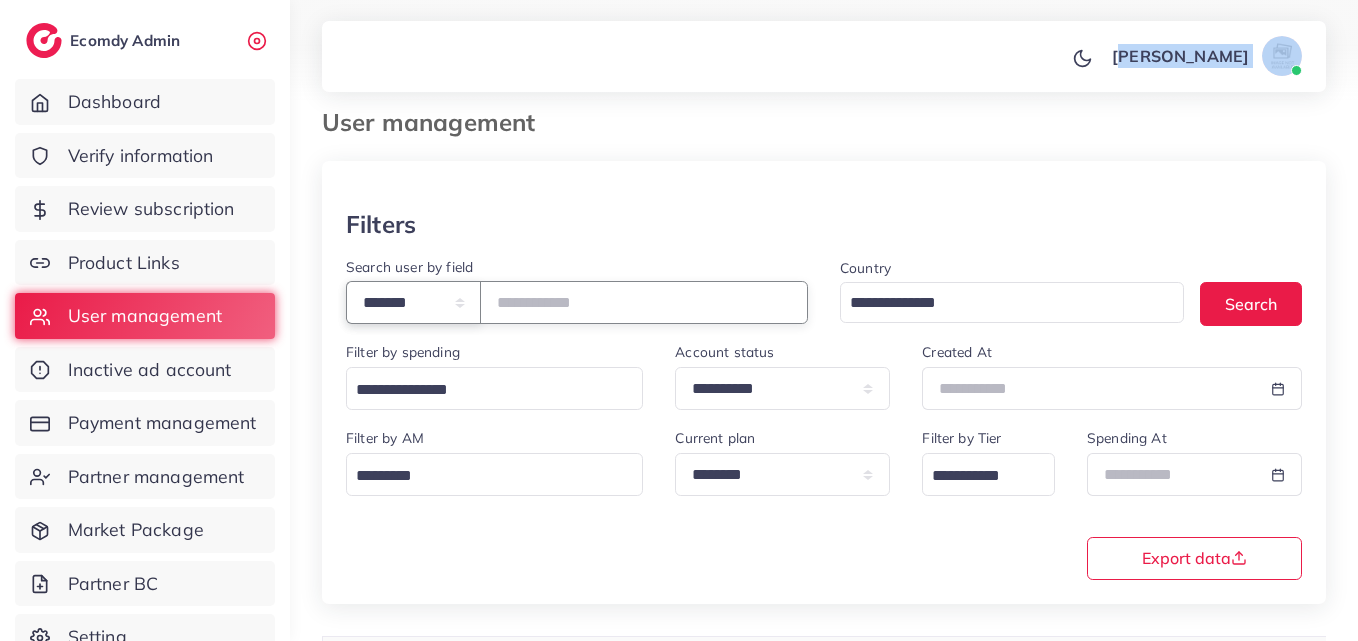 select on "*****" 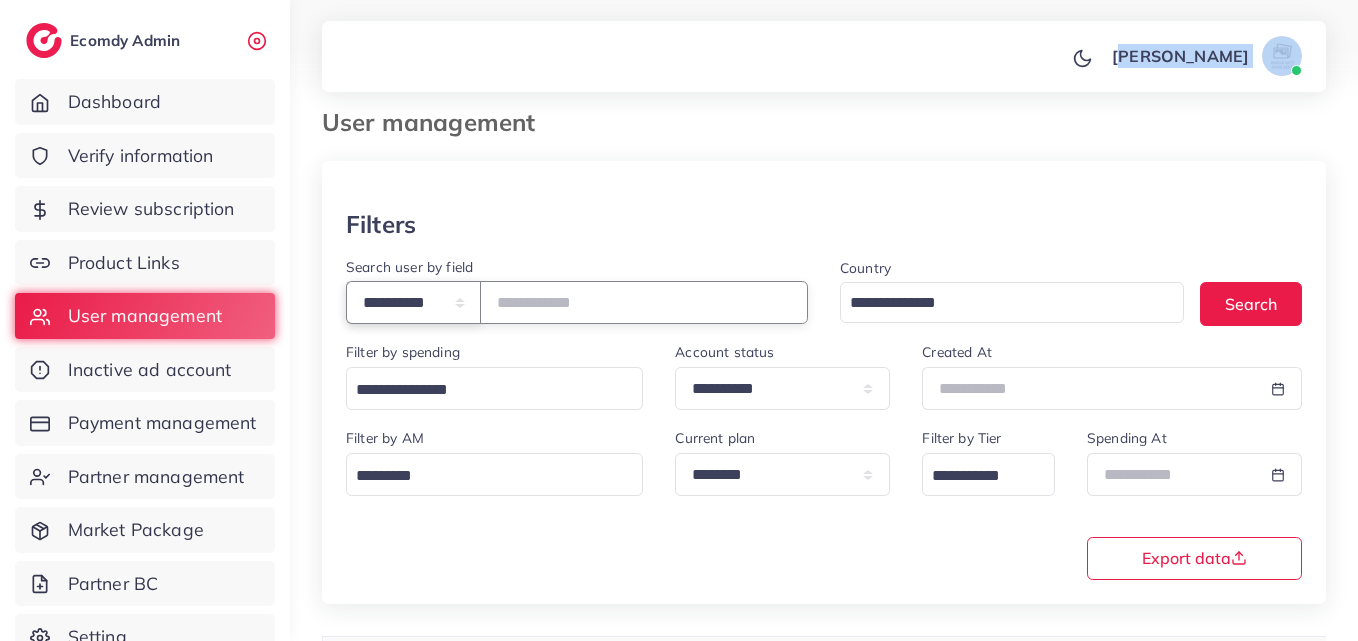 click on "**********" at bounding box center [413, 302] 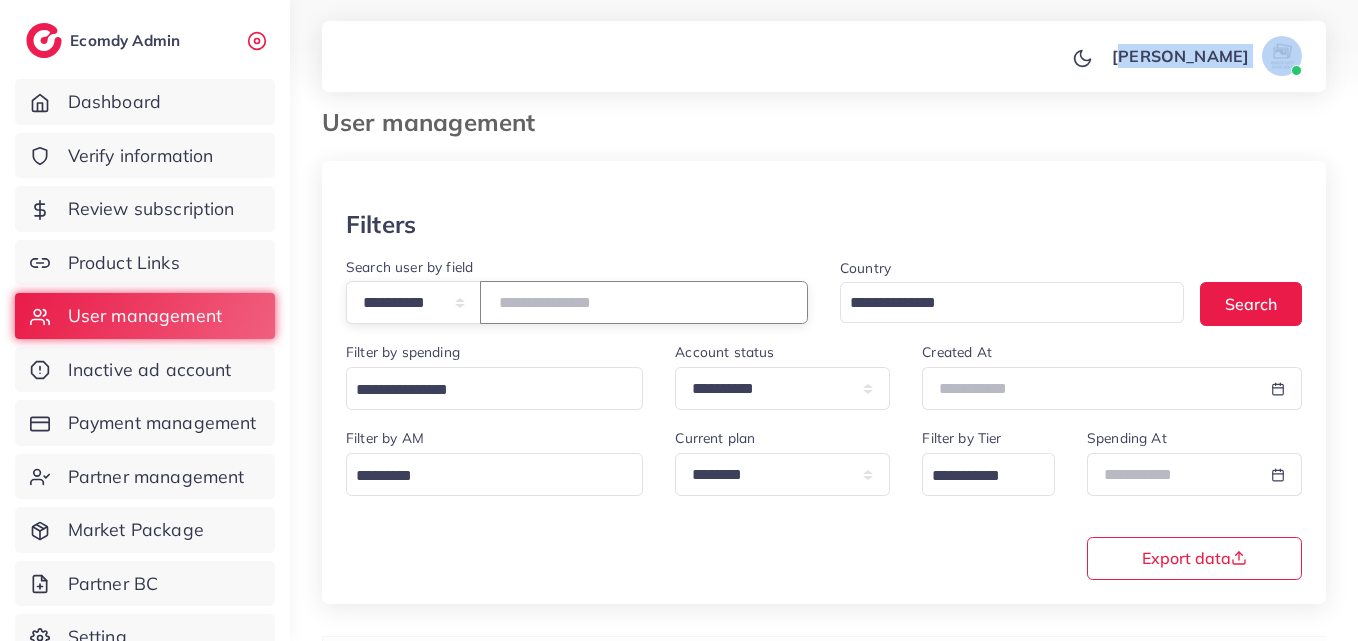 drag, startPoint x: 523, startPoint y: 296, endPoint x: 543, endPoint y: 297, distance: 20.024984 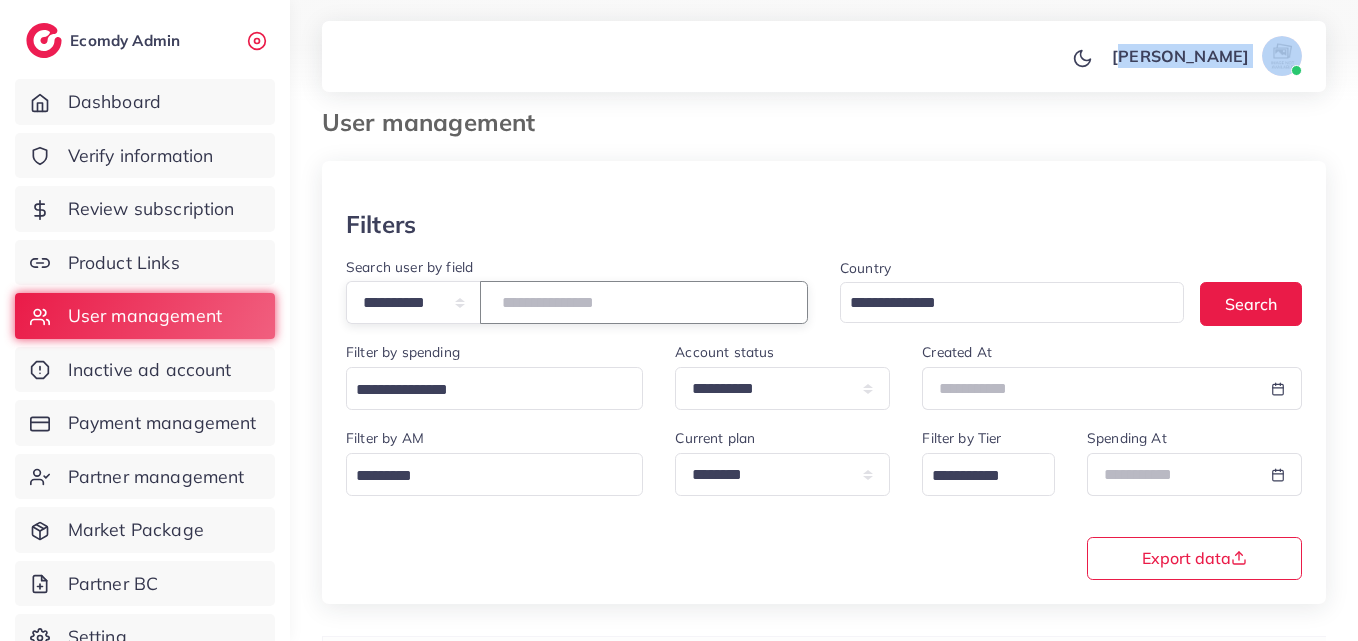 click at bounding box center (644, 302) 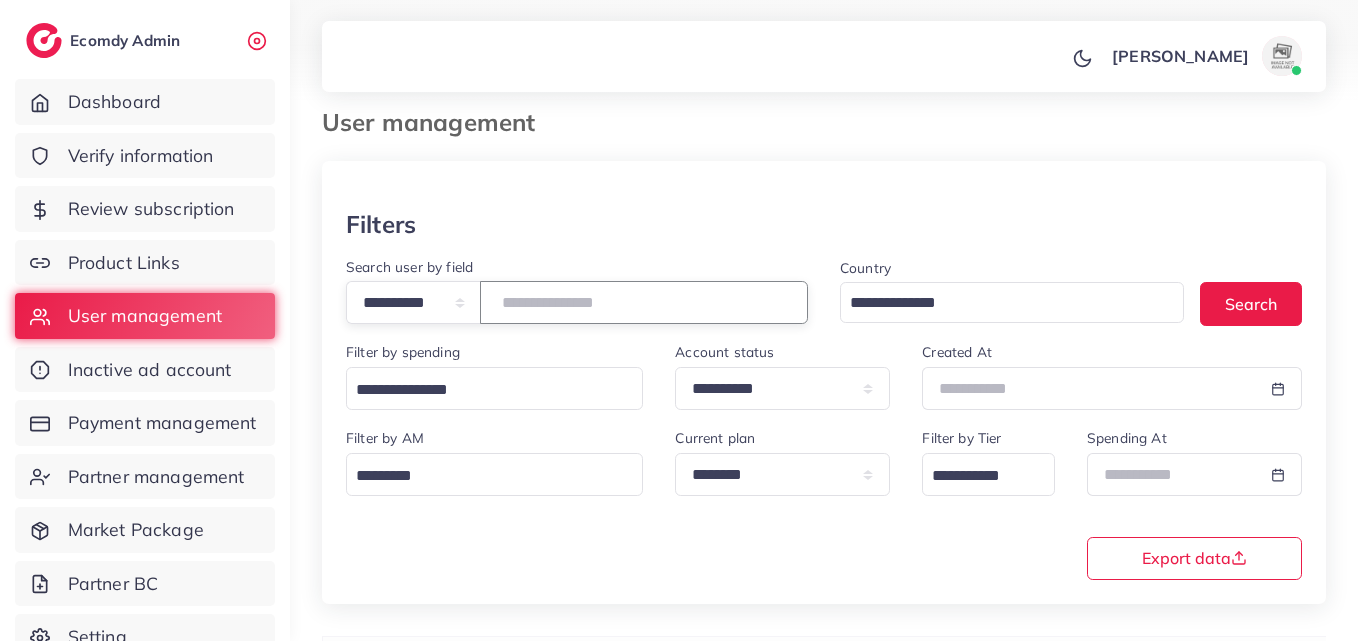 paste on "**********" 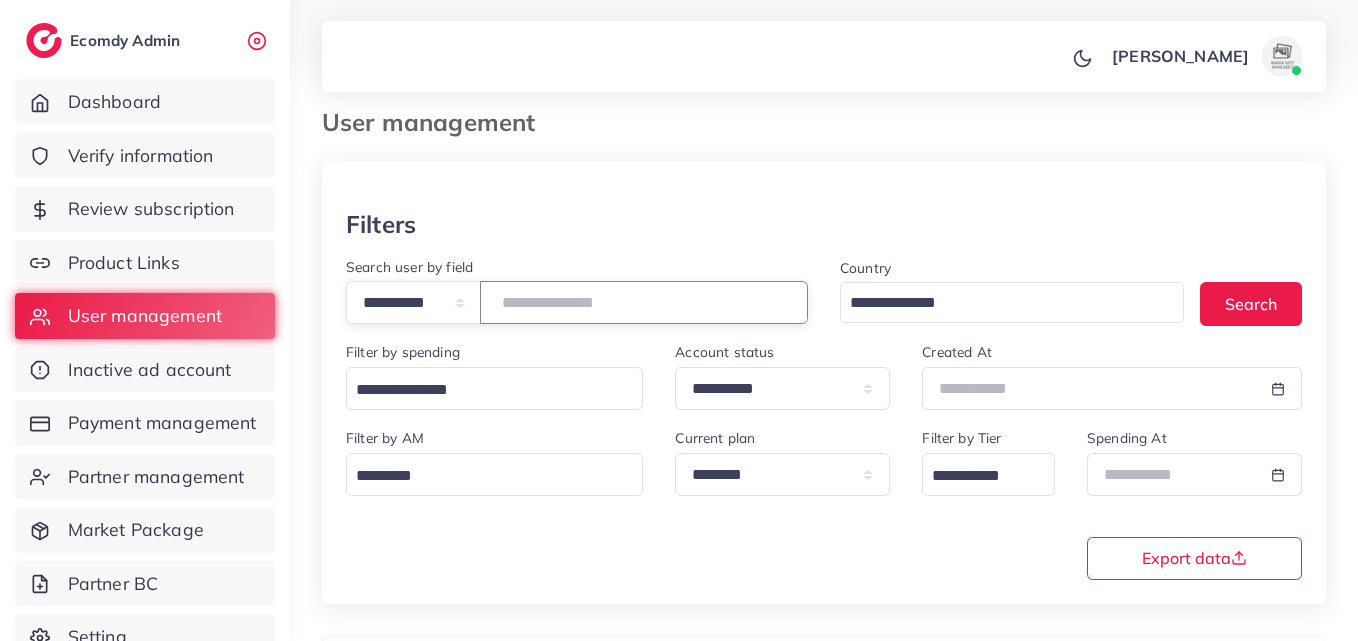 type on "**********" 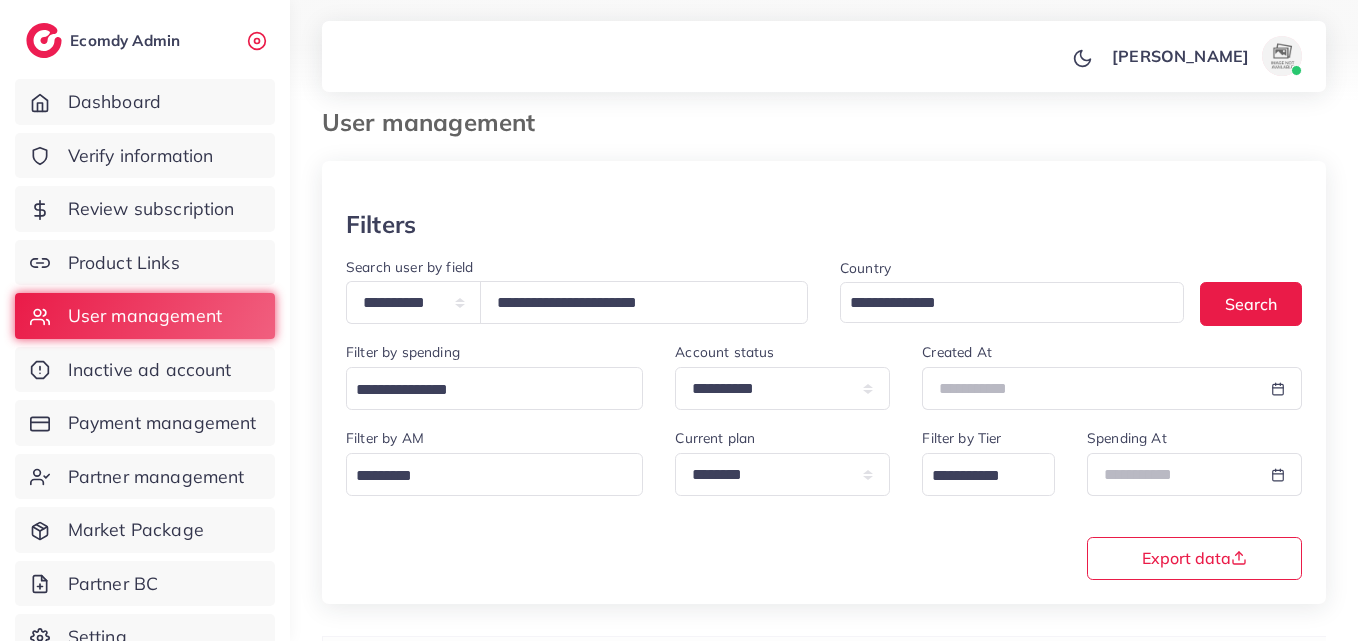 click on "Filter by spending            Loading..." at bounding box center (494, 383) 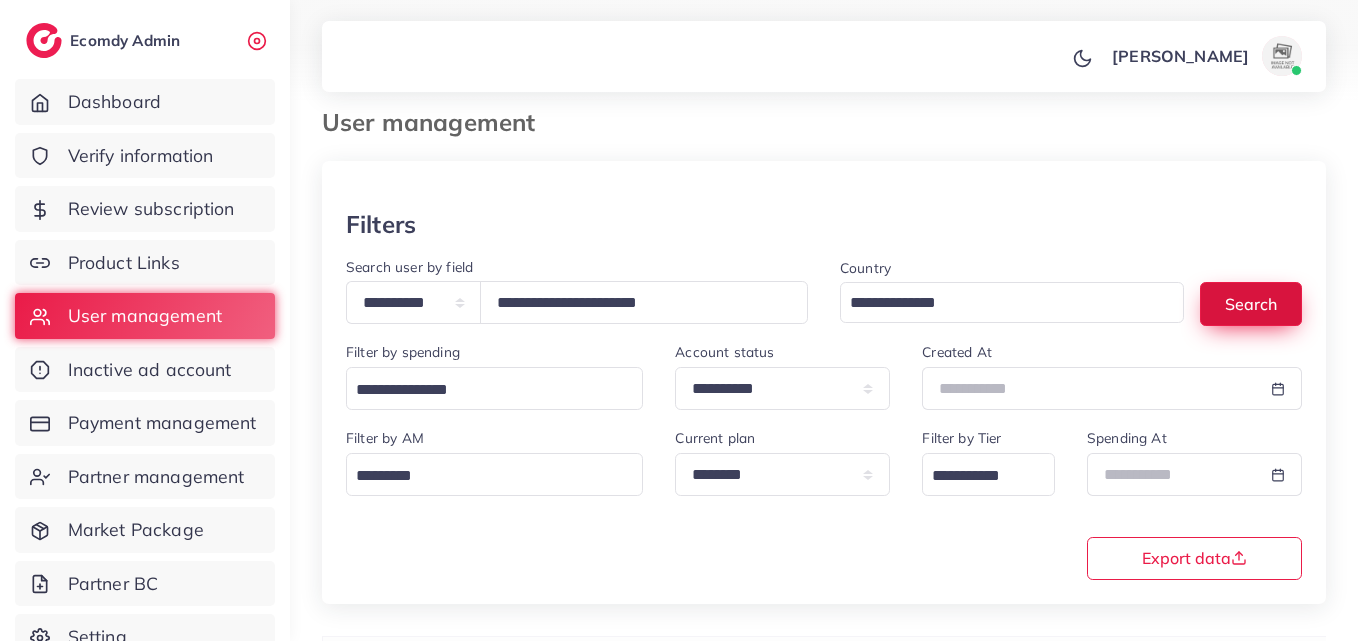 click on "Search" at bounding box center (1251, 303) 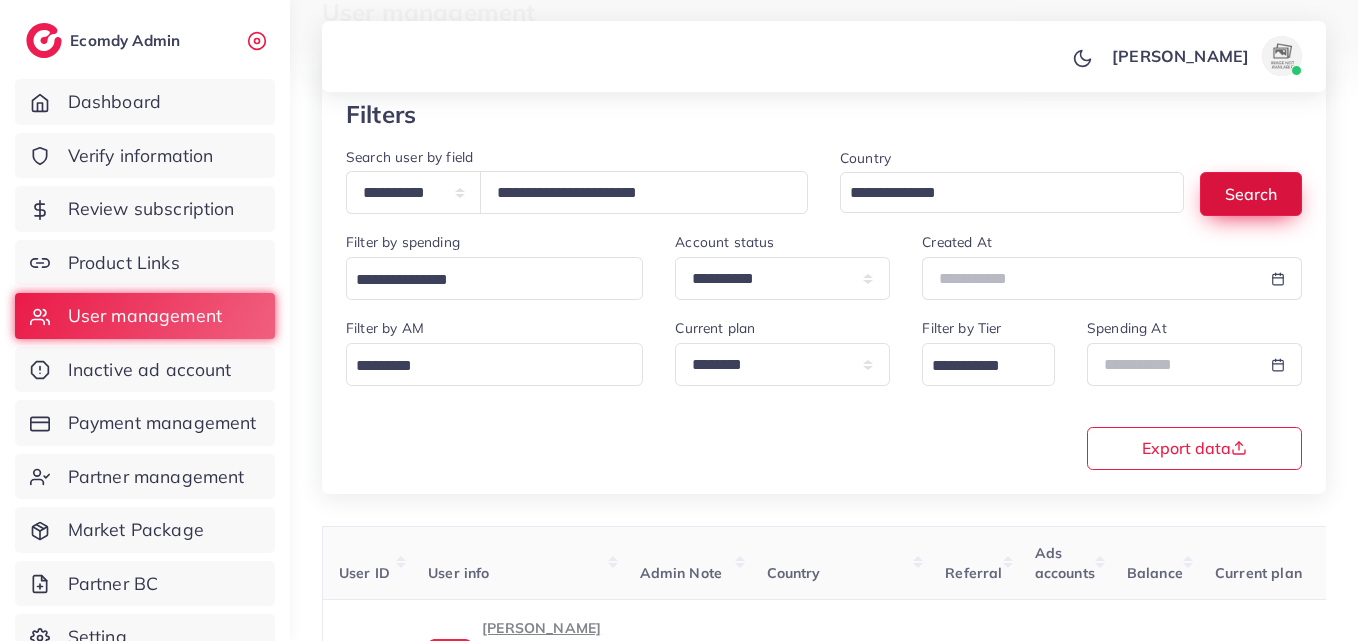 scroll, scrollTop: 316, scrollLeft: 0, axis: vertical 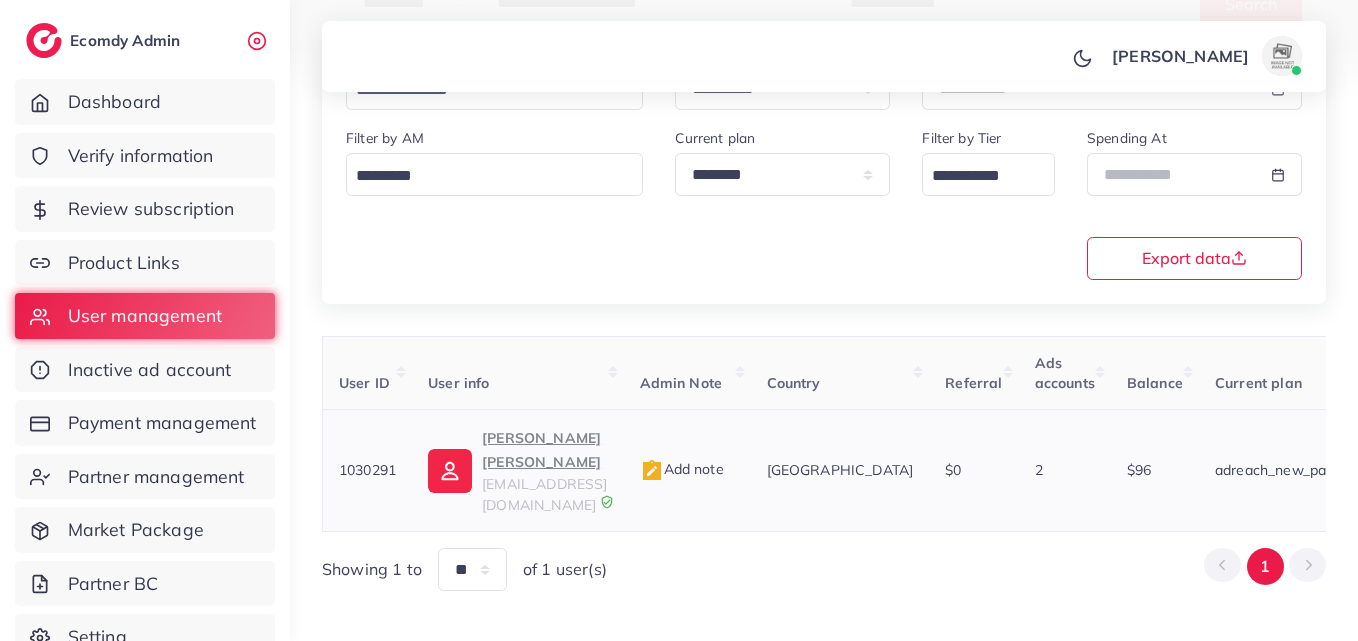 click on "1030291" at bounding box center (367, 470) 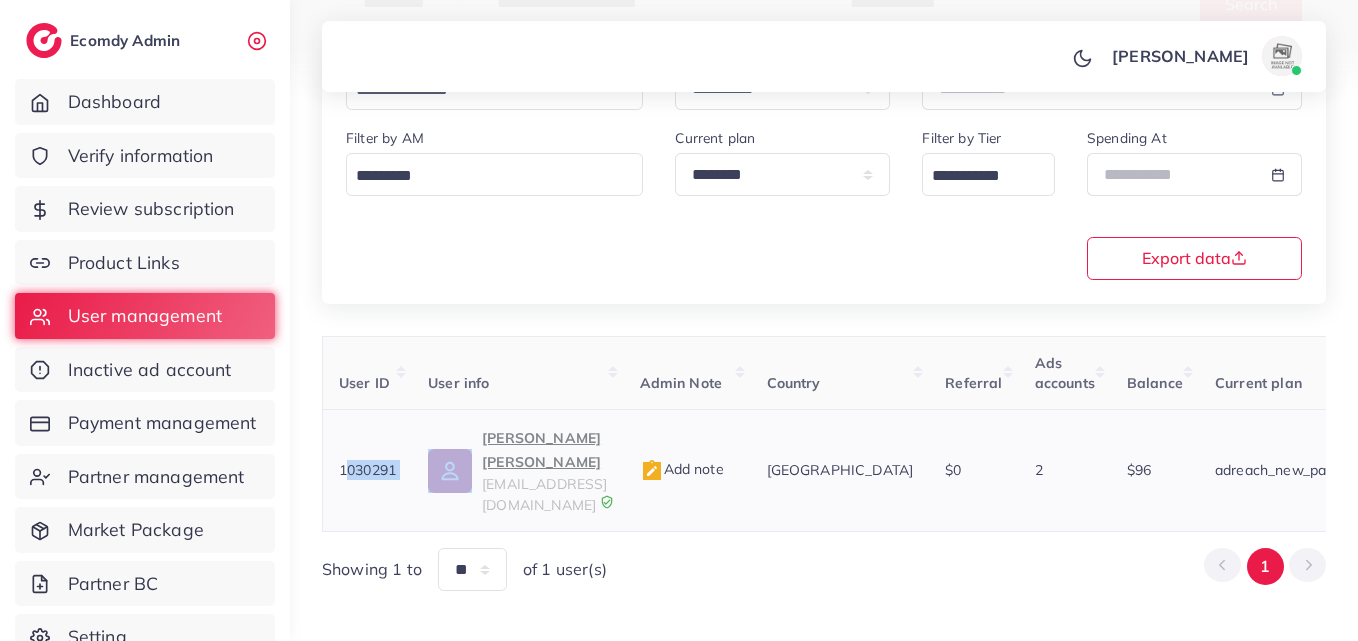 click on "1030291" at bounding box center (367, 470) 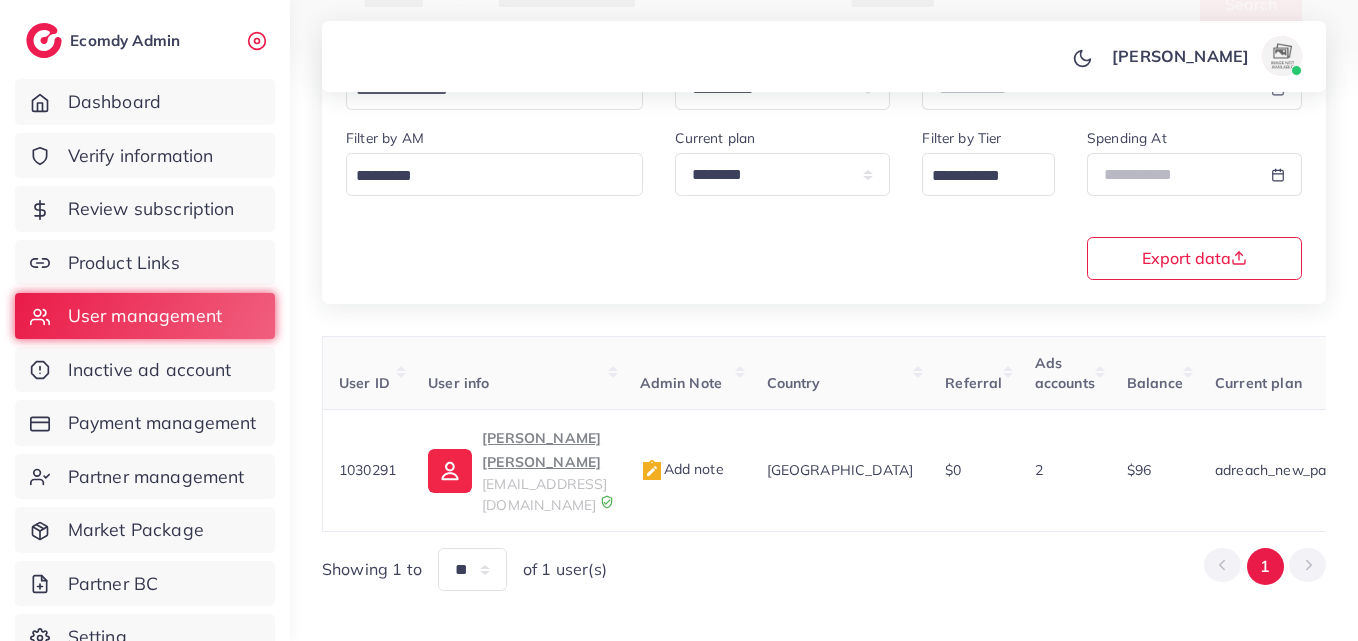 drag, startPoint x: 372, startPoint y: 445, endPoint x: 413, endPoint y: 274, distance: 175.84653 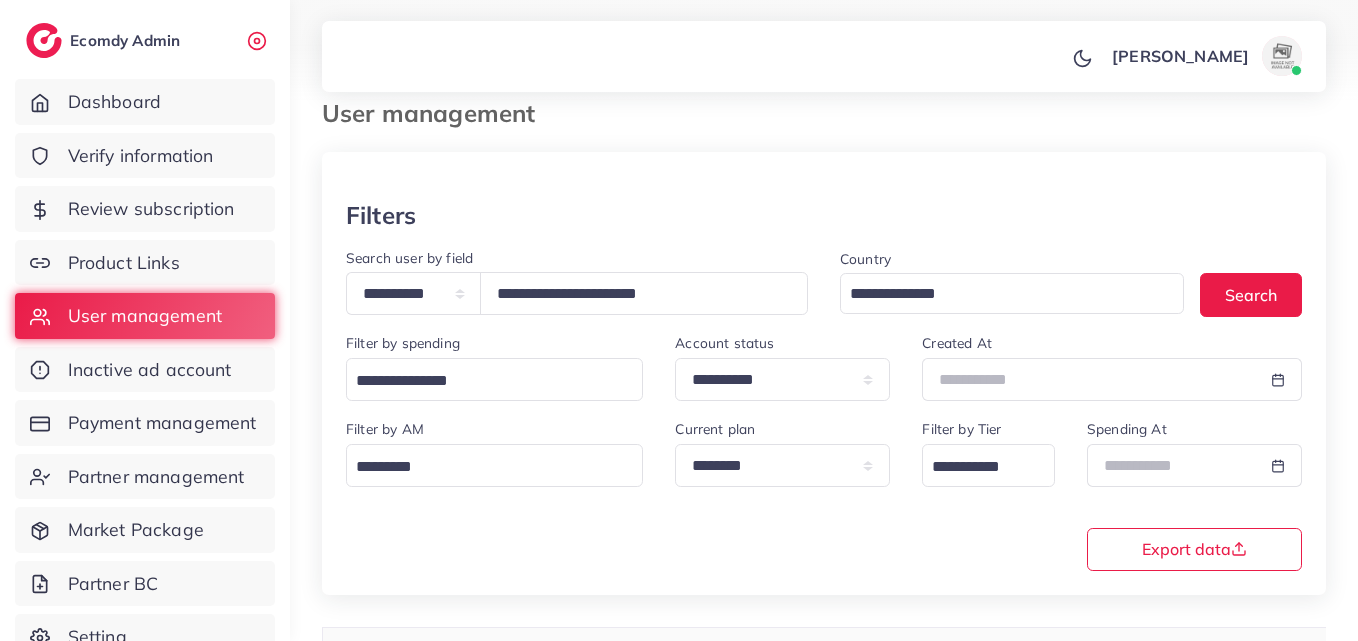 scroll, scrollTop: 16, scrollLeft: 0, axis: vertical 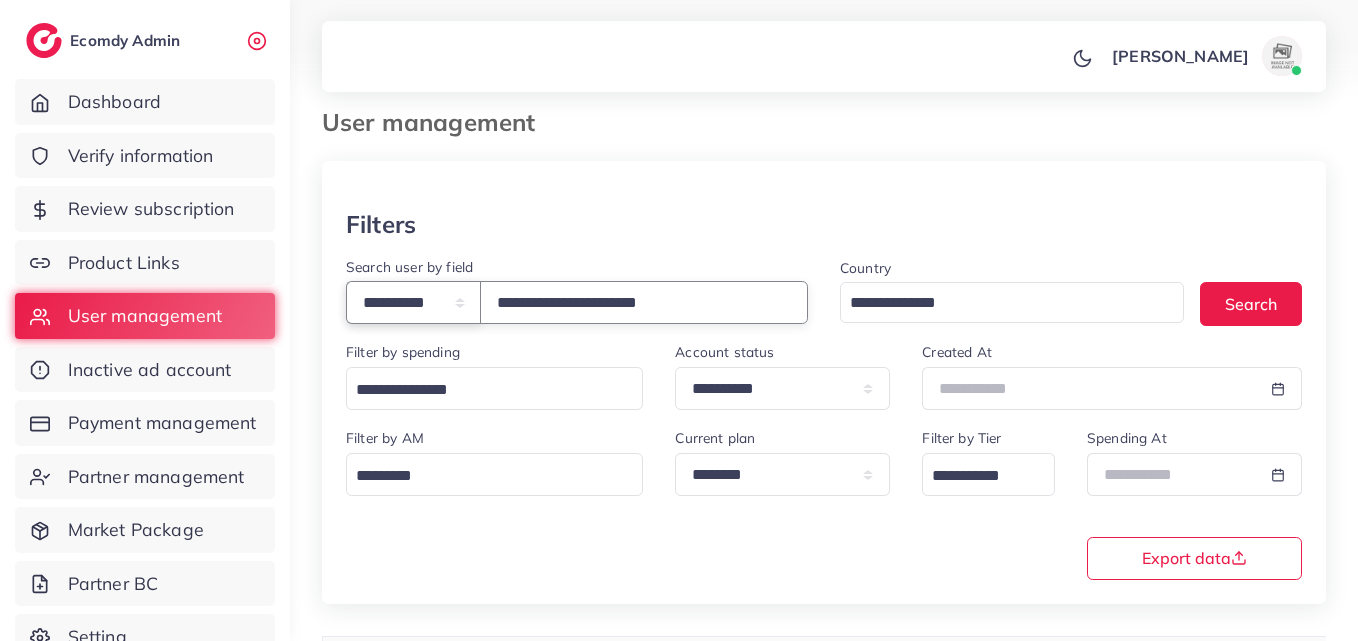 click on "**********" at bounding box center (413, 302) 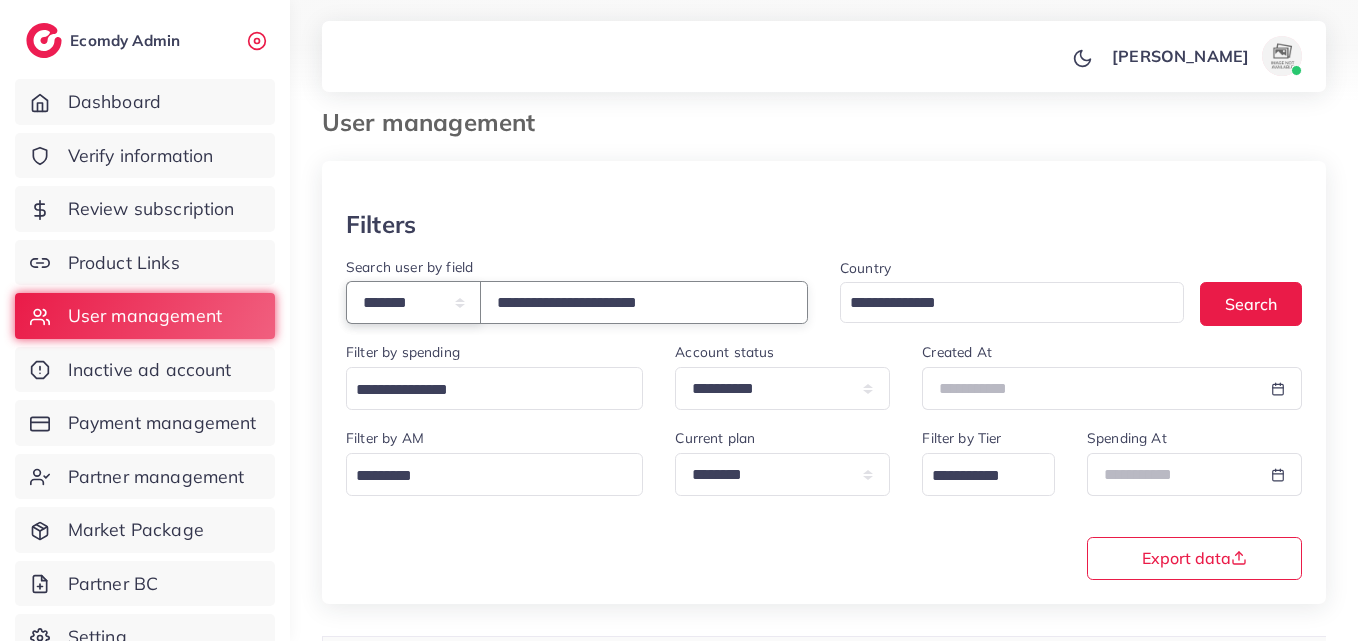 click on "**********" at bounding box center (413, 302) 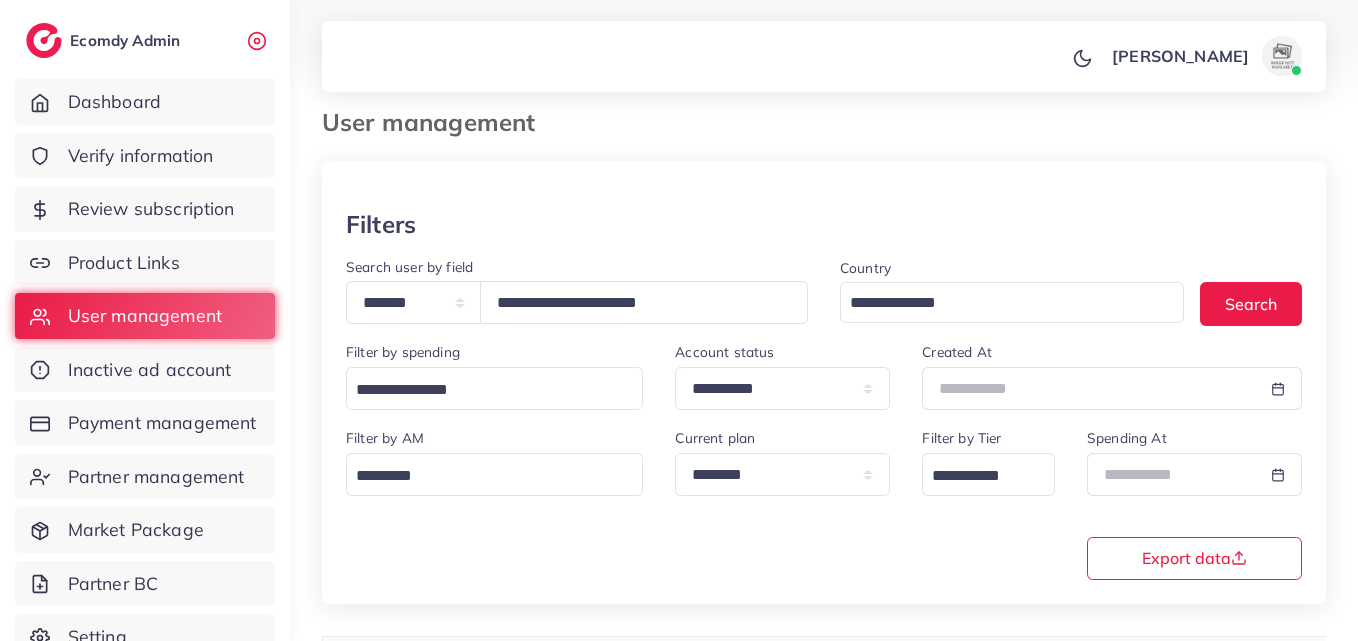 drag, startPoint x: 458, startPoint y: 323, endPoint x: 454, endPoint y: 345, distance: 22.36068 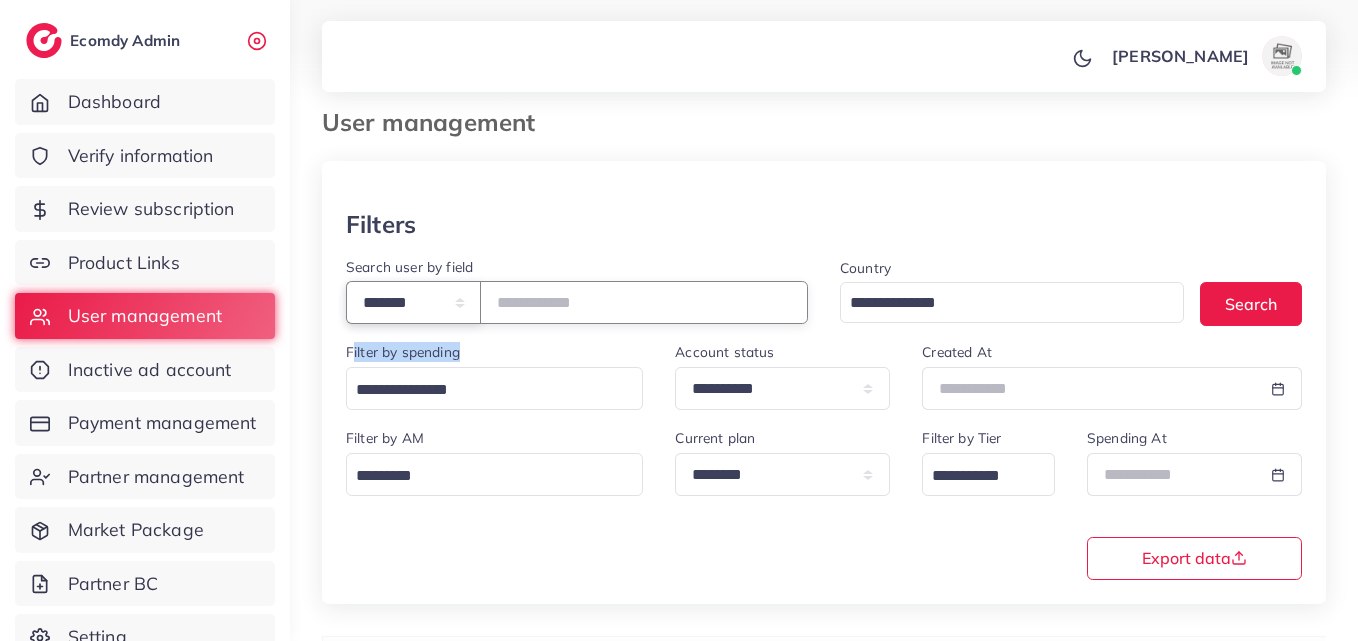 click on "**********" at bounding box center (413, 302) 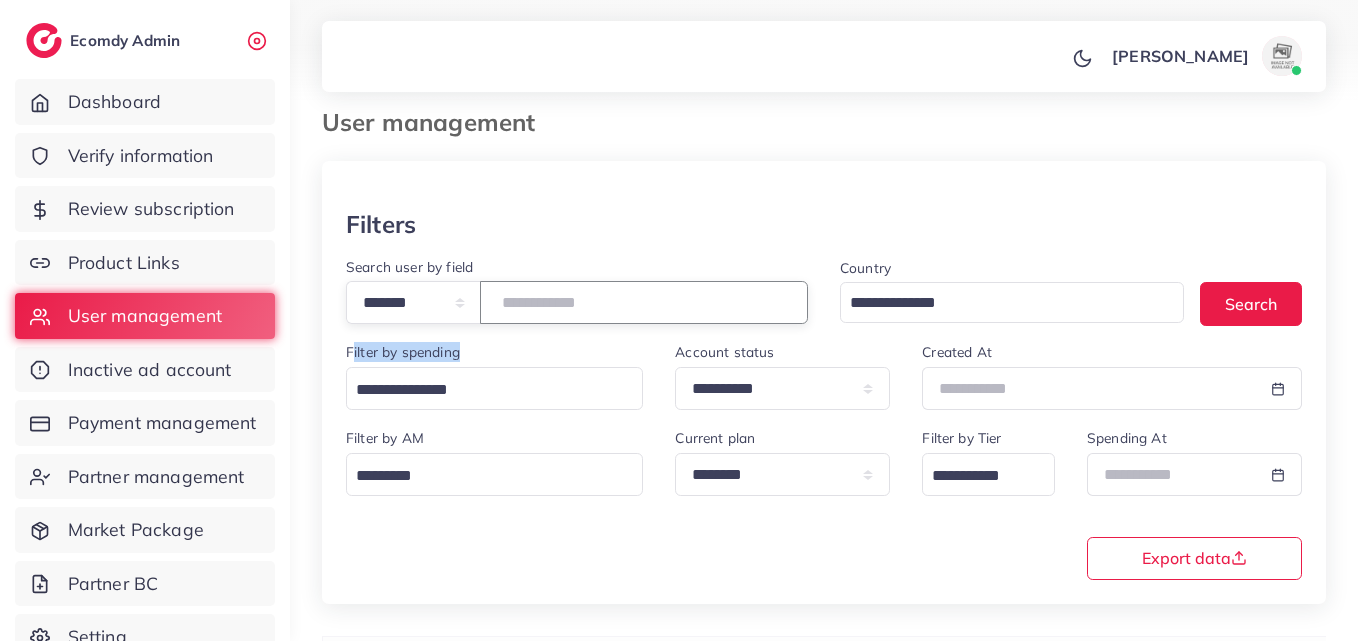click on "**********" at bounding box center [644, 302] 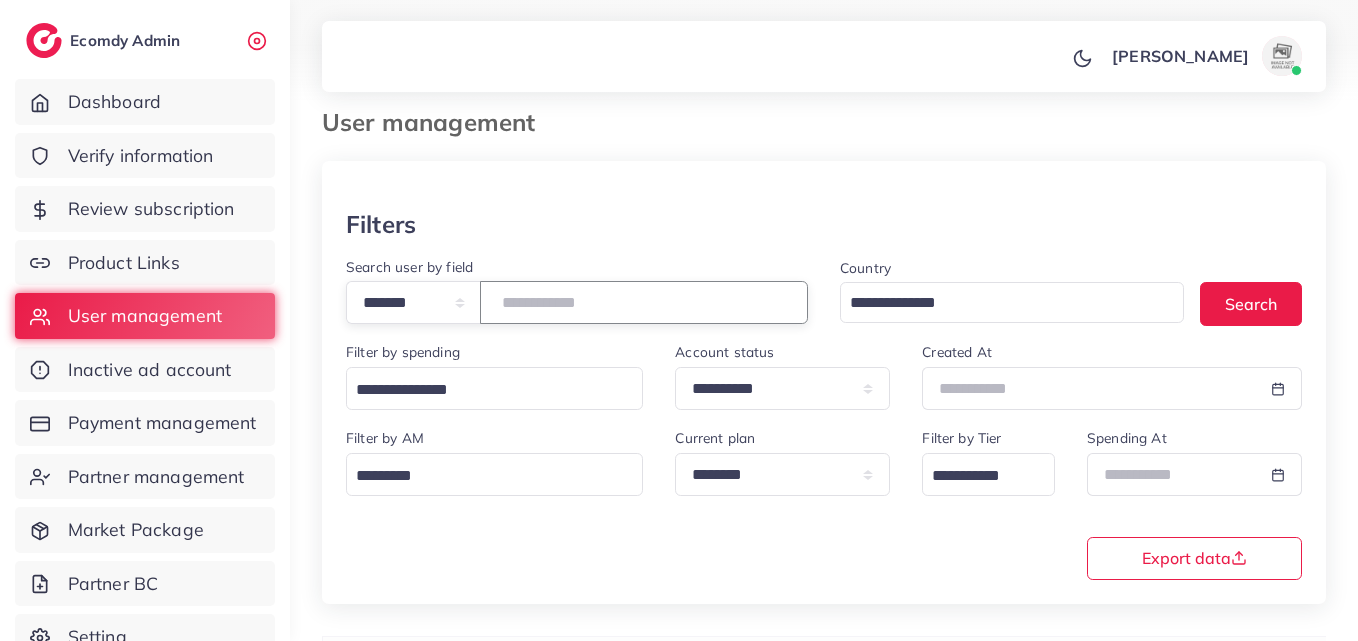 click on "**********" at bounding box center [644, 302] 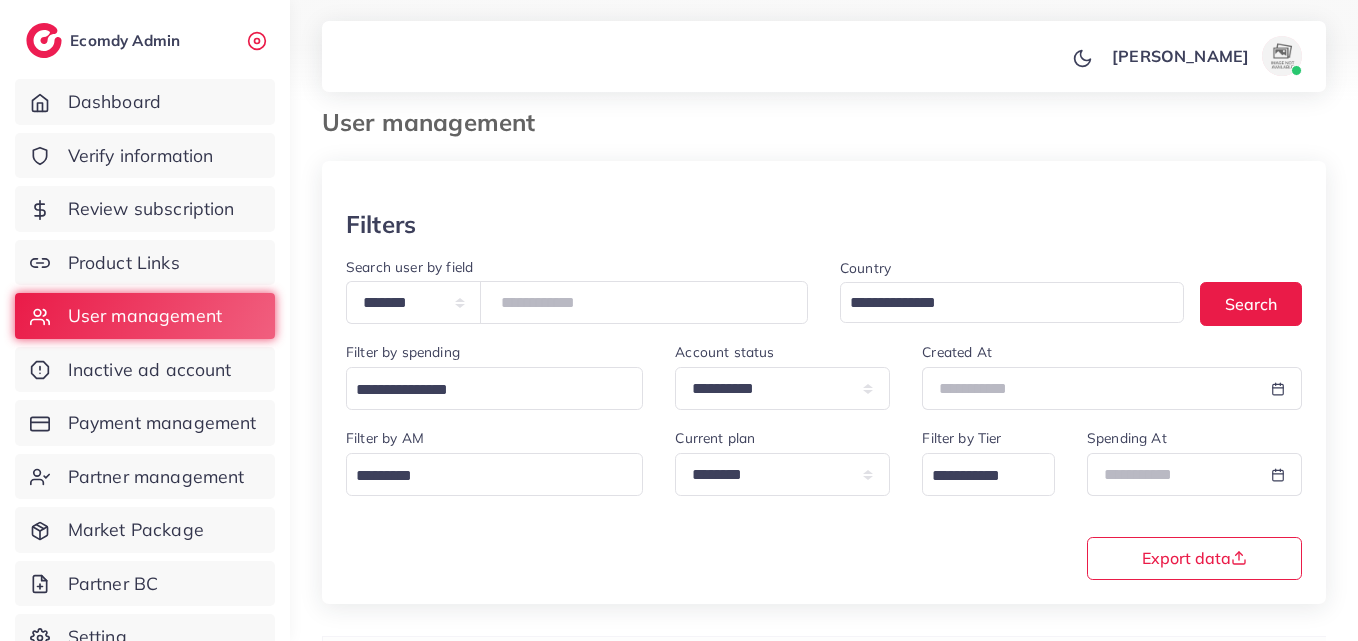 drag, startPoint x: 550, startPoint y: 292, endPoint x: 576, endPoint y: 77, distance: 216.56639 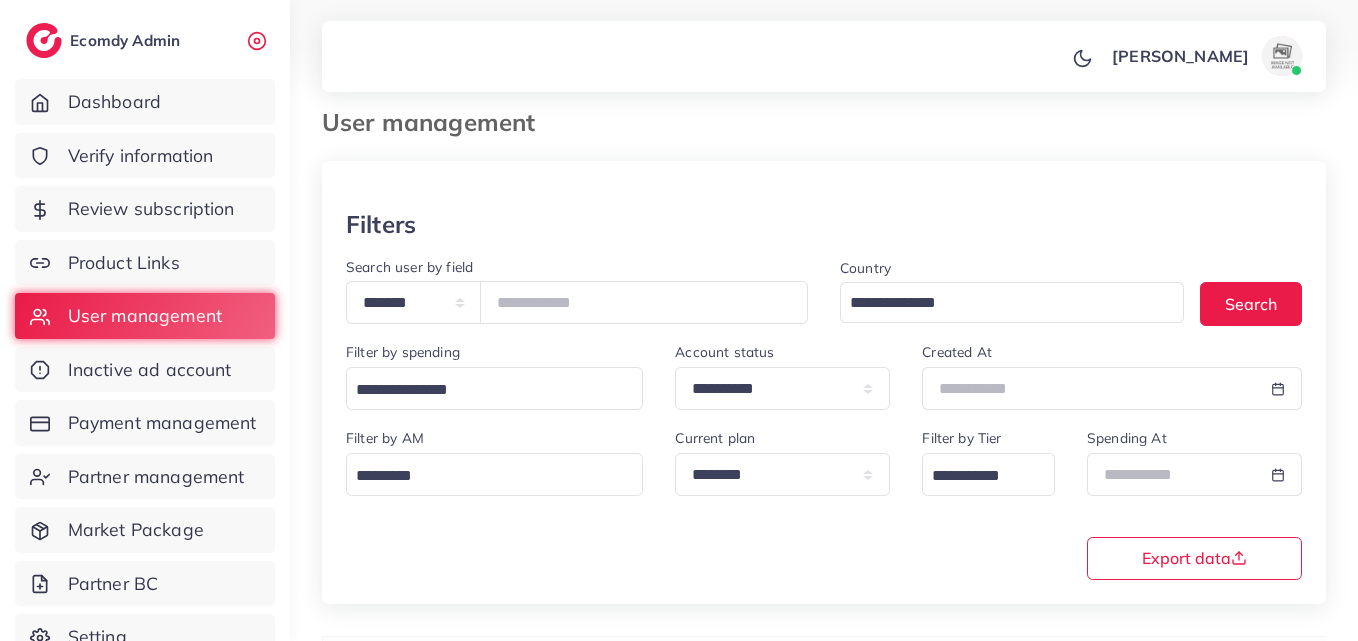 click on "mahnoor mudassir  Profile Log out" at bounding box center [824, 57] 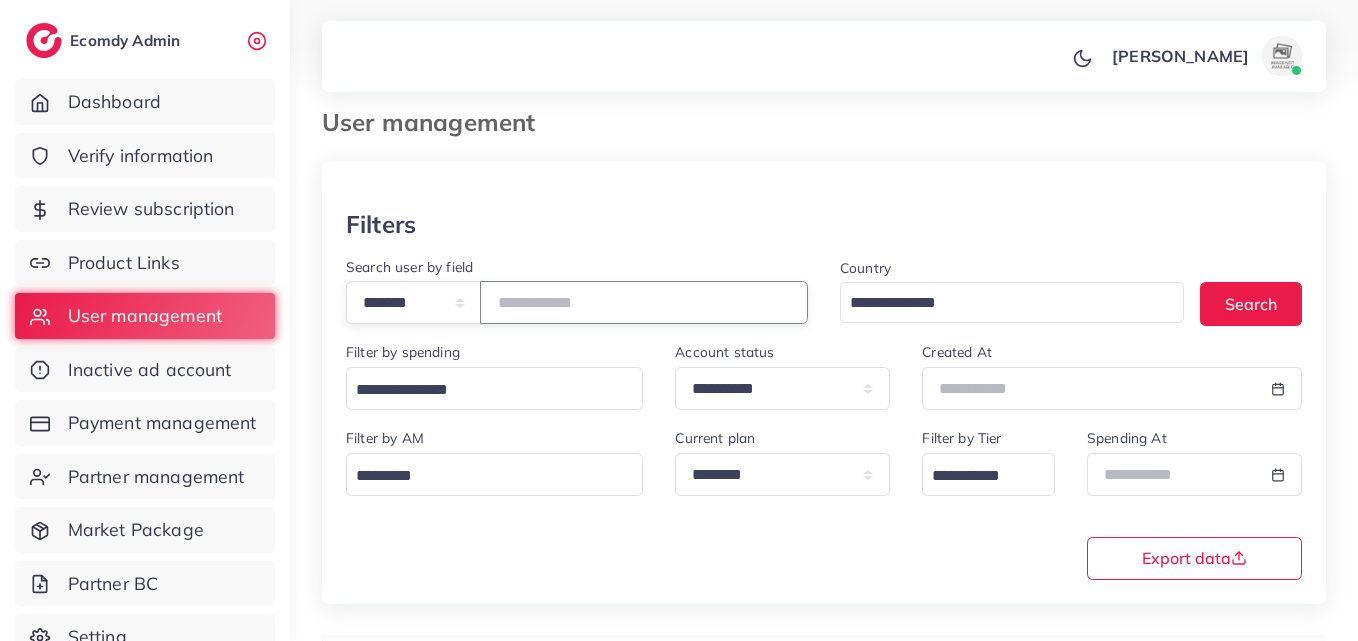 click at bounding box center [644, 302] 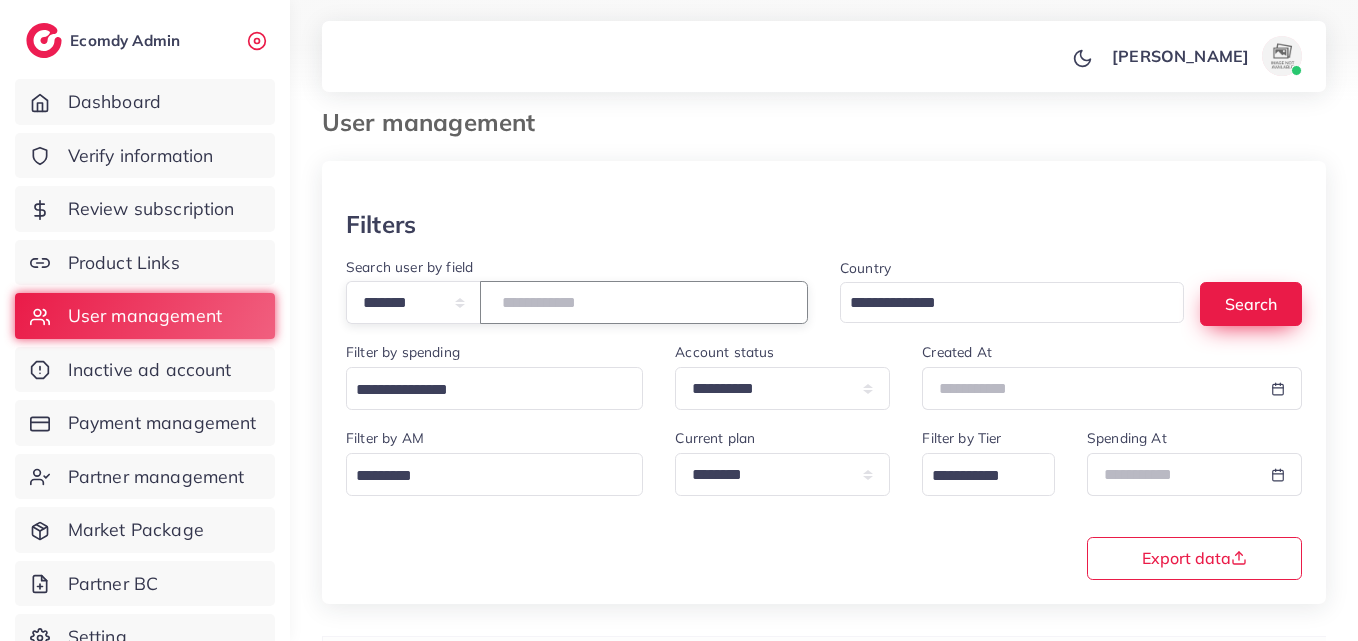 type on "*******" 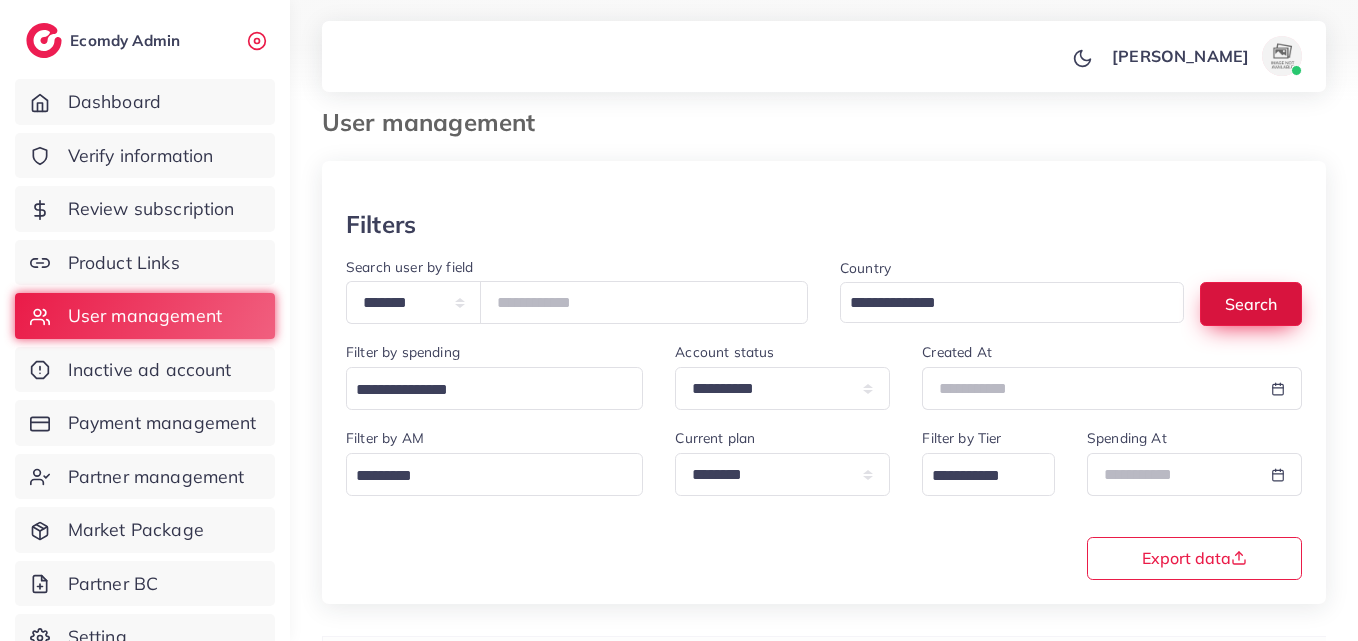 click on "Search" at bounding box center (1251, 303) 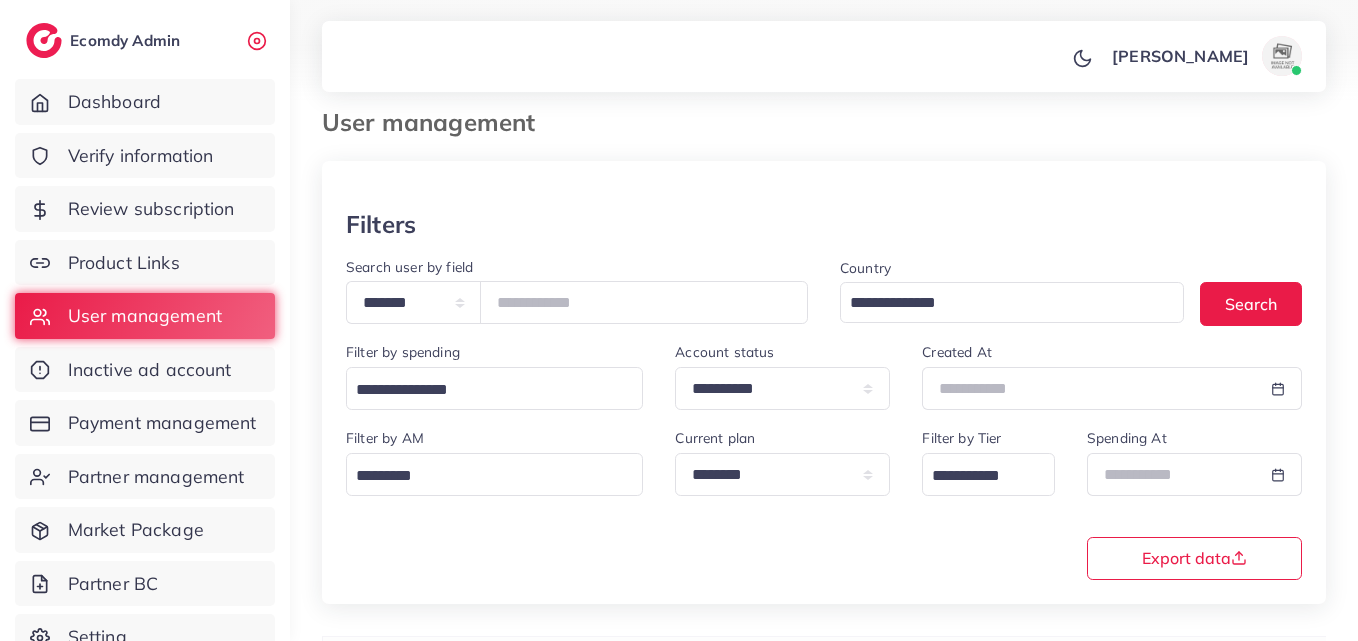 click on "User management" at bounding box center (824, 134) 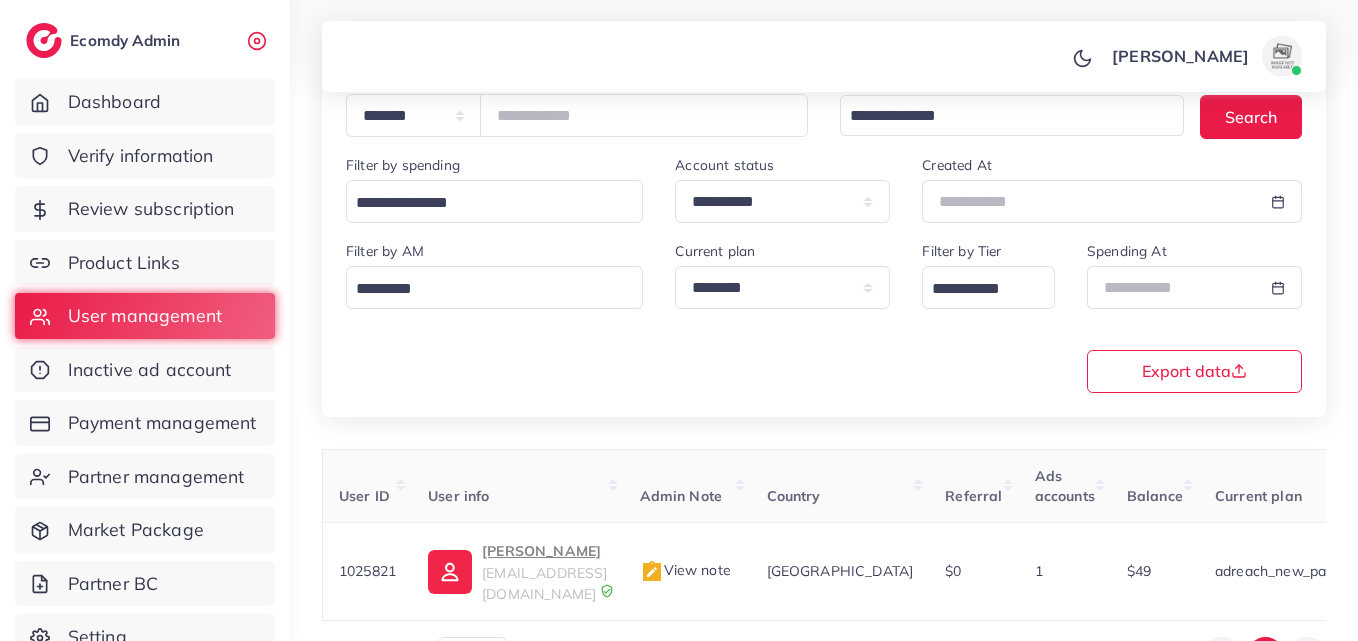 scroll, scrollTop: 116, scrollLeft: 0, axis: vertical 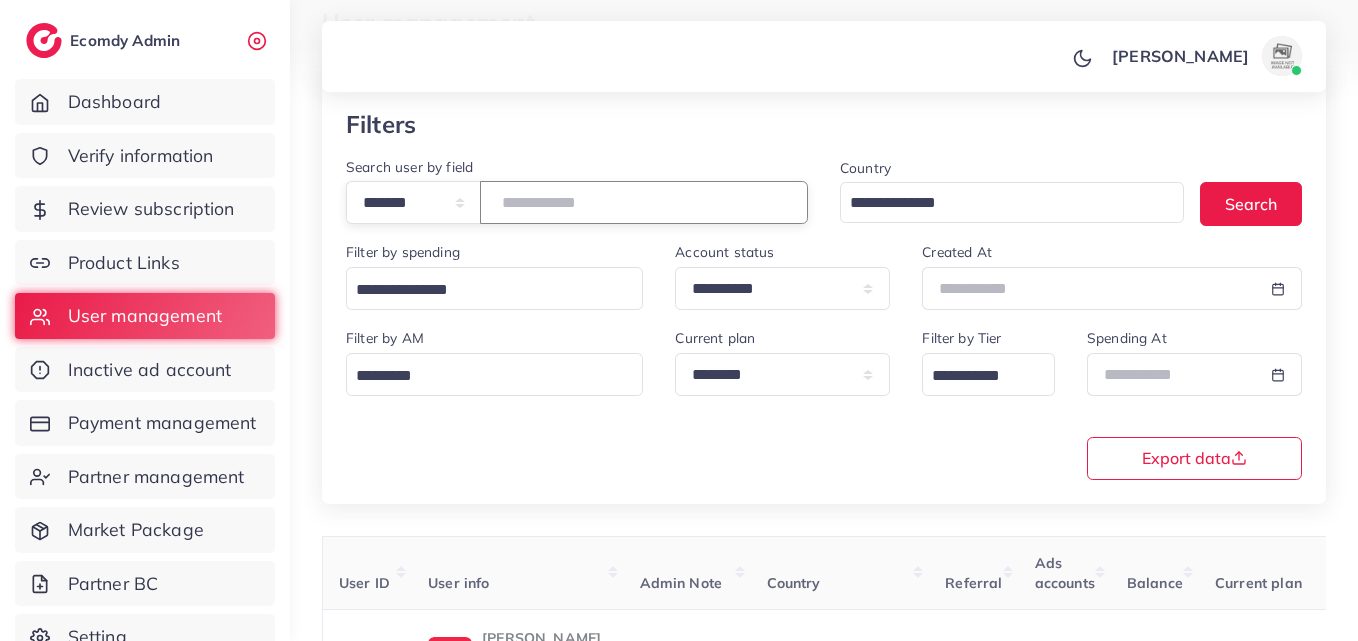 click on "*******" at bounding box center [644, 202] 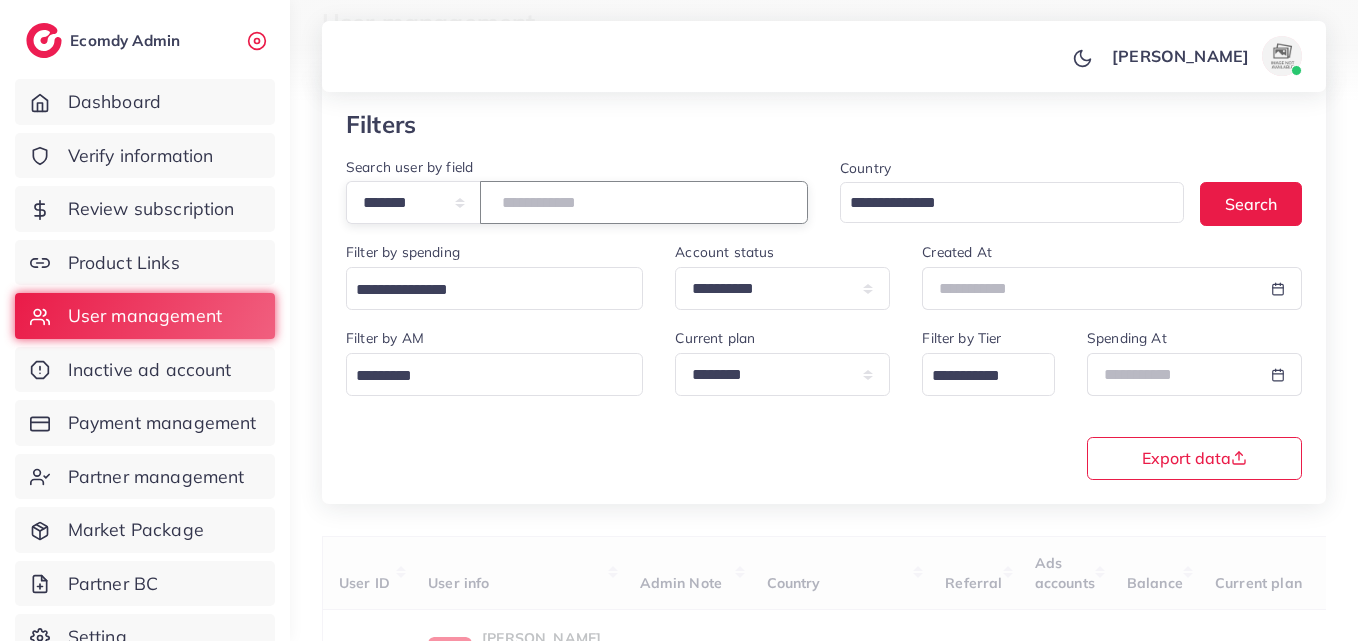 paste on "*******" 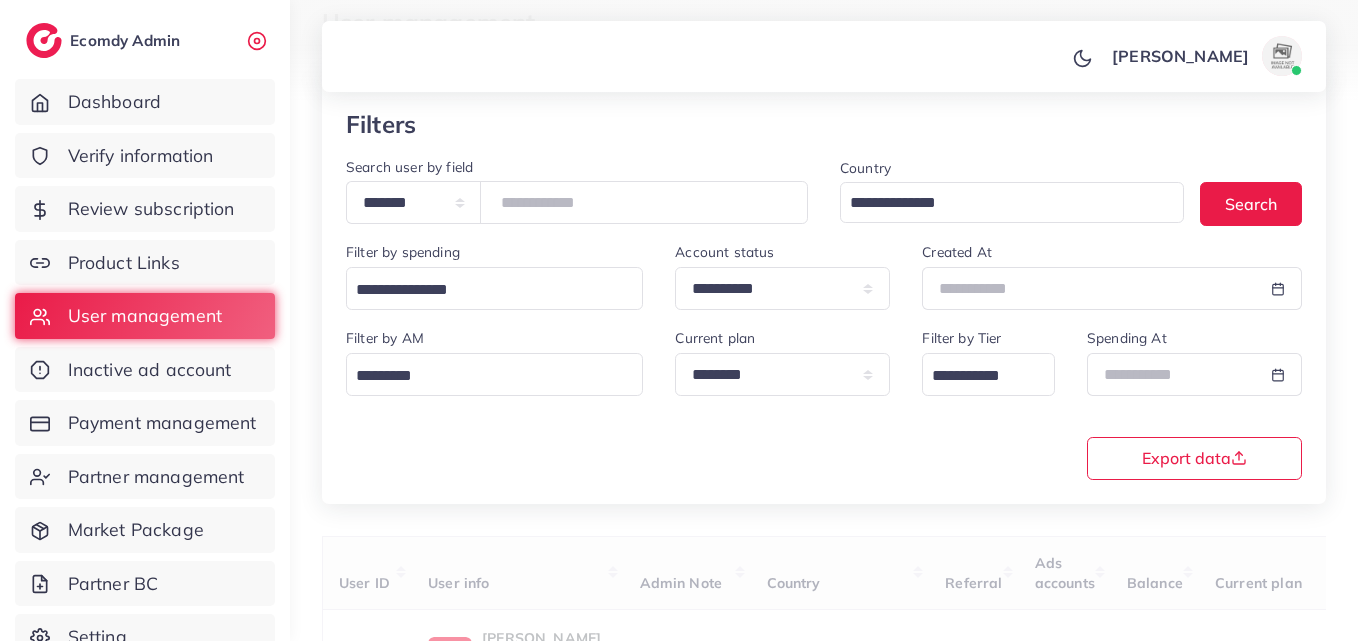 drag, startPoint x: 545, startPoint y: 201, endPoint x: 1087, endPoint y: 221, distance: 542.3689 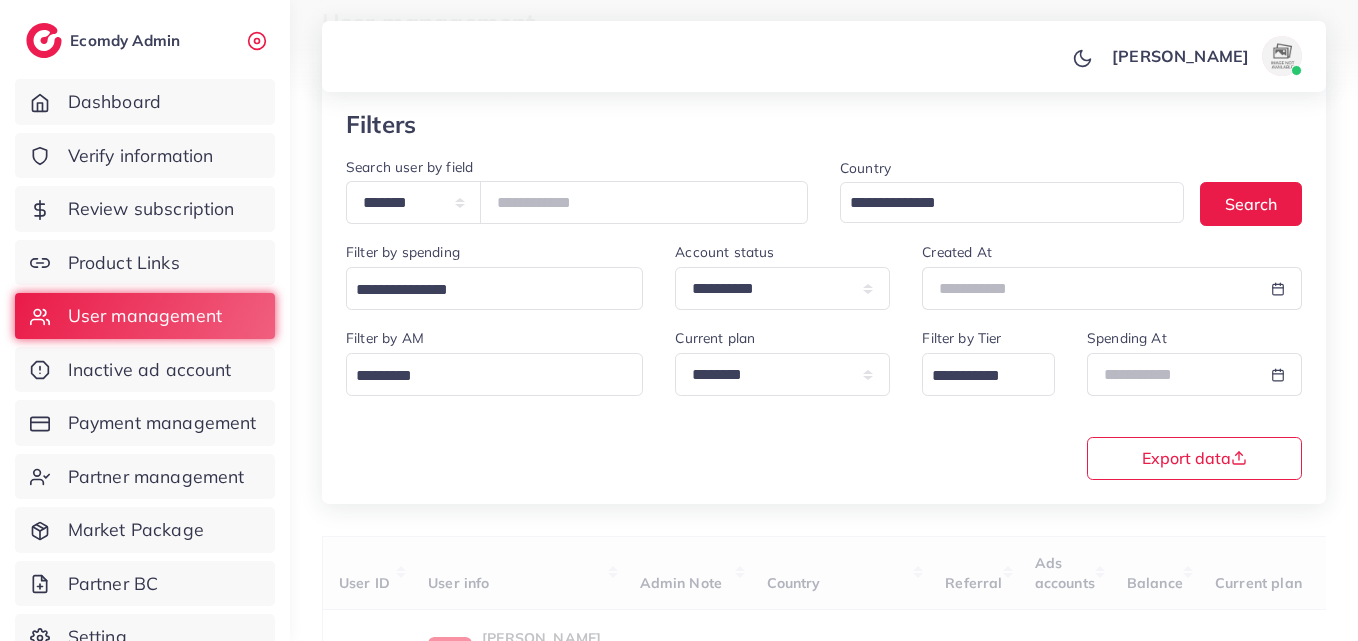 click on "Filter by spending            Loading..." at bounding box center [494, 283] 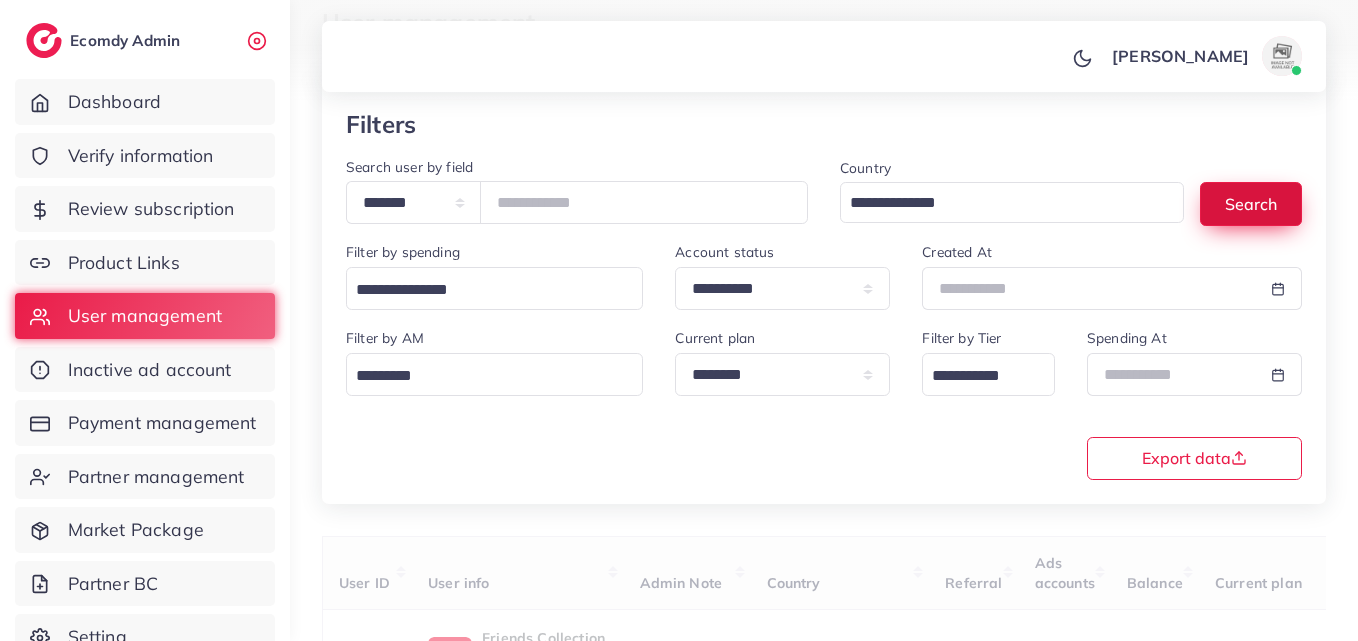 click on "Search" at bounding box center (1251, 203) 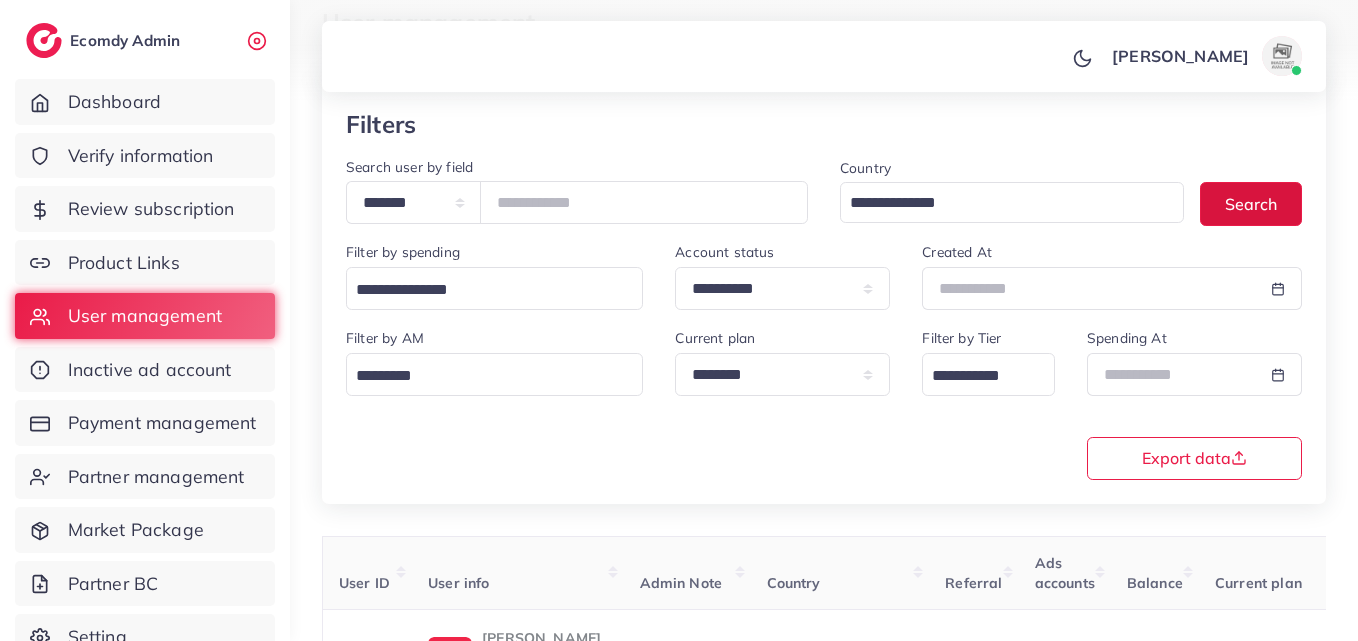 scroll, scrollTop: 316, scrollLeft: 0, axis: vertical 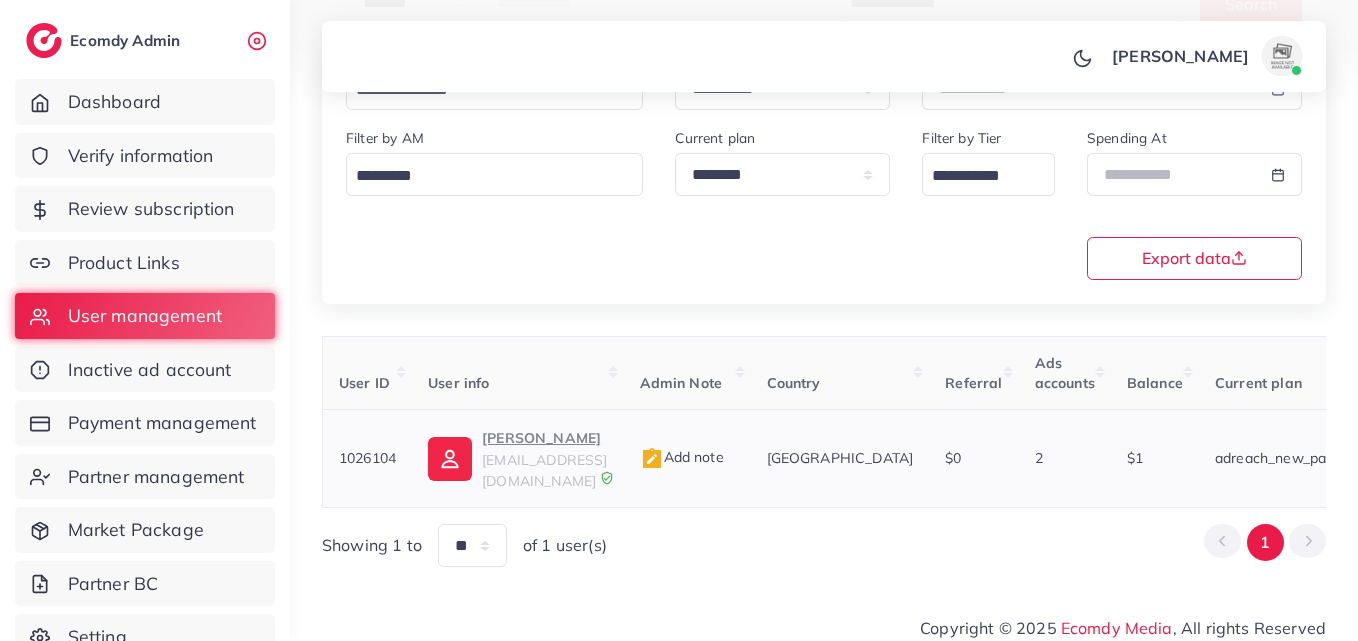 click on "Affan Hussain" at bounding box center [544, 438] 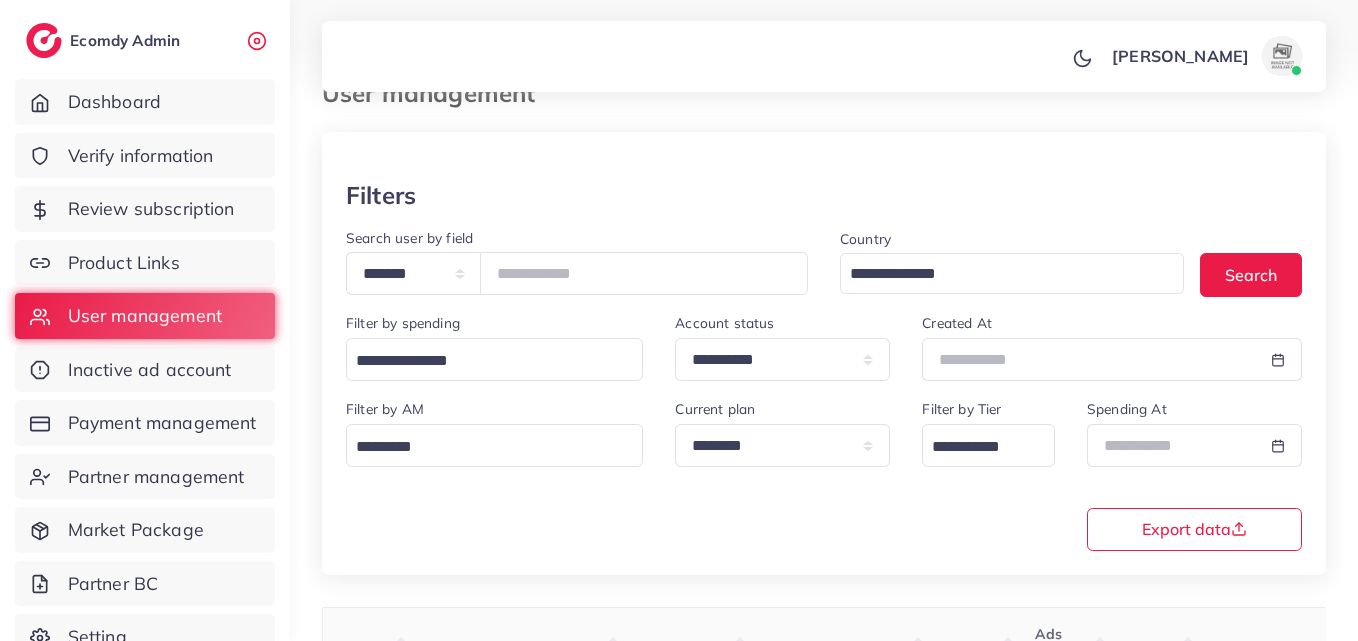 scroll, scrollTop: 100, scrollLeft: 0, axis: vertical 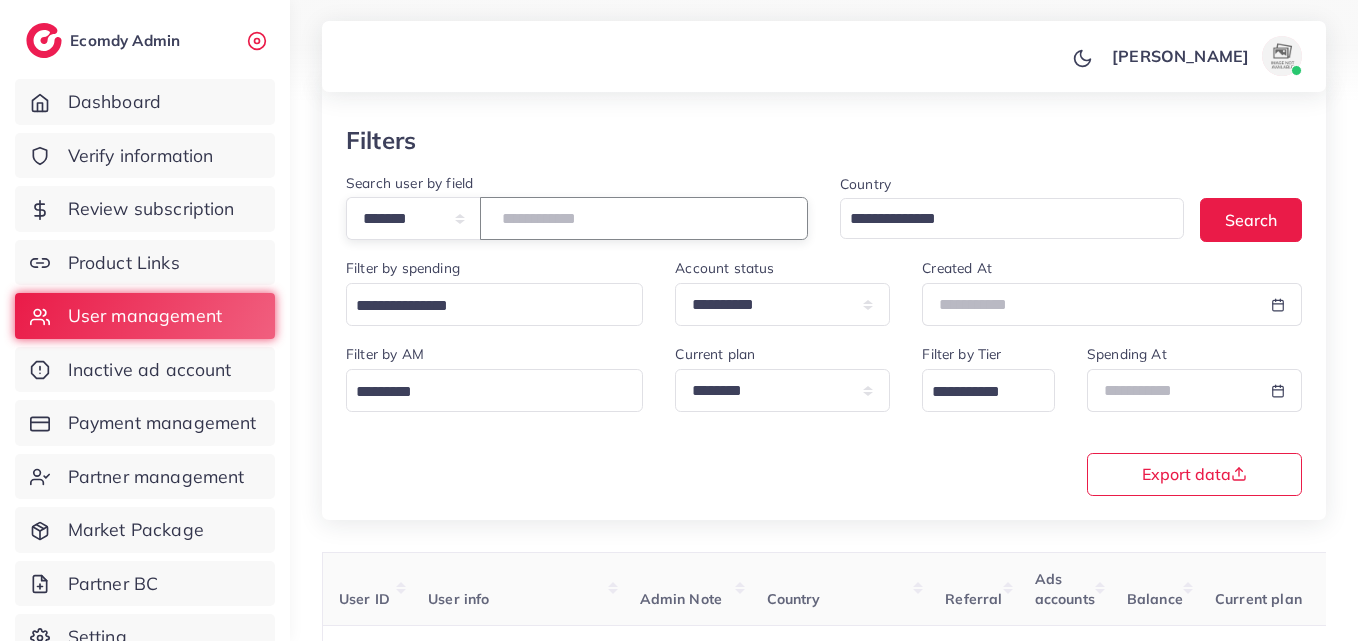 click on "*******" at bounding box center [644, 218] 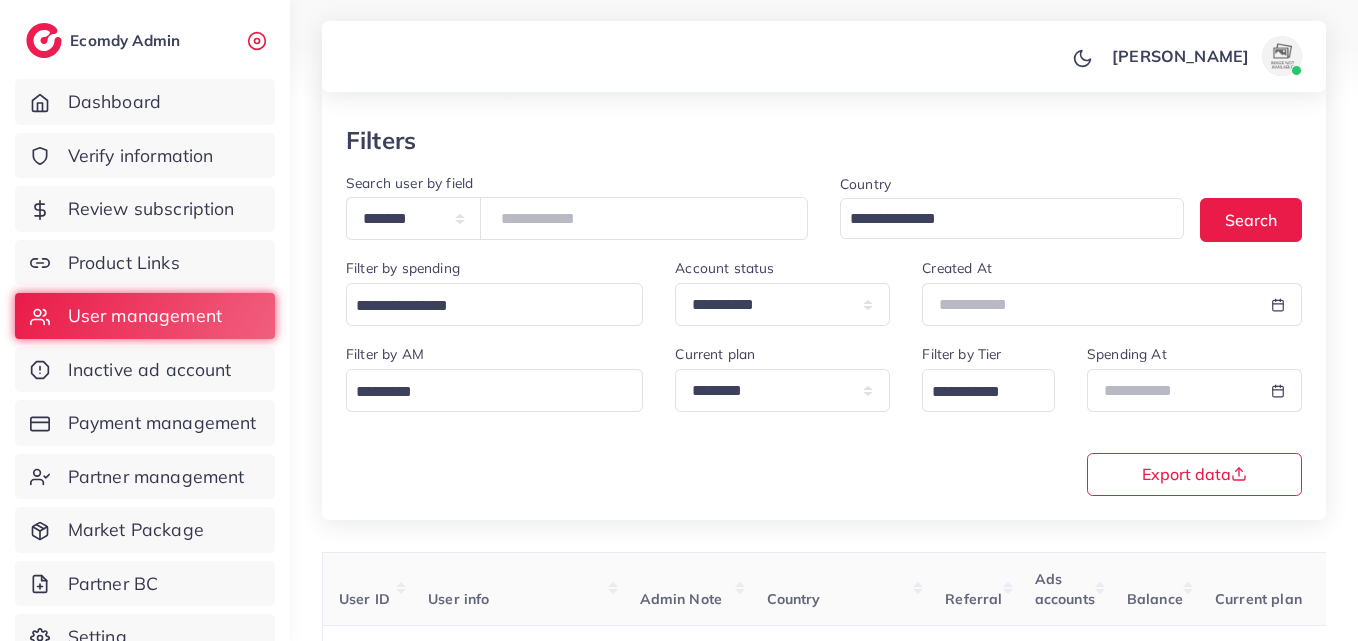 drag, startPoint x: 576, startPoint y: 216, endPoint x: 656, endPoint y: 348, distance: 154.35025 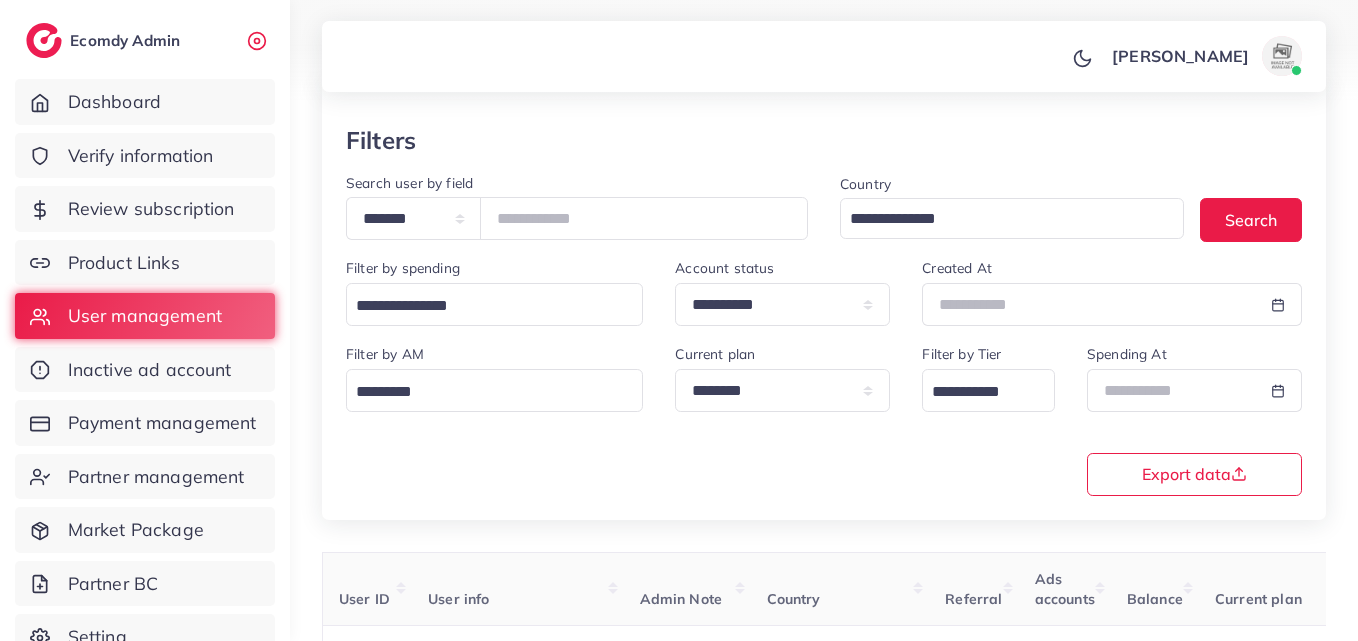 click on "Filter by AM            Loading..." at bounding box center (494, 385) 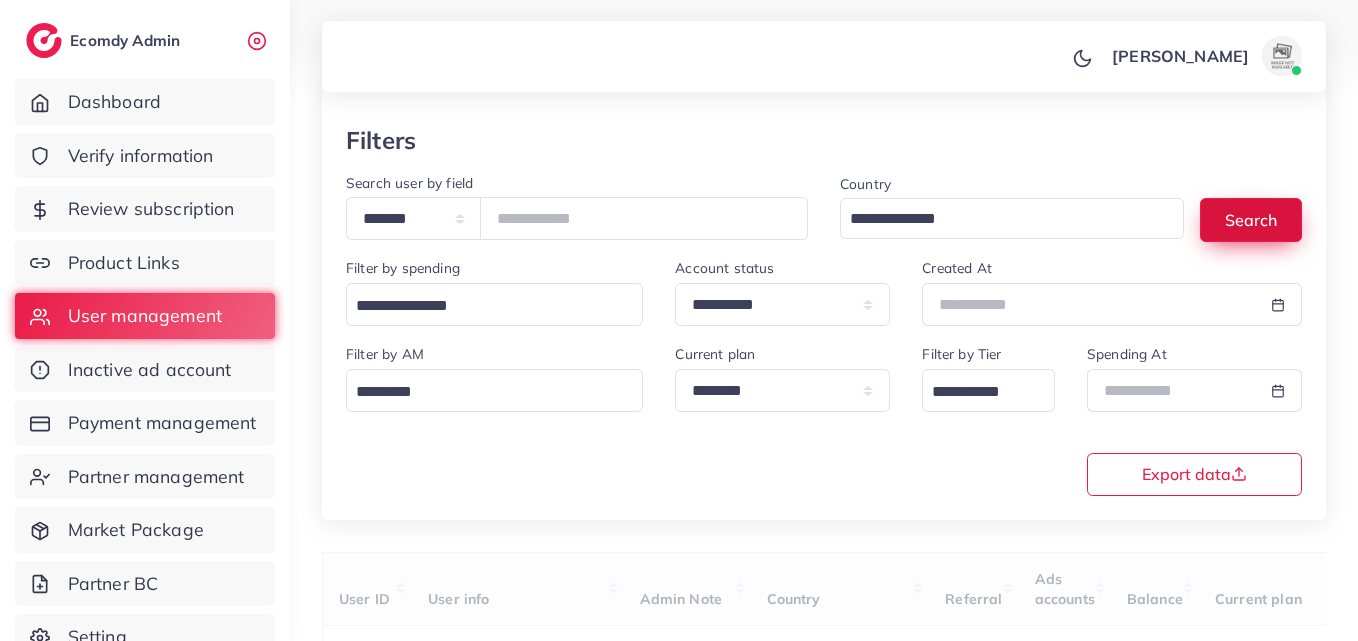 click on "Search" at bounding box center [1251, 219] 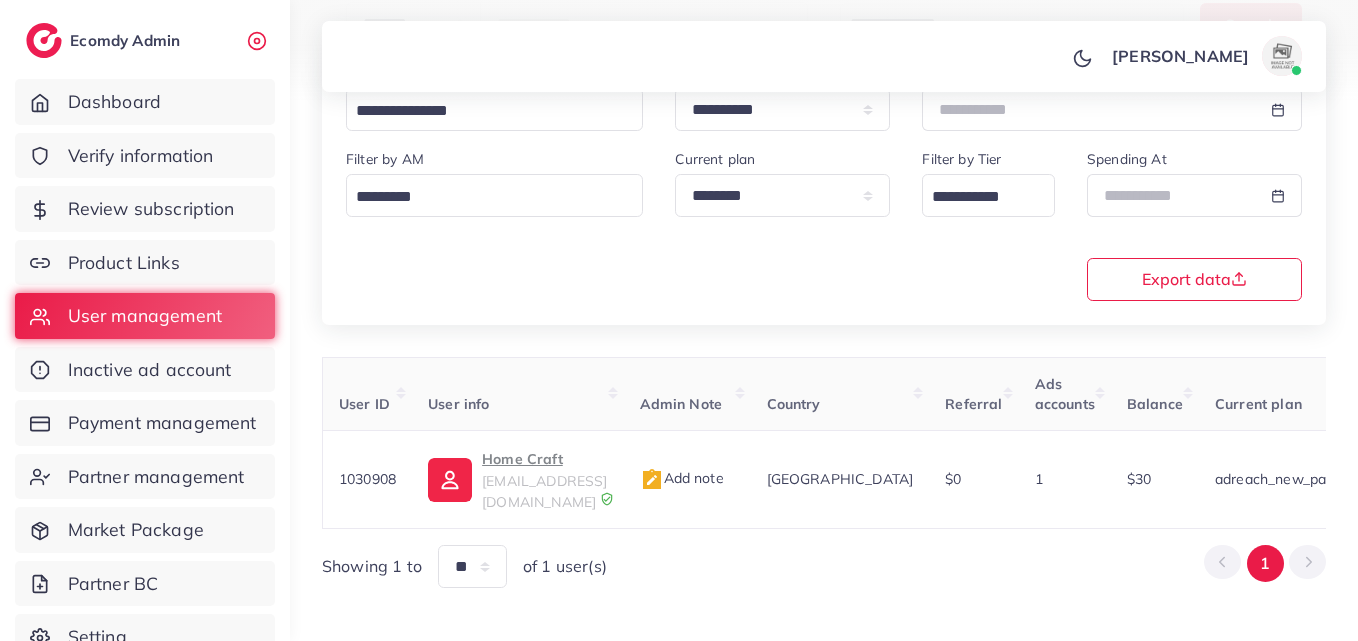scroll, scrollTop: 316, scrollLeft: 0, axis: vertical 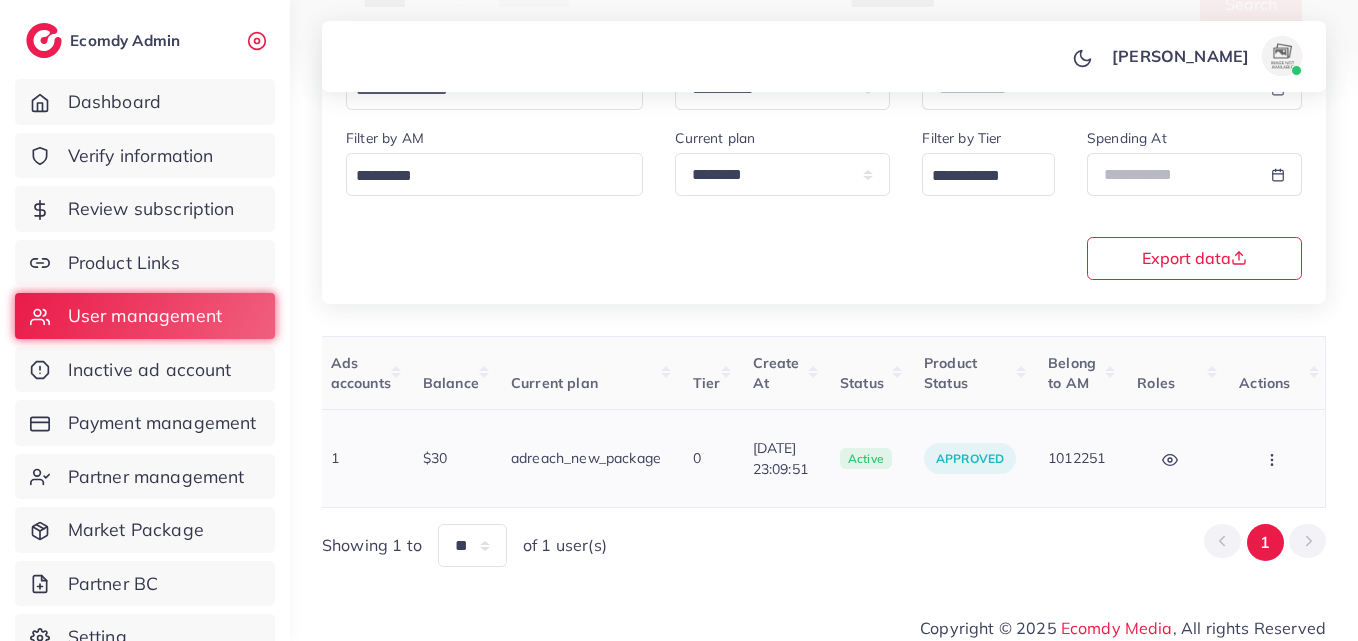 click 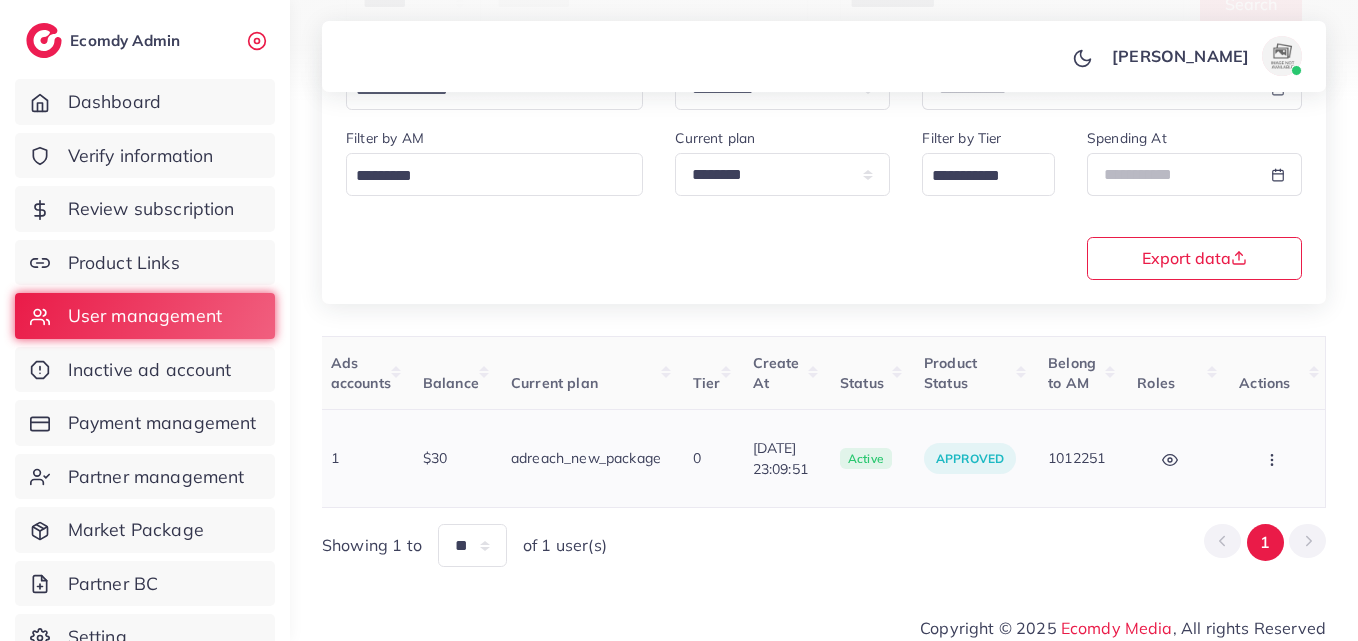 scroll, scrollTop: 2, scrollLeft: 717, axis: both 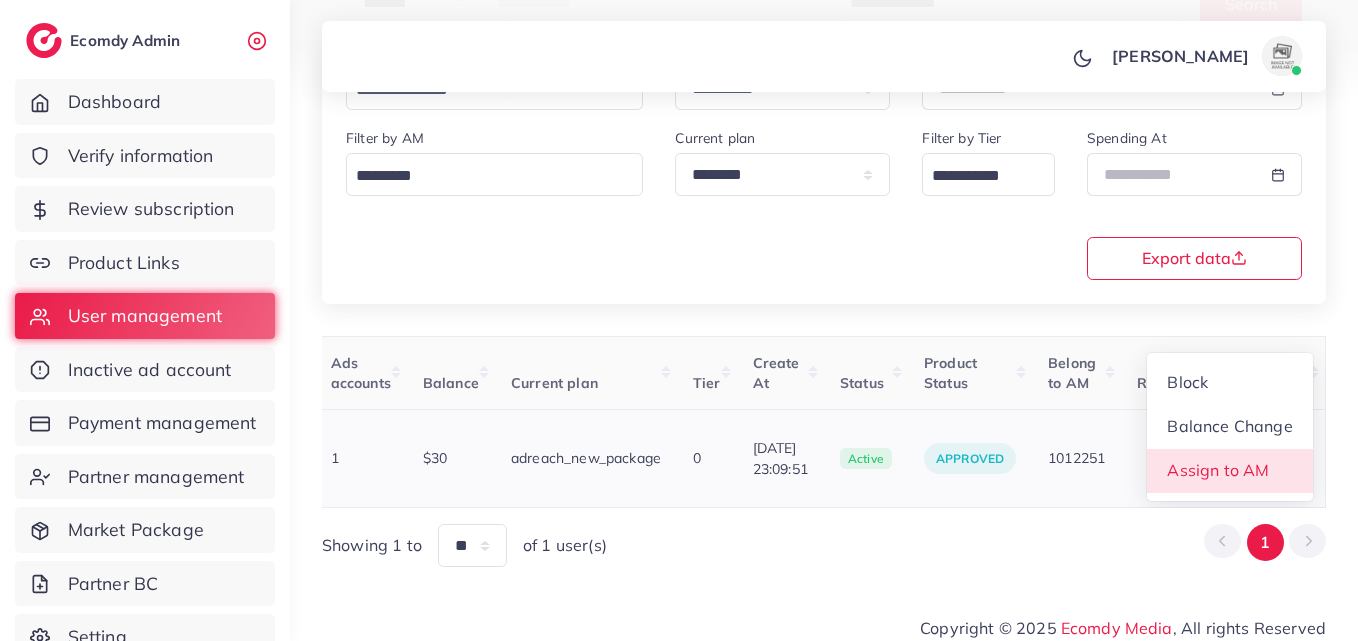 click on "Assign to AM" at bounding box center (1219, 470) 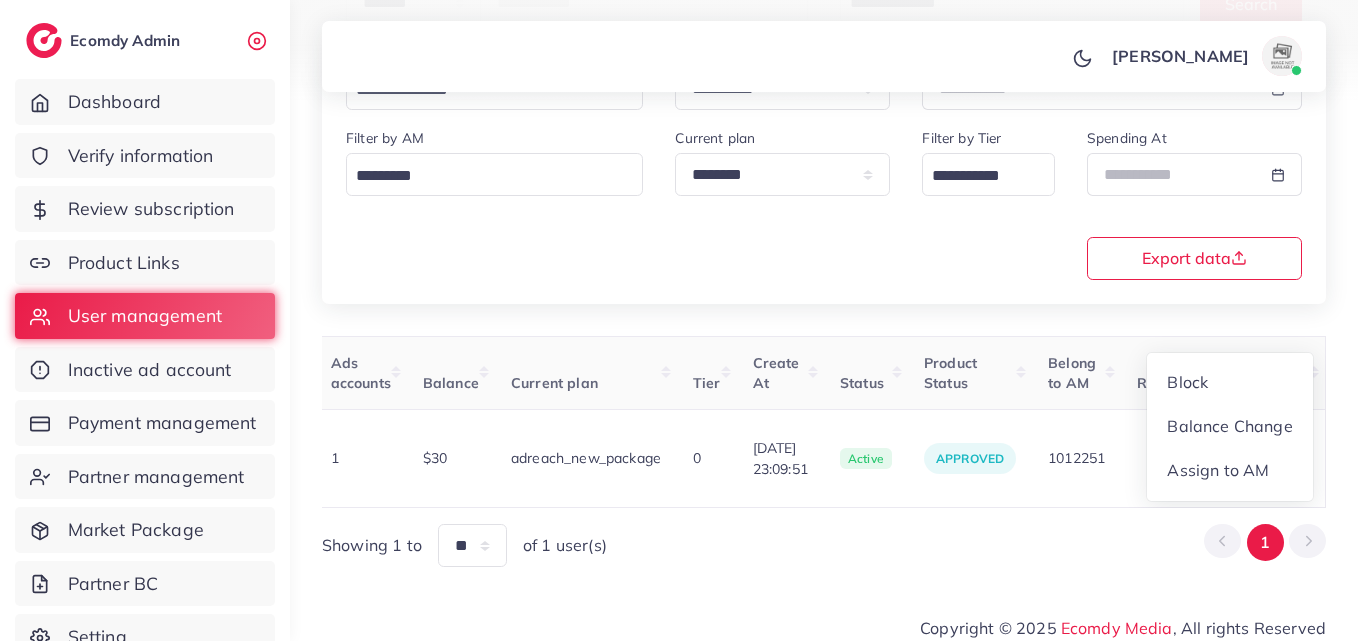 click at bounding box center (0, 0) 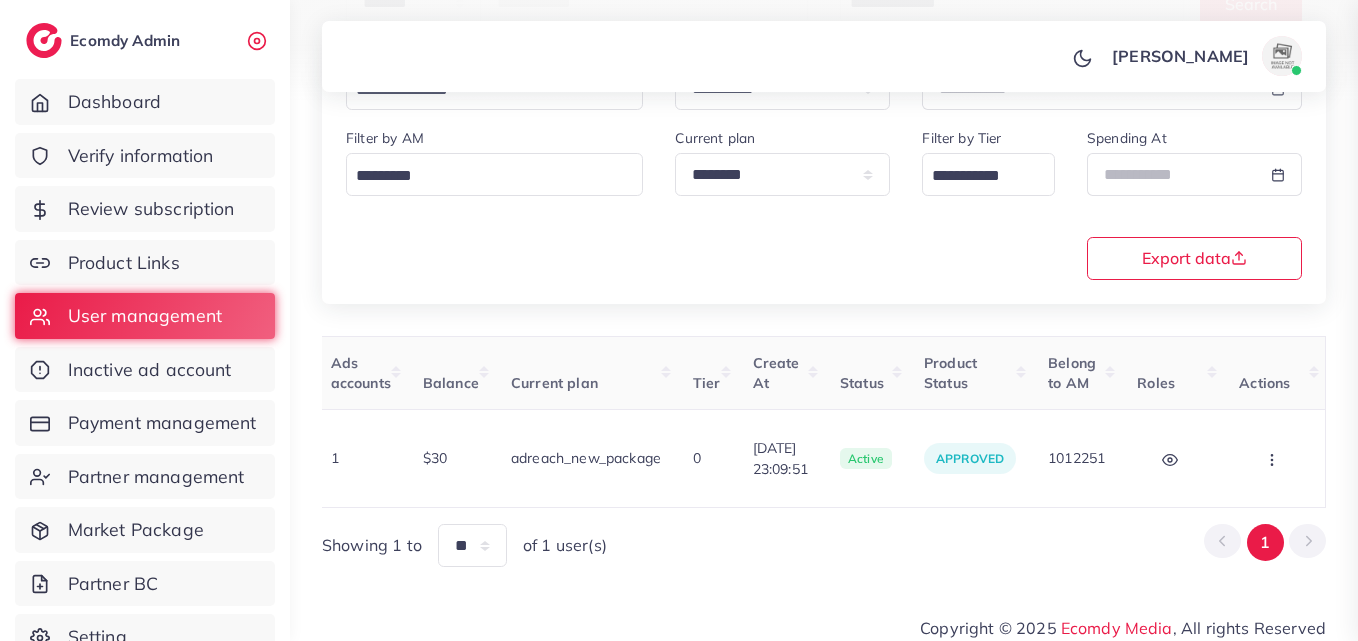 scroll, scrollTop: 0, scrollLeft: 717, axis: horizontal 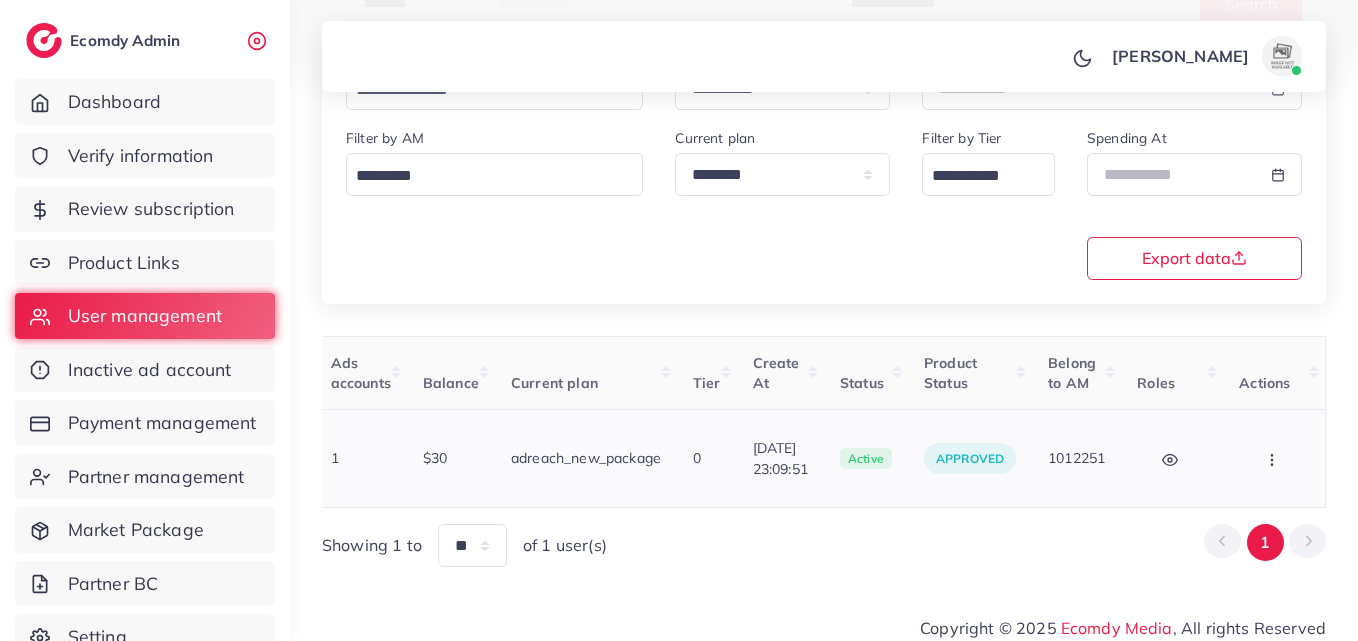 click 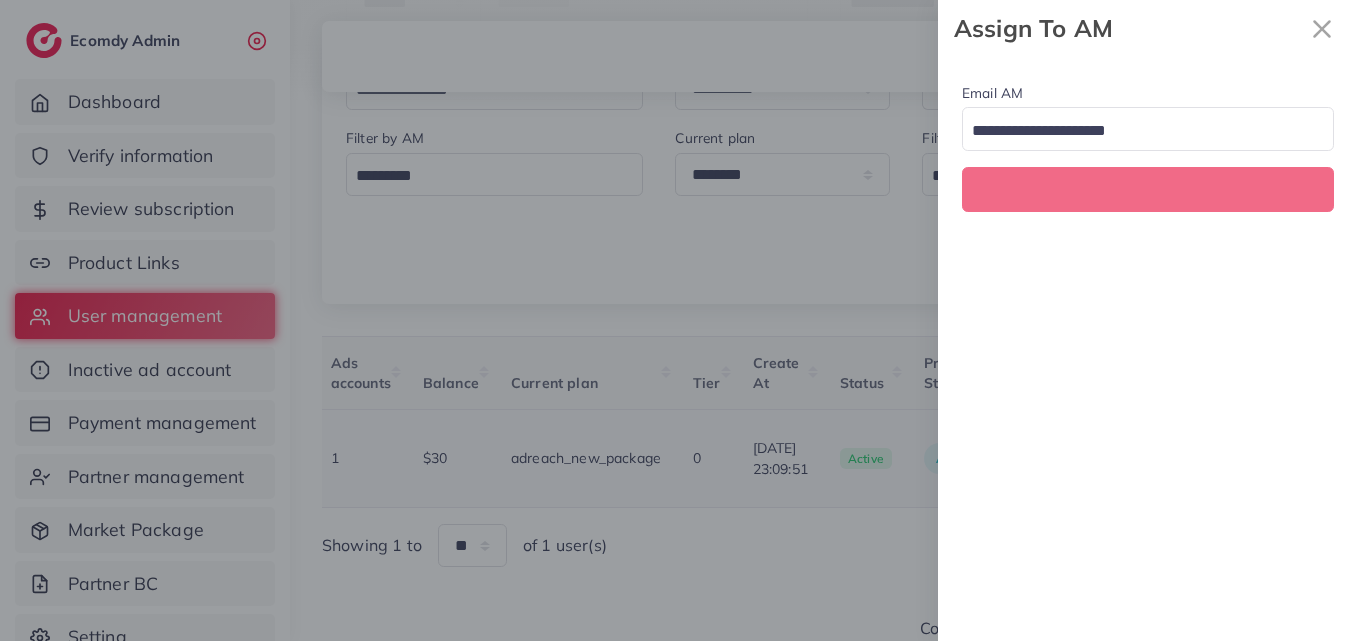scroll, scrollTop: 0, scrollLeft: 717, axis: horizontal 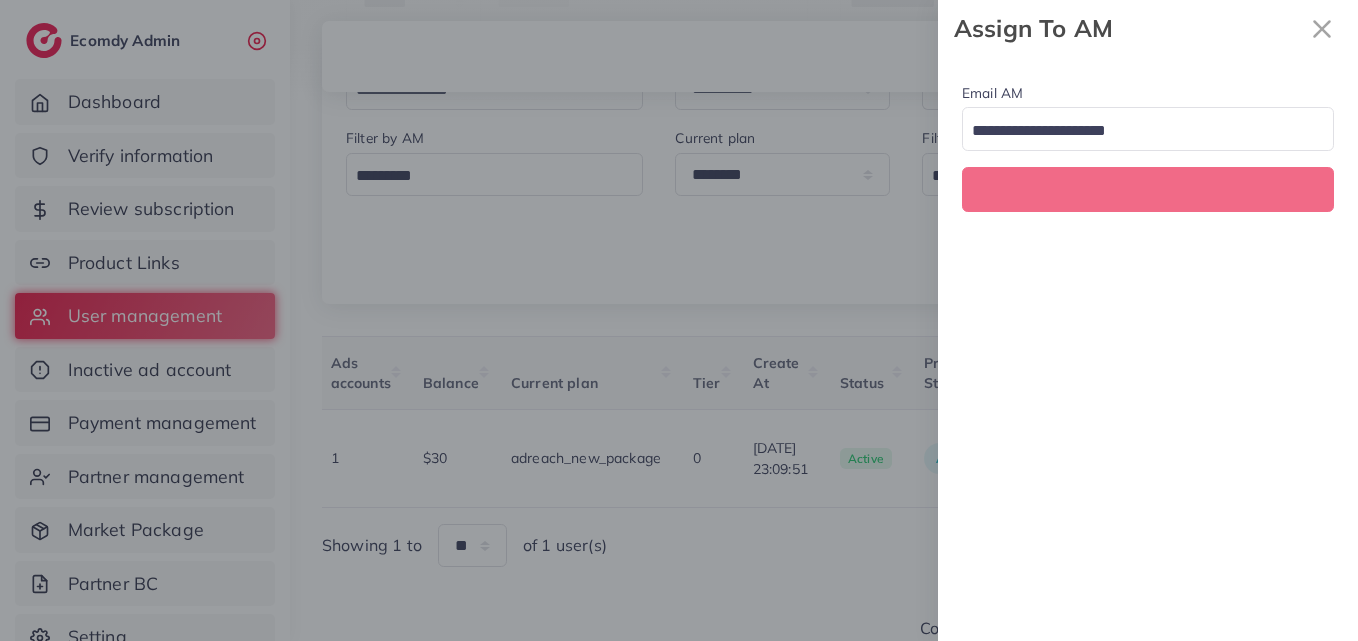 click on "Email AM            Loading..." at bounding box center [1148, 349] 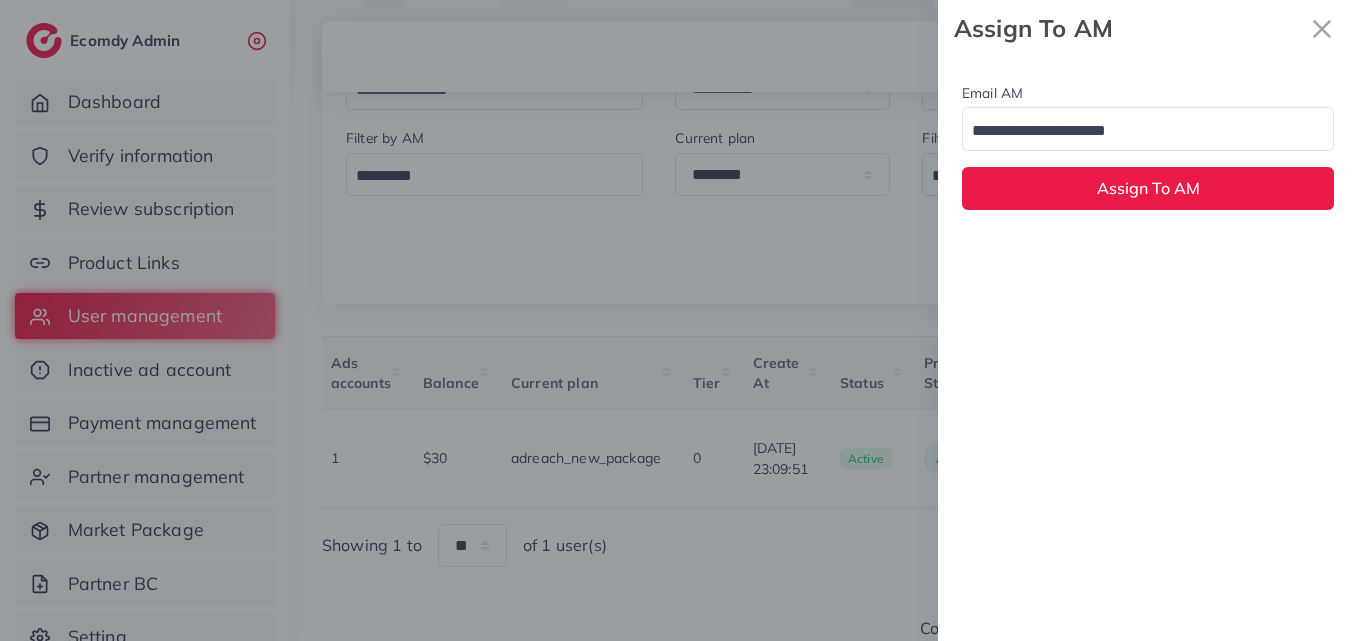 click at bounding box center (1136, 131) 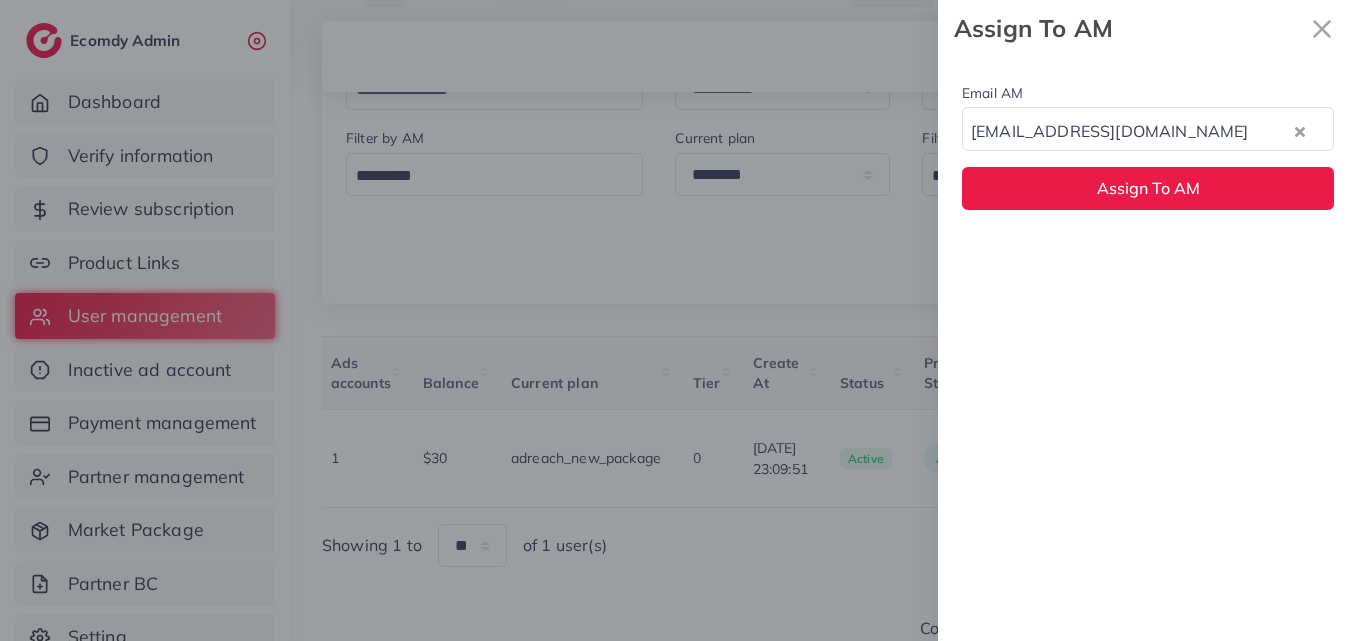 click on "Email AM
hadibaaslam@gmail.com
Loading...
None
hadibaaslam@gmail.com
wajahat@adreach.agency
Assign To AM" at bounding box center [1148, 145] 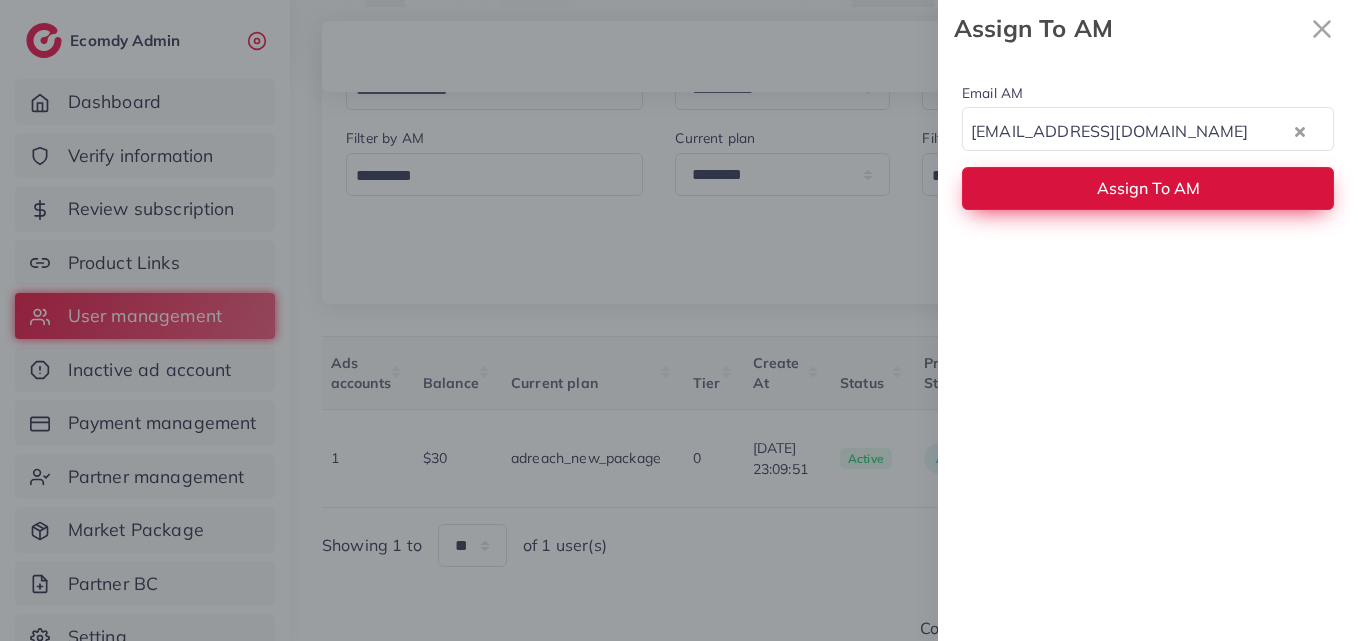 click on "Assign To AM" at bounding box center [1148, 188] 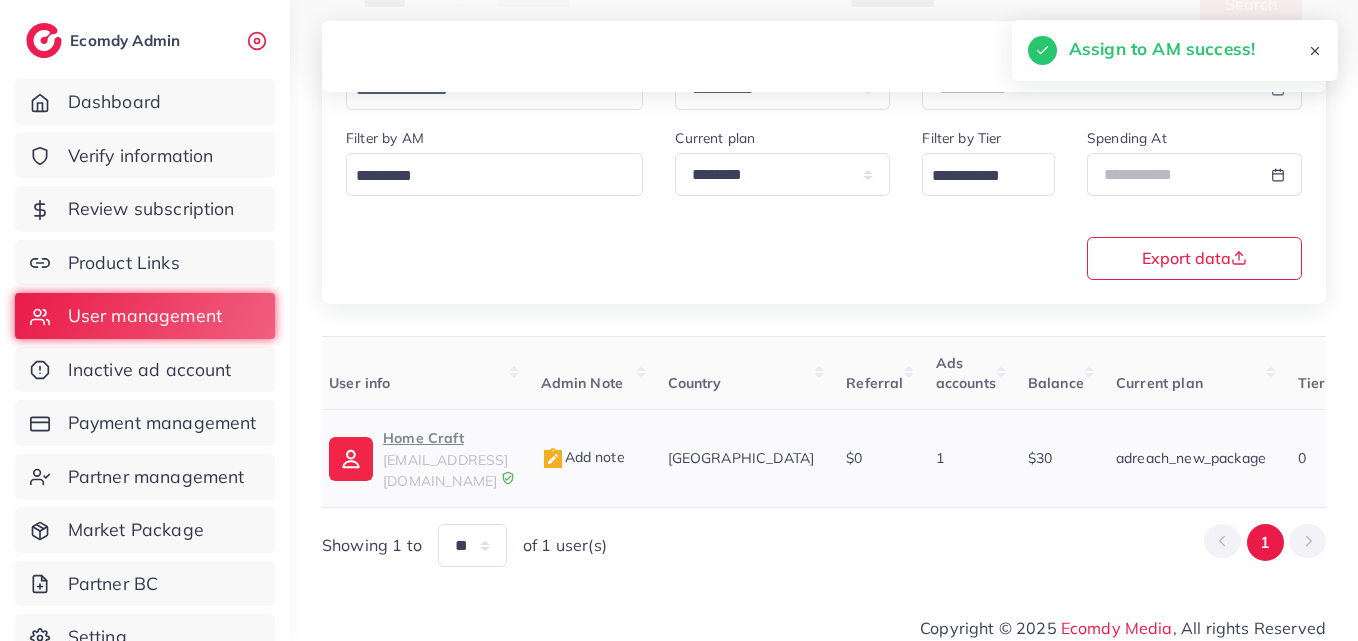 drag, startPoint x: 887, startPoint y: 494, endPoint x: 501, endPoint y: 485, distance: 386.10492 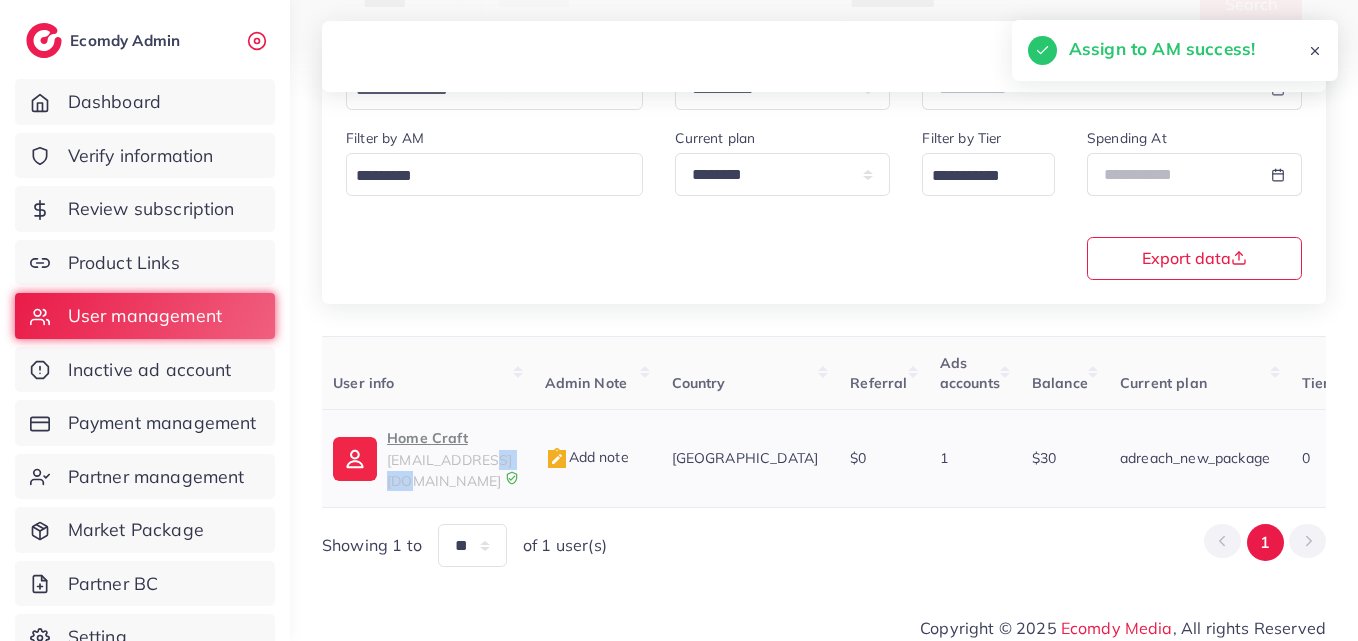 drag, startPoint x: 501, startPoint y: 485, endPoint x: 470, endPoint y: 481, distance: 31.257 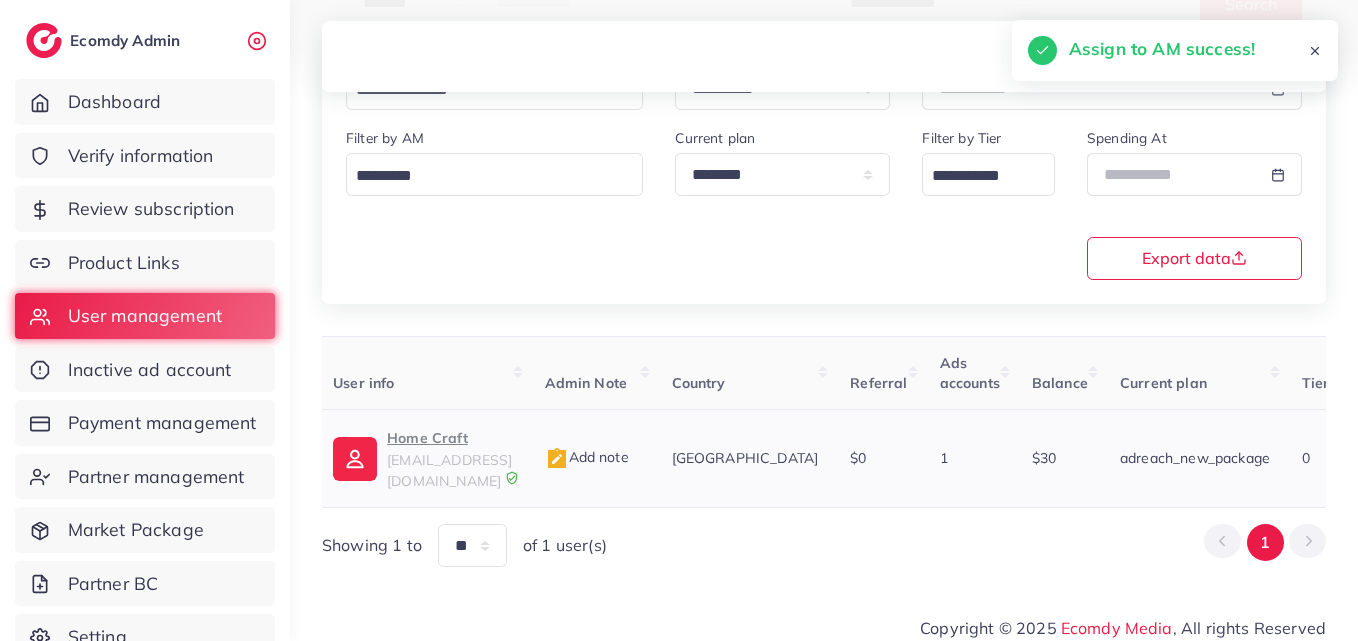 click on "Home Craft  info.homecraftspk@gmail.com" at bounding box center (422, 459) 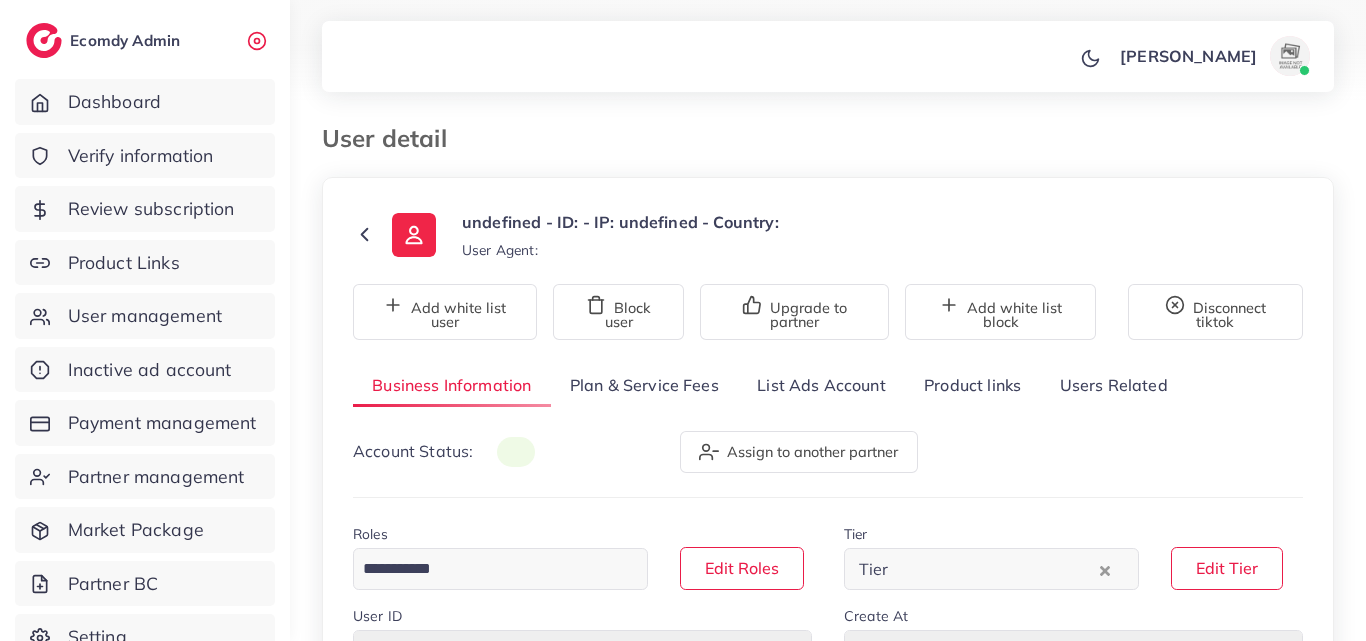 click on "Product links" at bounding box center (972, 385) 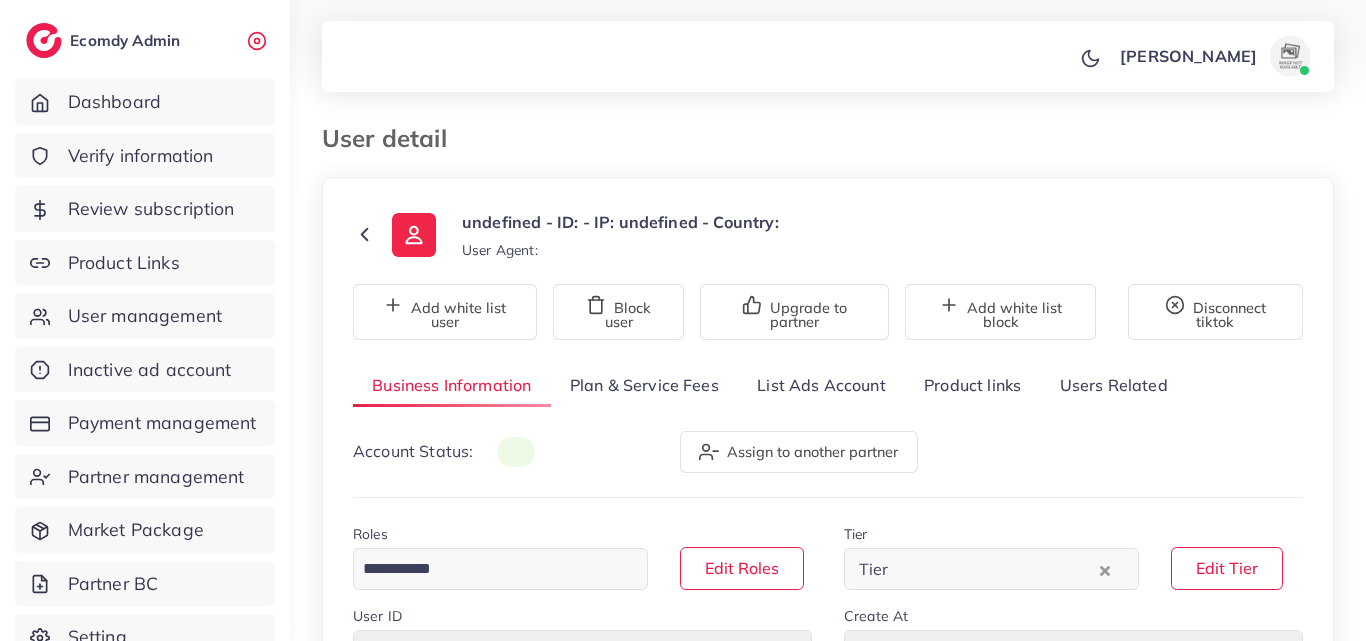 click on "User detail   undefined - ID:  - IP: undefined - Country:   User Agent:   Add white list user   Block user   Upgrade to partner   Add white list block   Disconnect tiktok  Business Information Plan & Service Fees List Ads Account Product links Users Related  Account Status:   Assign to another partner   Roles            Loading...      Edit Roles   Tier
Tier
Loading...      Edit Tier   User ID  ***  Create At  ***  Full Name  ***  Register from service  ***  Email  ***  Phone Number  * ****** A B C D E F G H I J K L M N O P Q R S T U V W X Y Z search no result Afghanistan (‫افغانستان‬‎) +93 Albania (Shqipëri) +355 Algeria (‫الجزائر‬‎) +213 American Samoa +1684 Andorra +376 Angola +244 Anguilla +1264 Antigua and Barbuda +1268 Argentina +54 Armenia (Հայաստան) +374 Aruba +297 Australia +61 Austria (Österreich) +43 Azerbaijan (Azərbaycan) +994 Bahamas +1242 Bahrain (‫البحرين‬‎) +973 Bangladesh (বাংলাদেশ) +880" at bounding box center (828, 878) 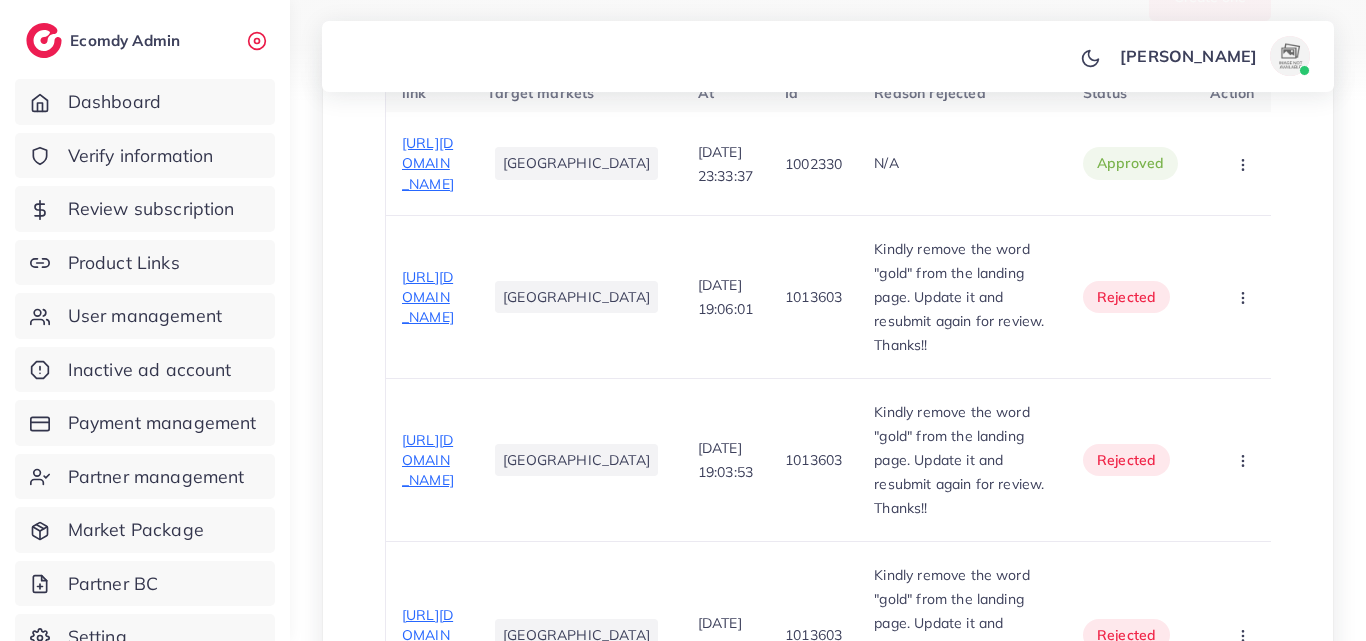 scroll, scrollTop: 841, scrollLeft: 0, axis: vertical 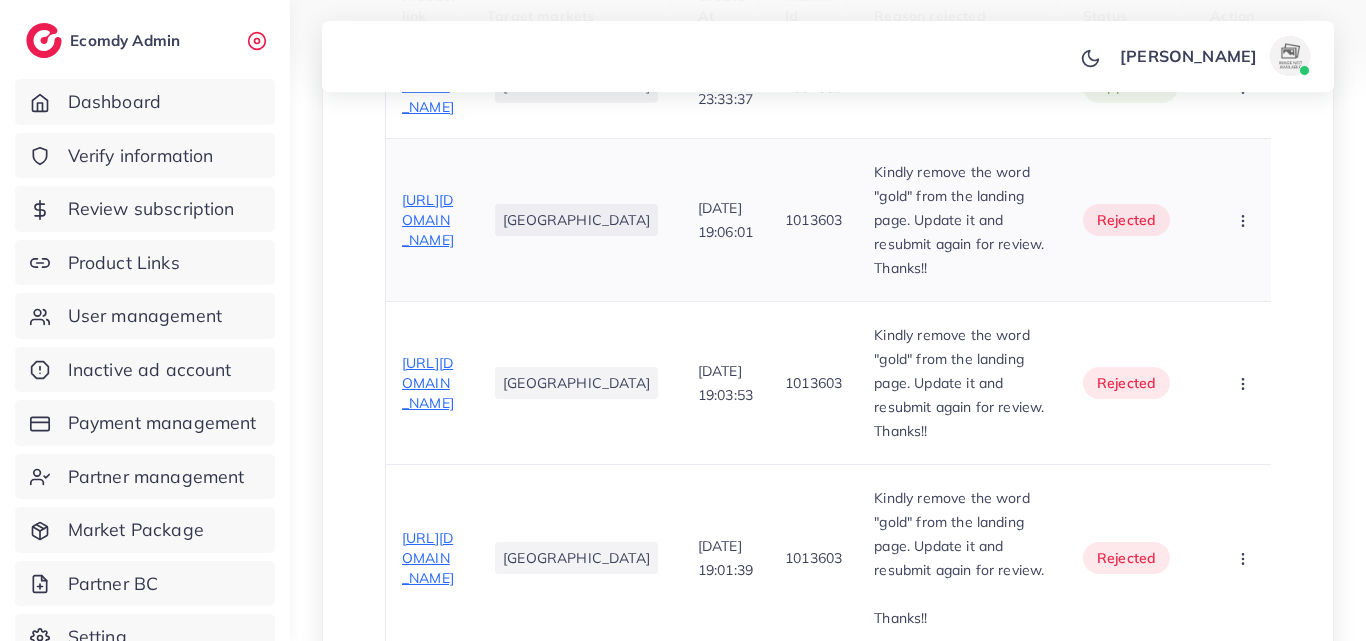 click on "https://zaytoons.shop/products/black-gold-luxury-couple-watch-set" at bounding box center [428, 220] 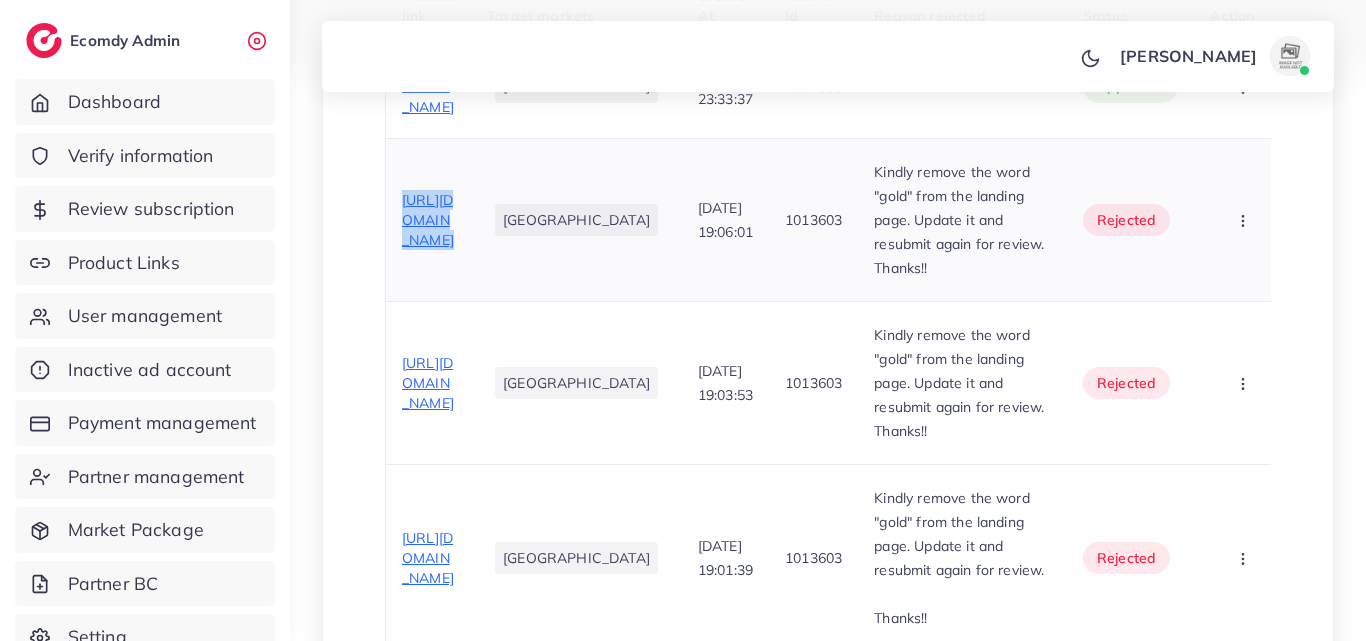 click on "https://zaytoons.shop/products/black-gold-luxury-couple-watch-set" at bounding box center [429, 219] 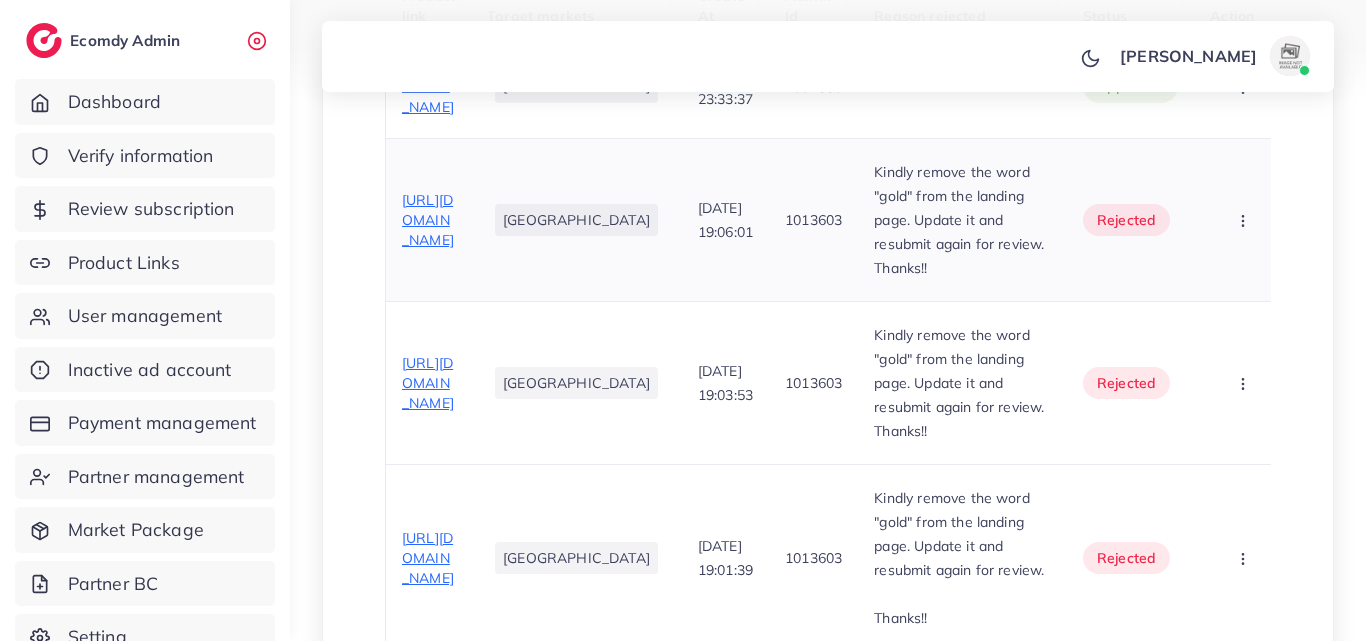 drag, startPoint x: 434, startPoint y: 445, endPoint x: 397, endPoint y: 289, distance: 160.32779 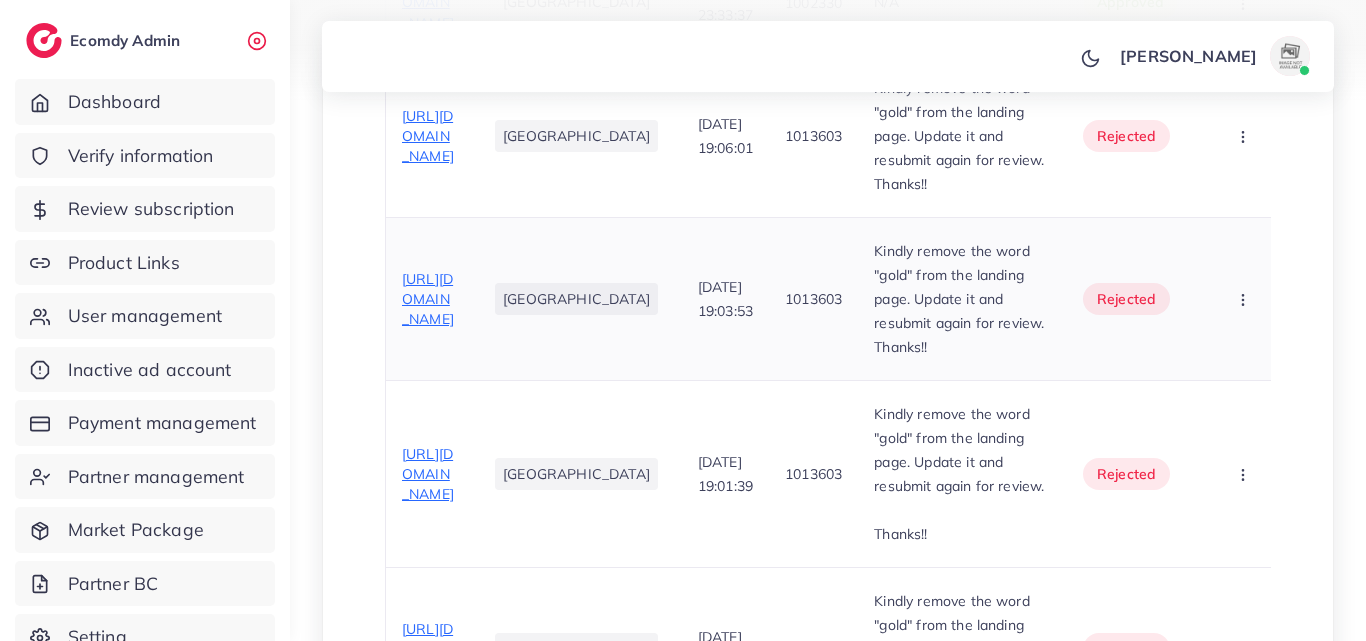 scroll, scrollTop: 1041, scrollLeft: 0, axis: vertical 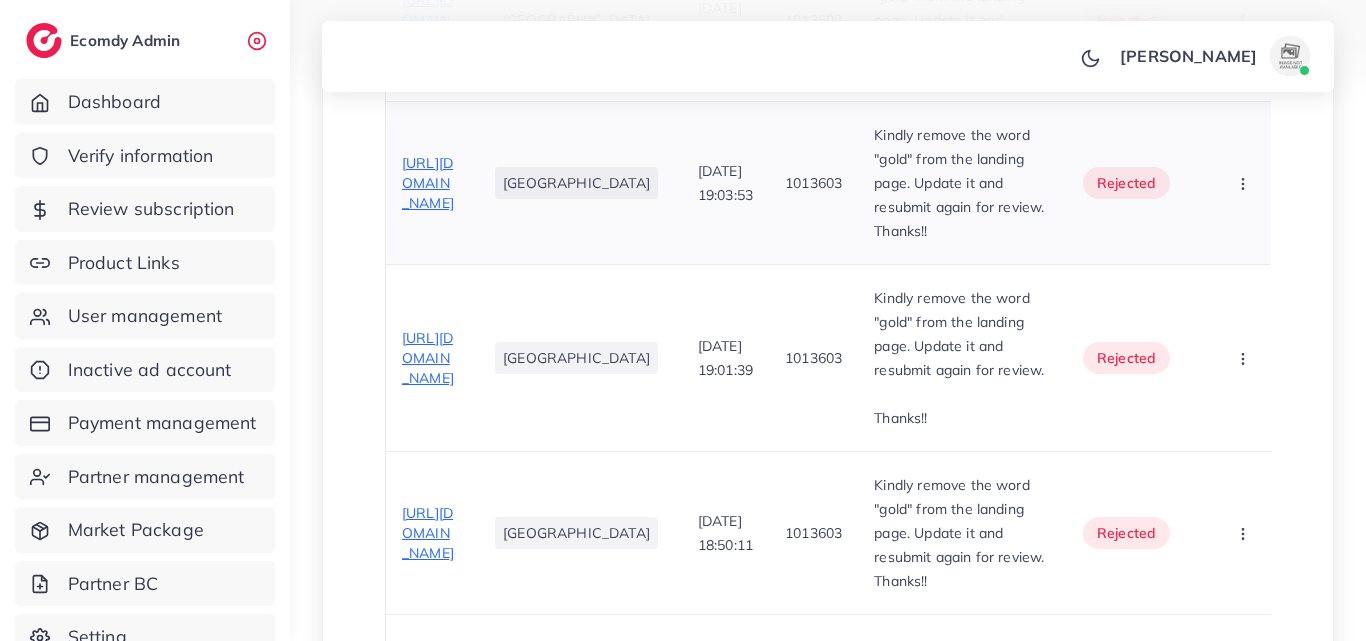 click on "https://zaytoons.shop/products/2-in-1-luxury-gold-watch-amp-bracelet-set" at bounding box center (428, 183) 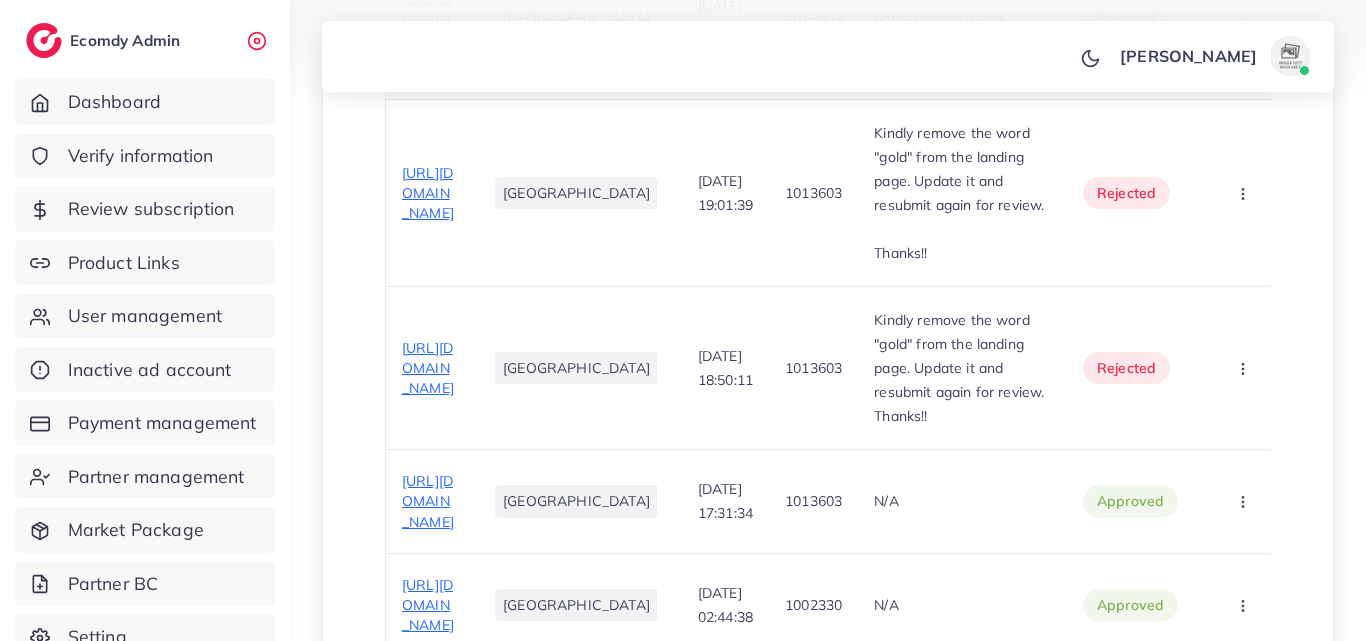 scroll, scrollTop: 1241, scrollLeft: 0, axis: vertical 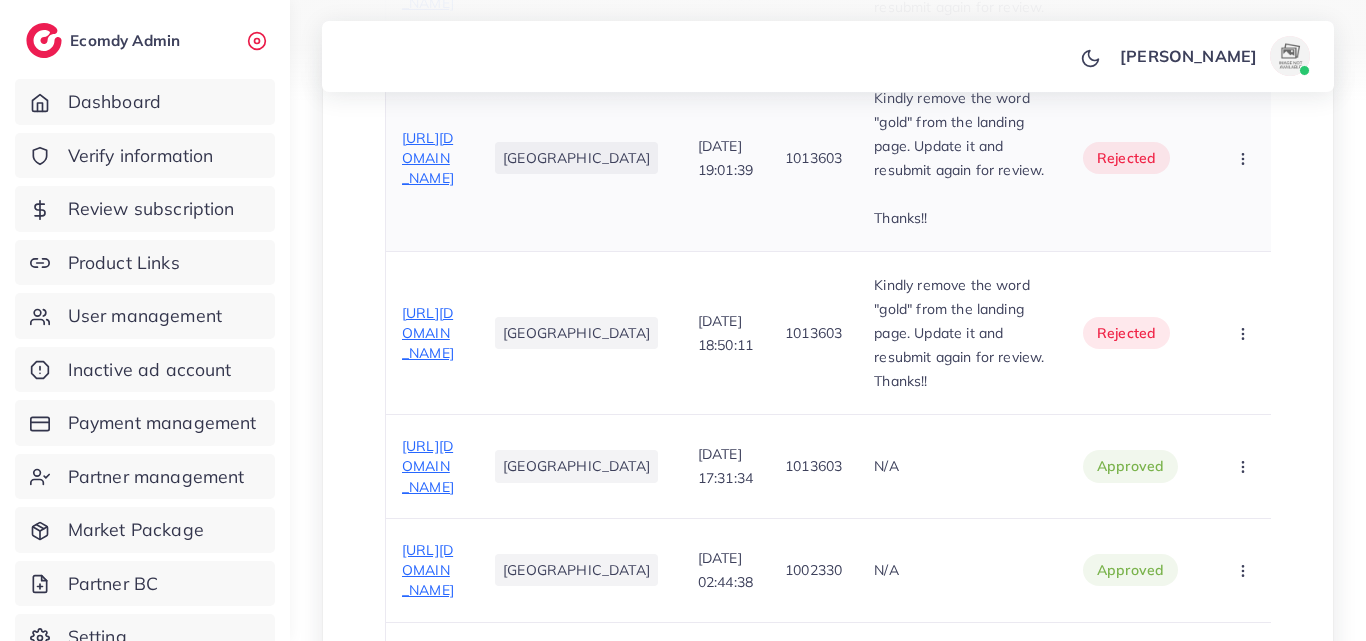 click on "https://zaytoons.shop/products/2-in-1-luxury-gold-watch-bracelet-set" at bounding box center [428, 158] 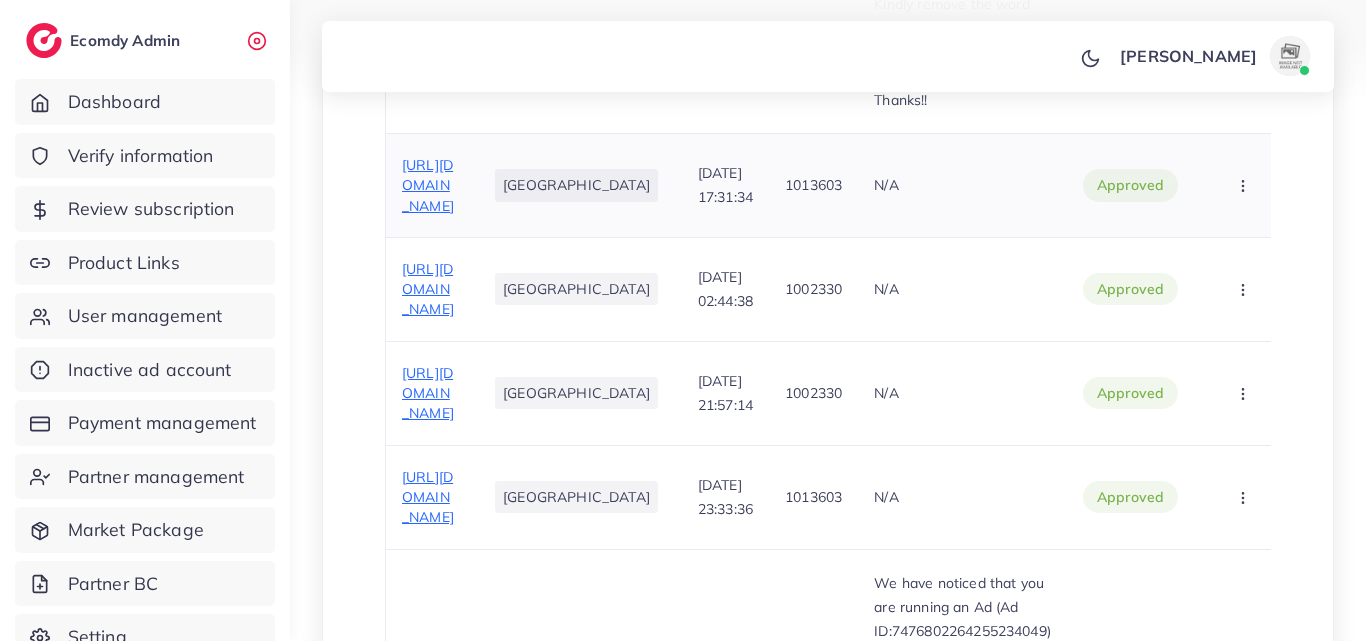 scroll, scrollTop: 1541, scrollLeft: 0, axis: vertical 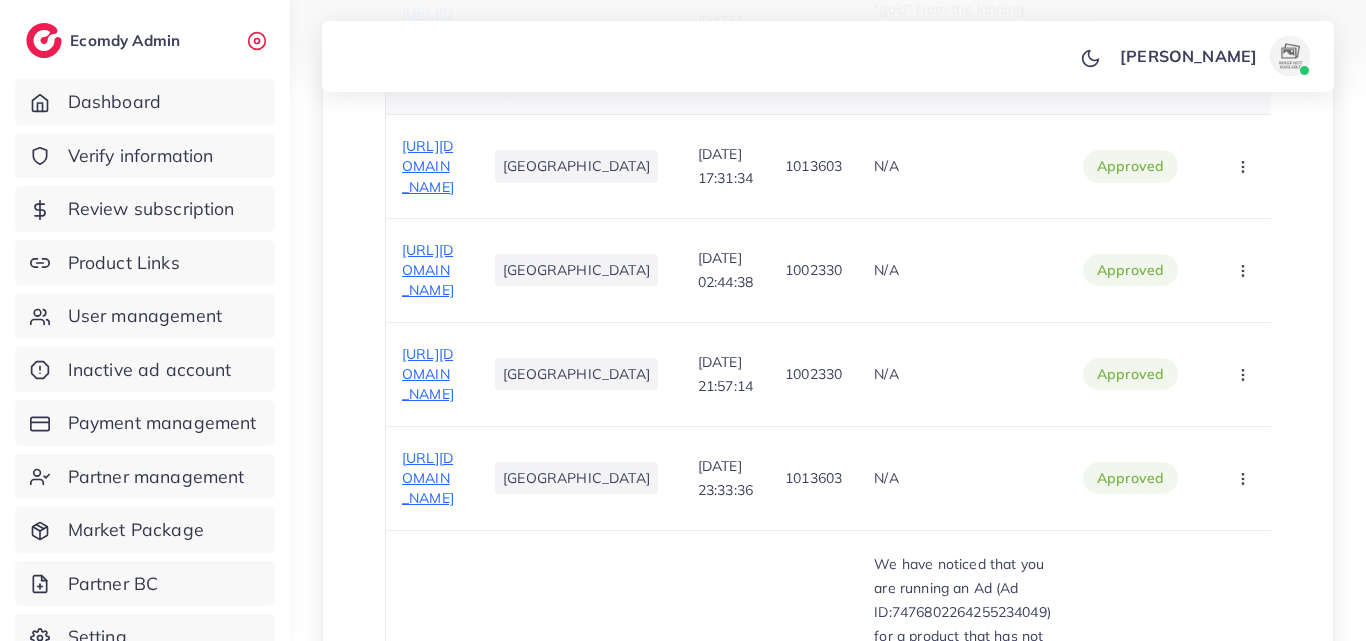 click on "https://zaytoons.shop/products/2-in-1-elegant-gold-watch-bracelet-gift-set" at bounding box center (429, 32) 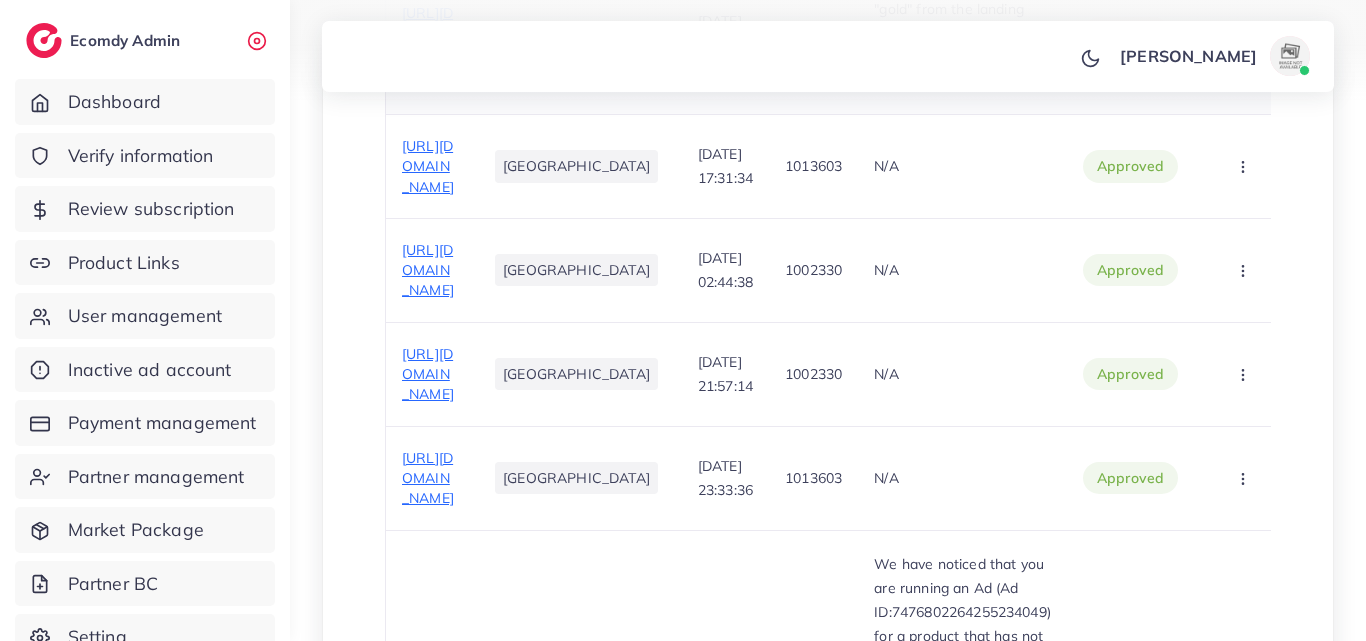 drag, startPoint x: 473, startPoint y: 352, endPoint x: 400, endPoint y: 204, distance: 165.02425 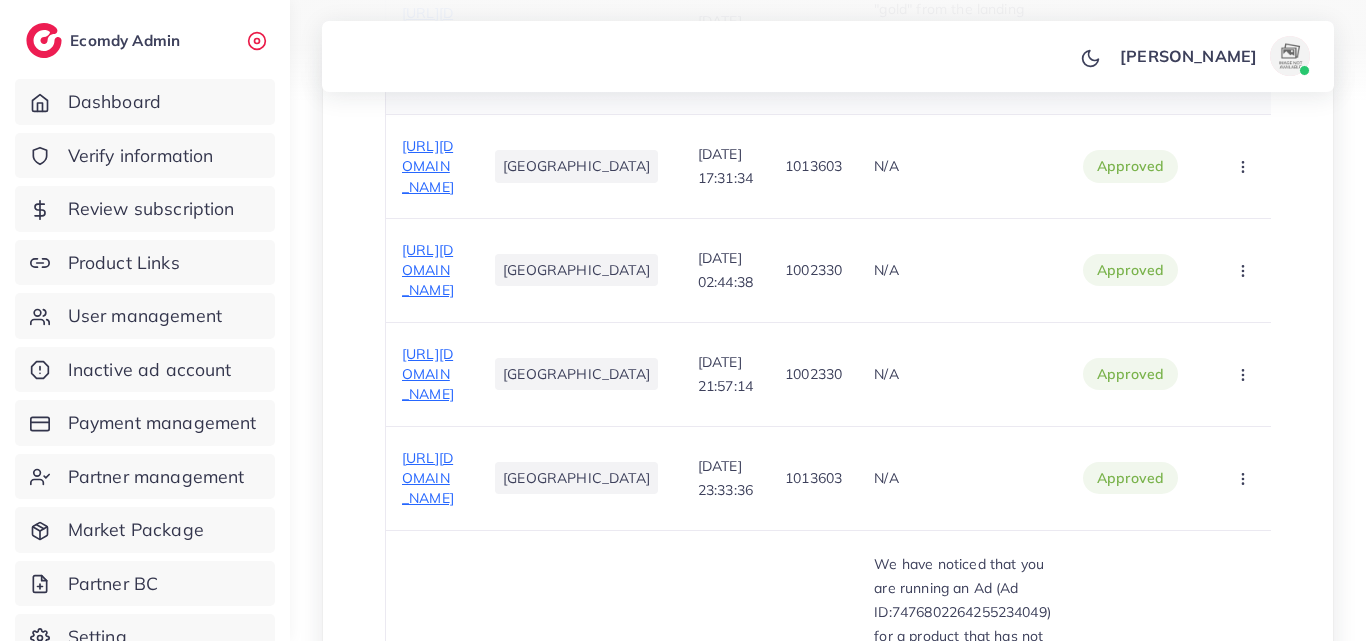 click on "https://zaytoons.shop/products/2-in-1-elegant-gold-watch-bracelet-gift-set" at bounding box center [429, 32] 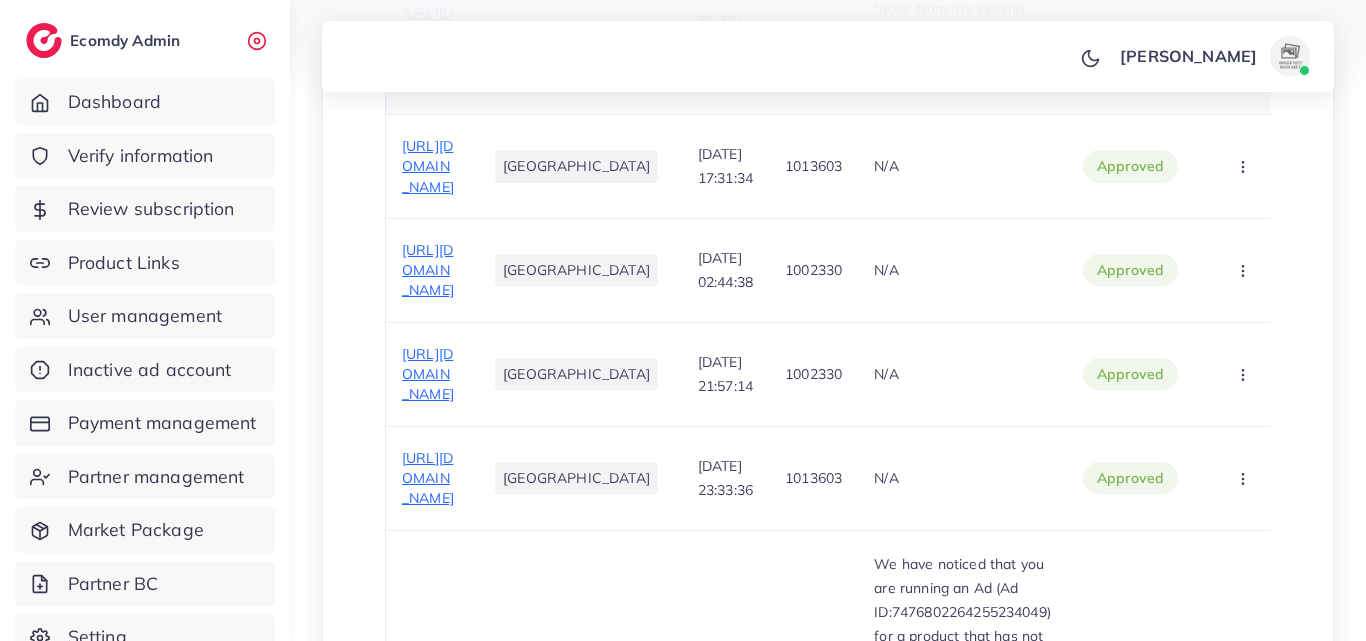 drag, startPoint x: 401, startPoint y: 212, endPoint x: 388, endPoint y: 249, distance: 39.217342 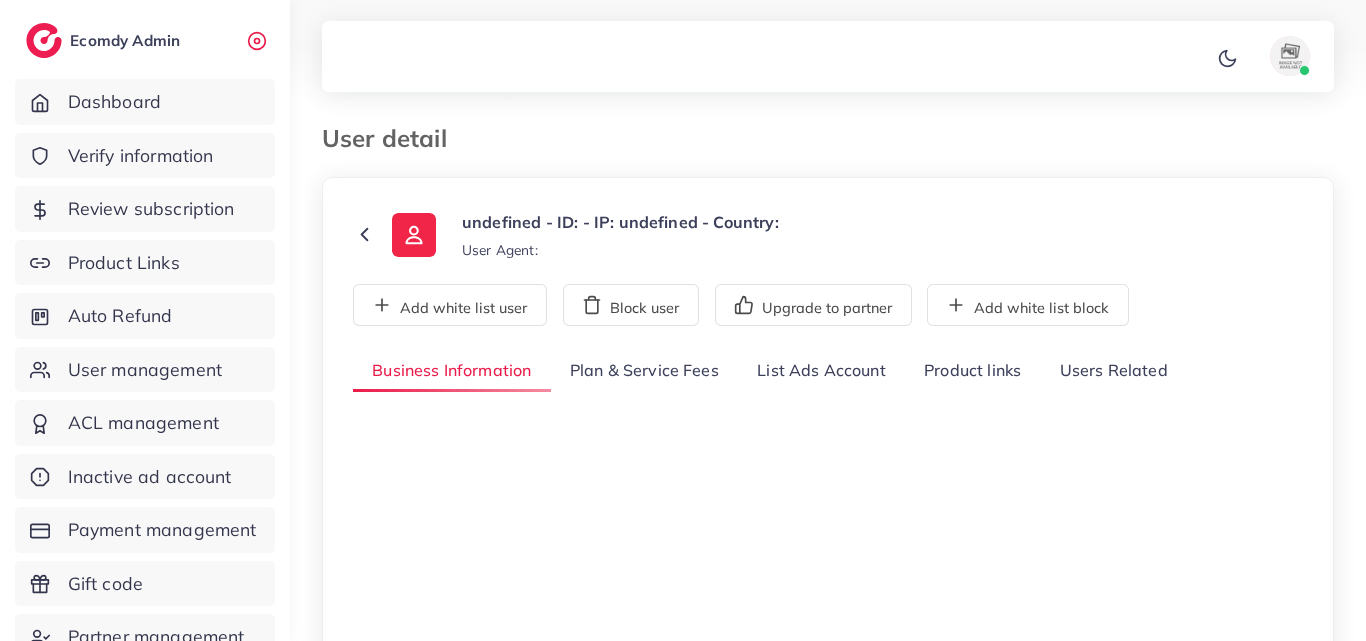 type on "*******" 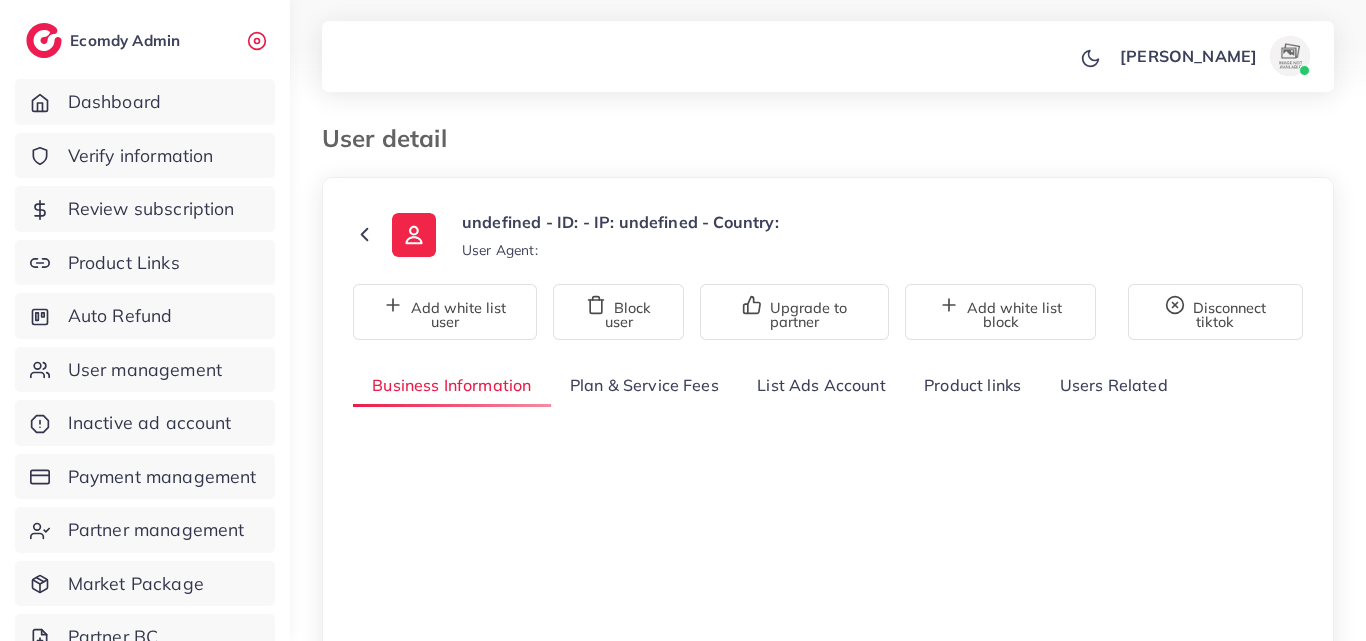 type on "*******" 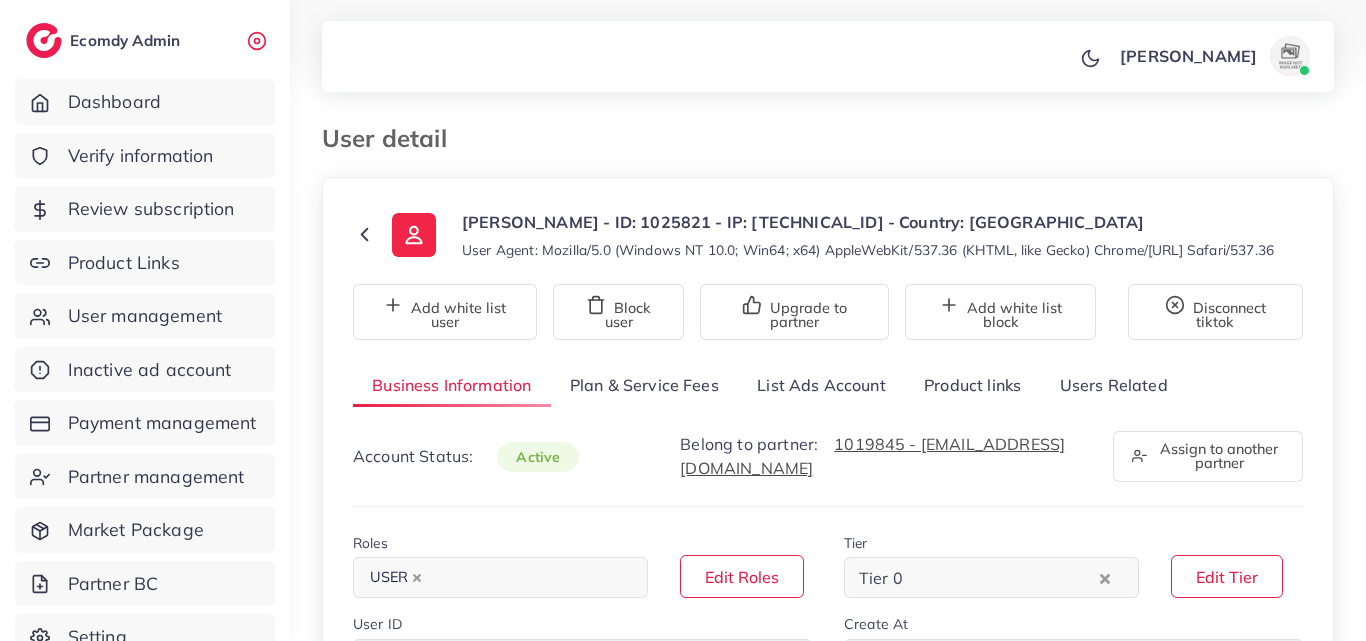 select on "********" 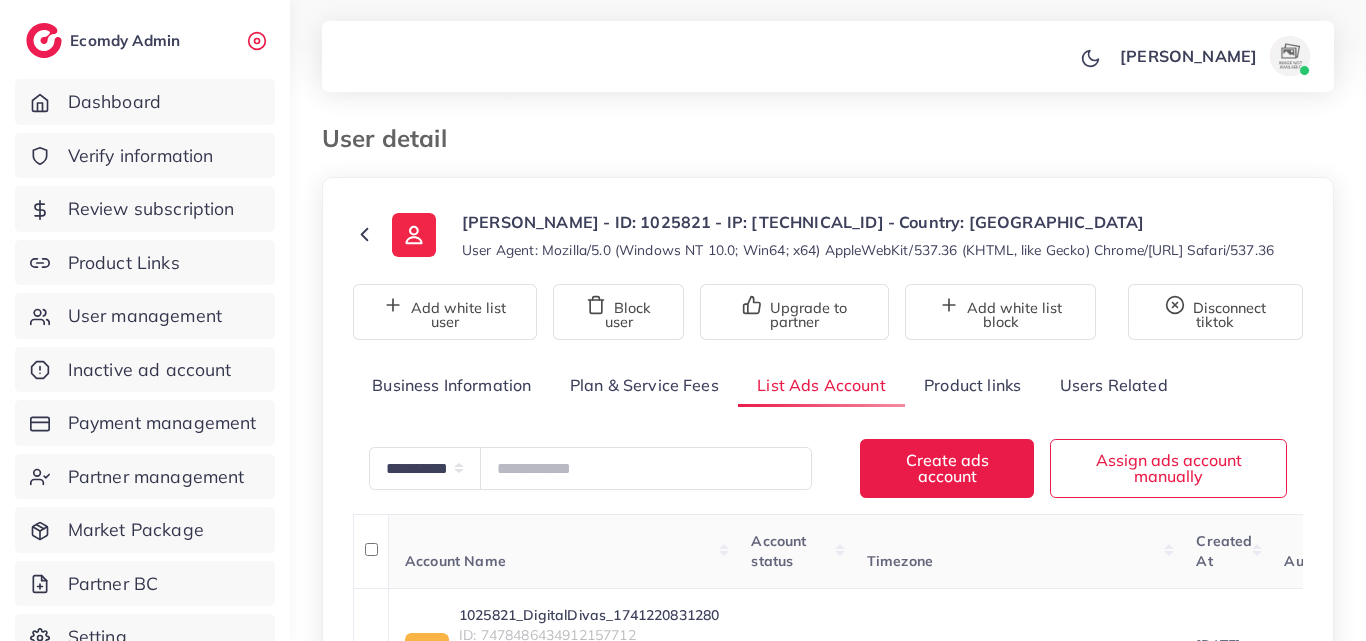 click at bounding box center (768, 129) 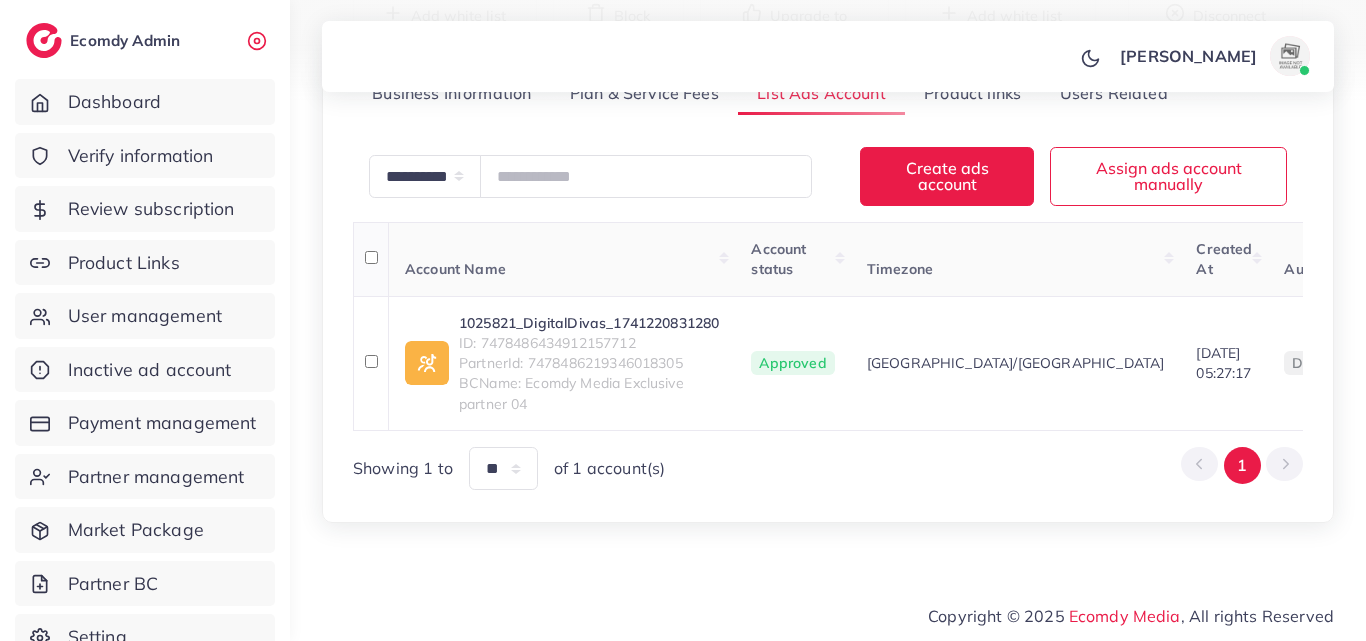scroll, scrollTop: 327, scrollLeft: 0, axis: vertical 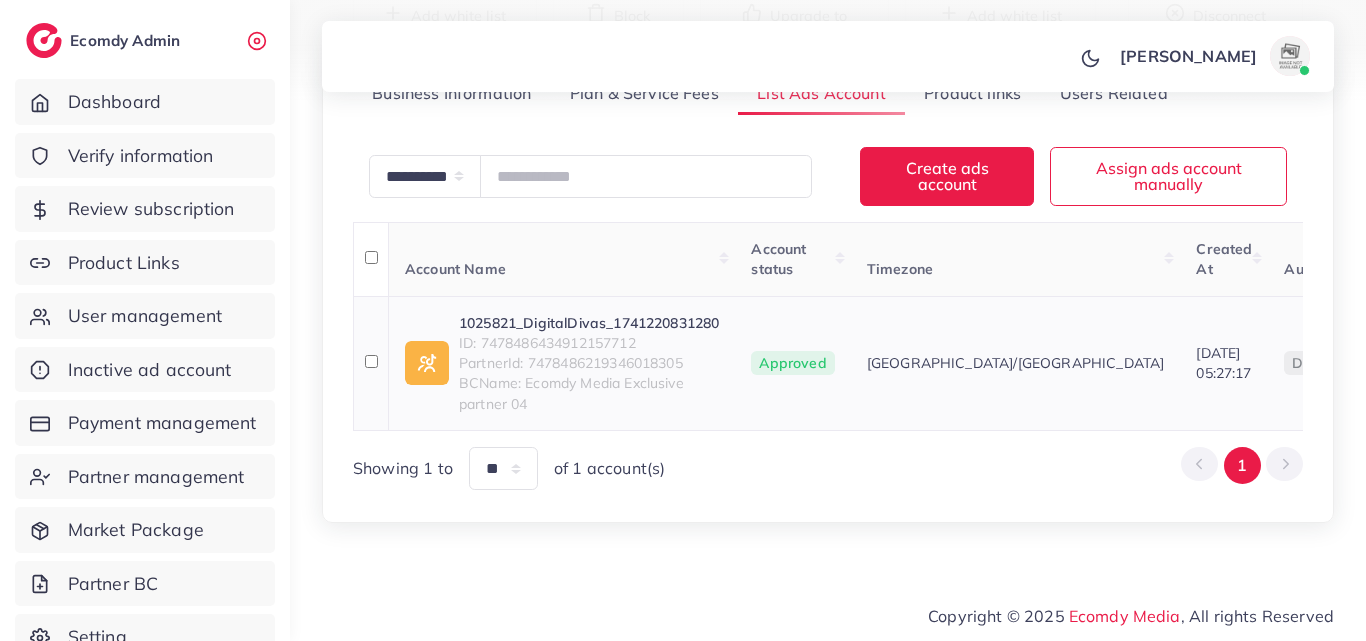 click on "ID: 7478486434912157712" at bounding box center (589, 343) 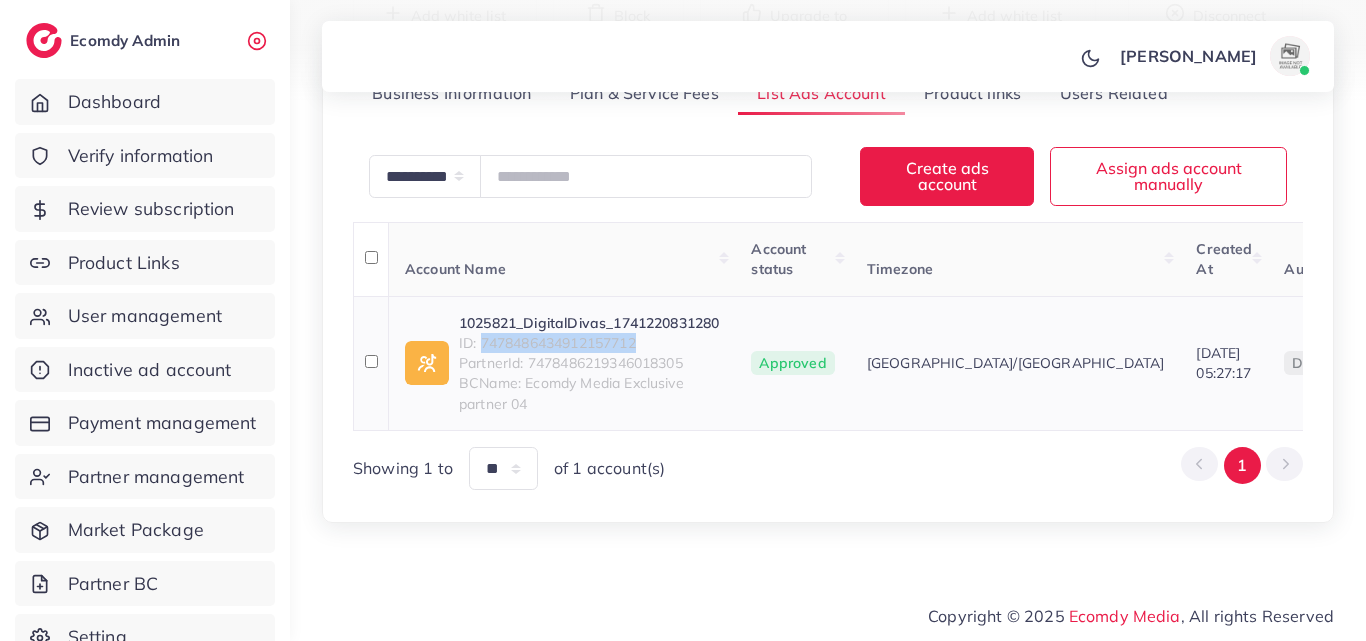 click on "ID: 7478486434912157712" at bounding box center (589, 343) 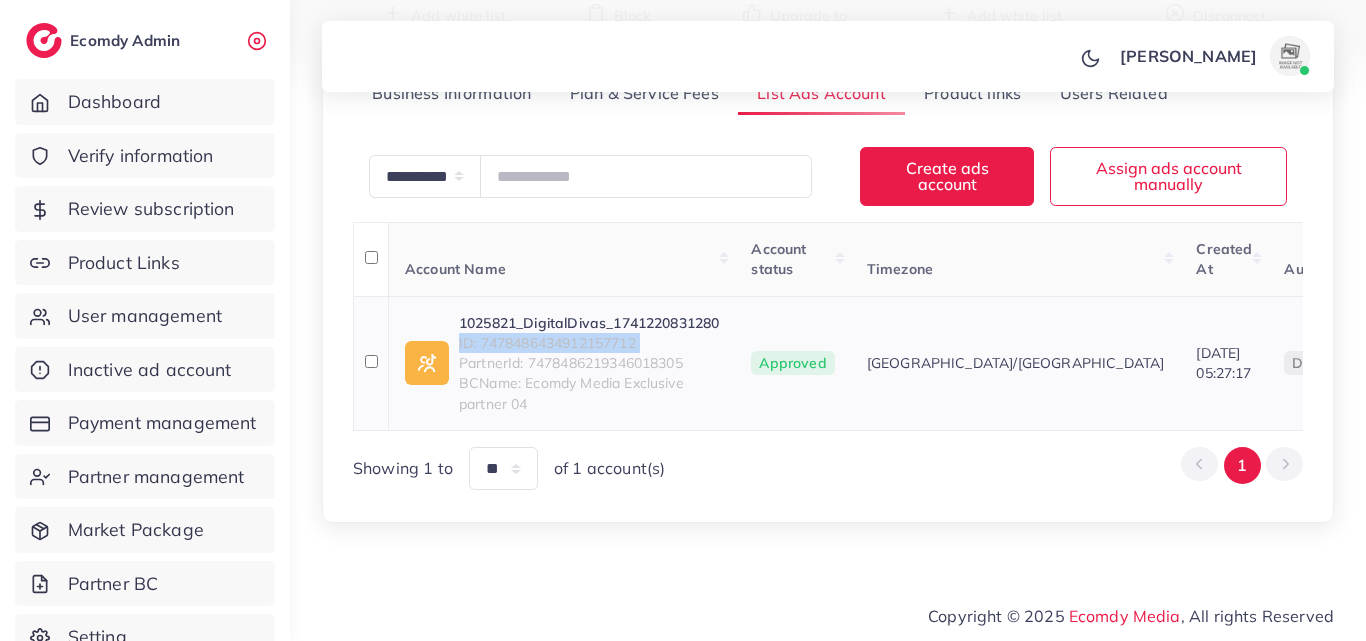 click on "1025821_DigitalDivas_1741220831280" at bounding box center (589, 323) 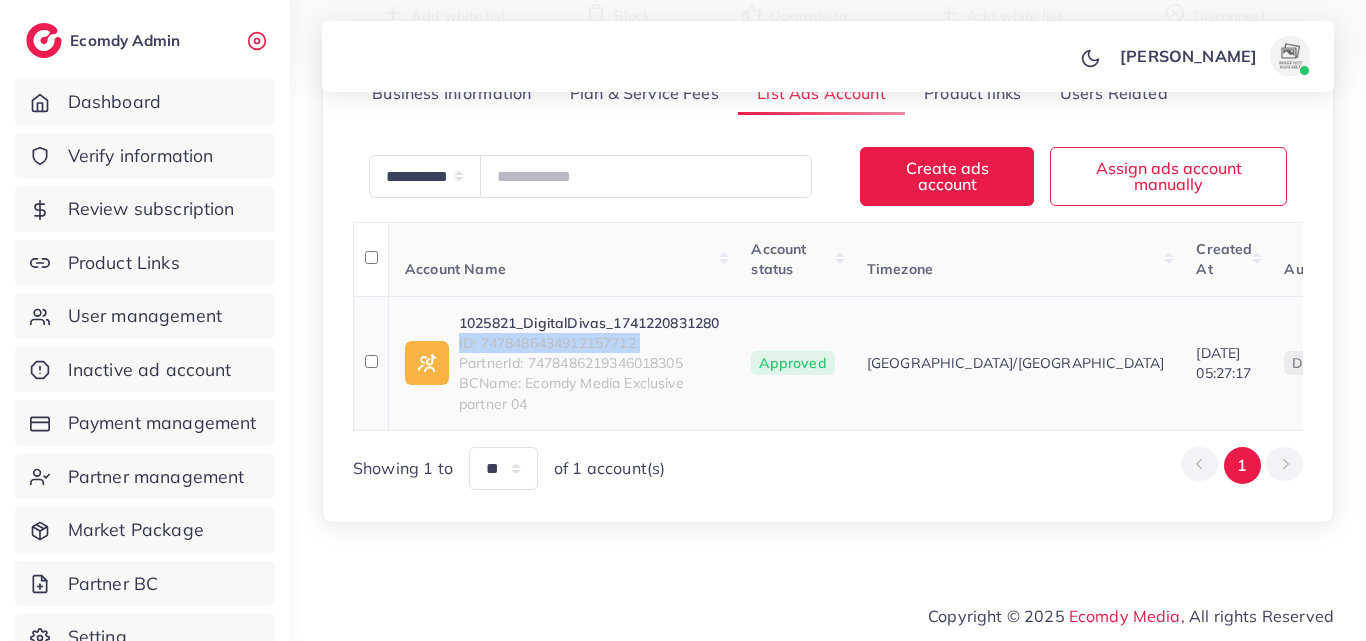 copy on "ID: 7478486434912157712" 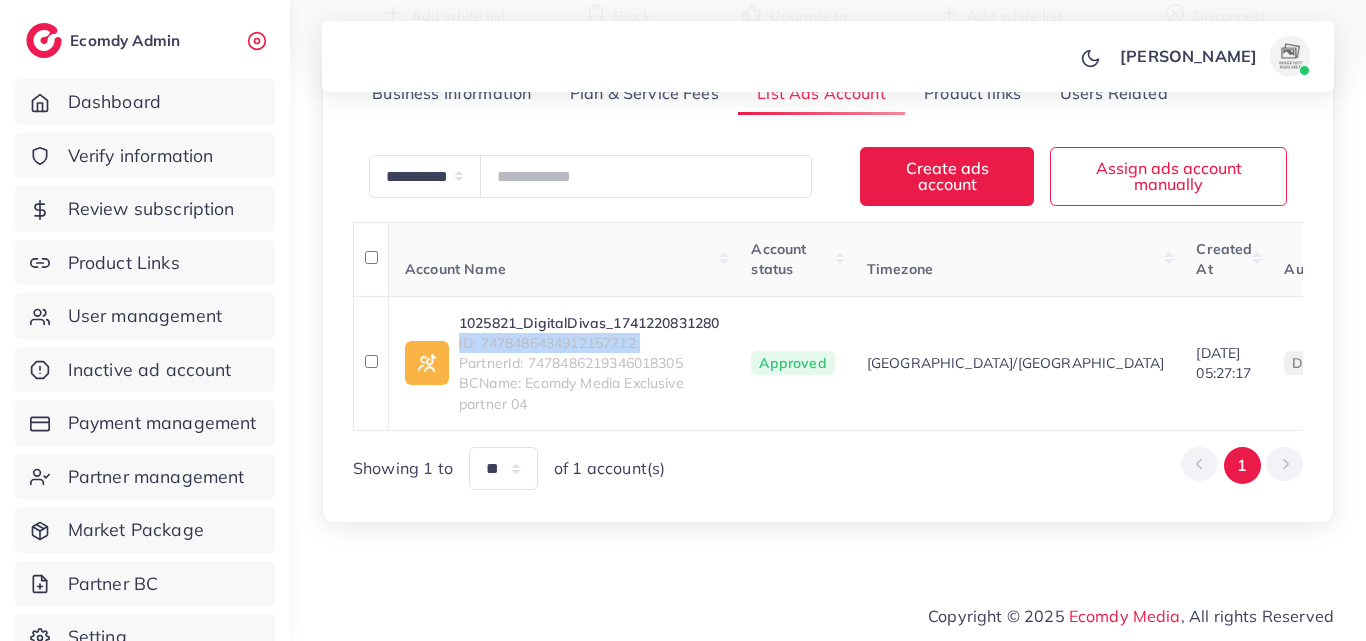 drag, startPoint x: 591, startPoint y: 329, endPoint x: 525, endPoint y: 128, distance: 211.5585 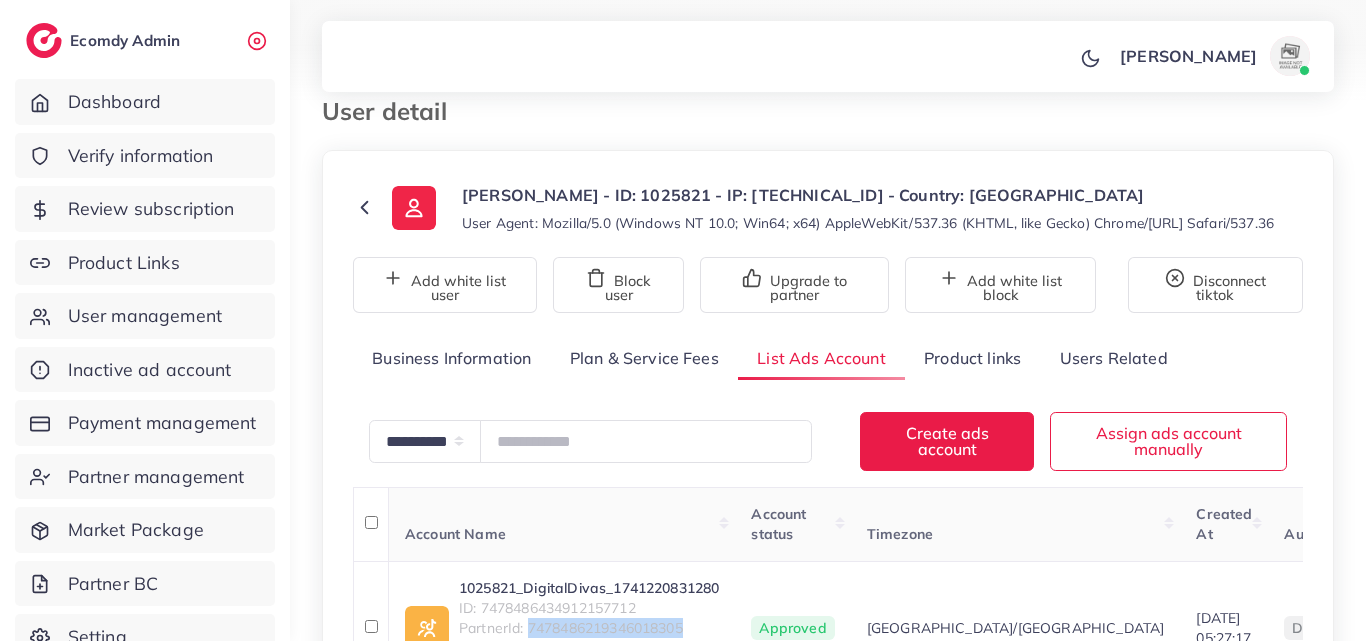 scroll, scrollTop: 0, scrollLeft: 0, axis: both 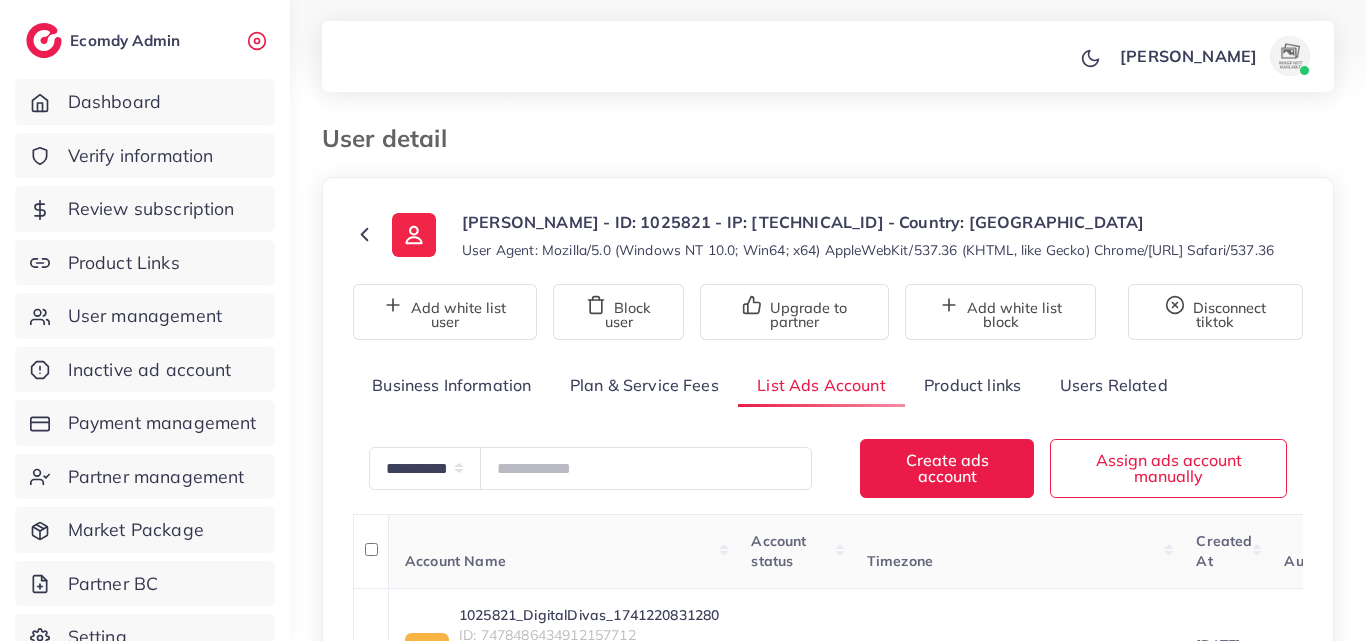click on "Rameel - ID: 1025821 - IP: 223.123.9.31 - Country: Pakistan" at bounding box center (868, 222) 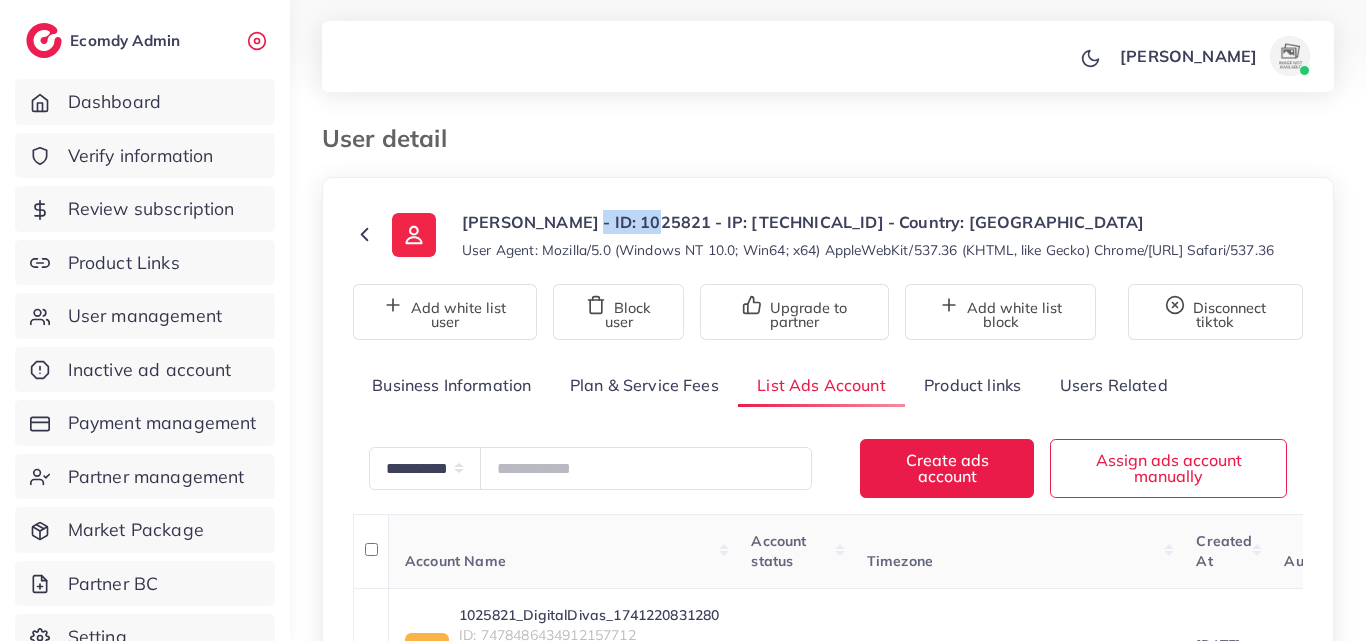 copy on "1025821" 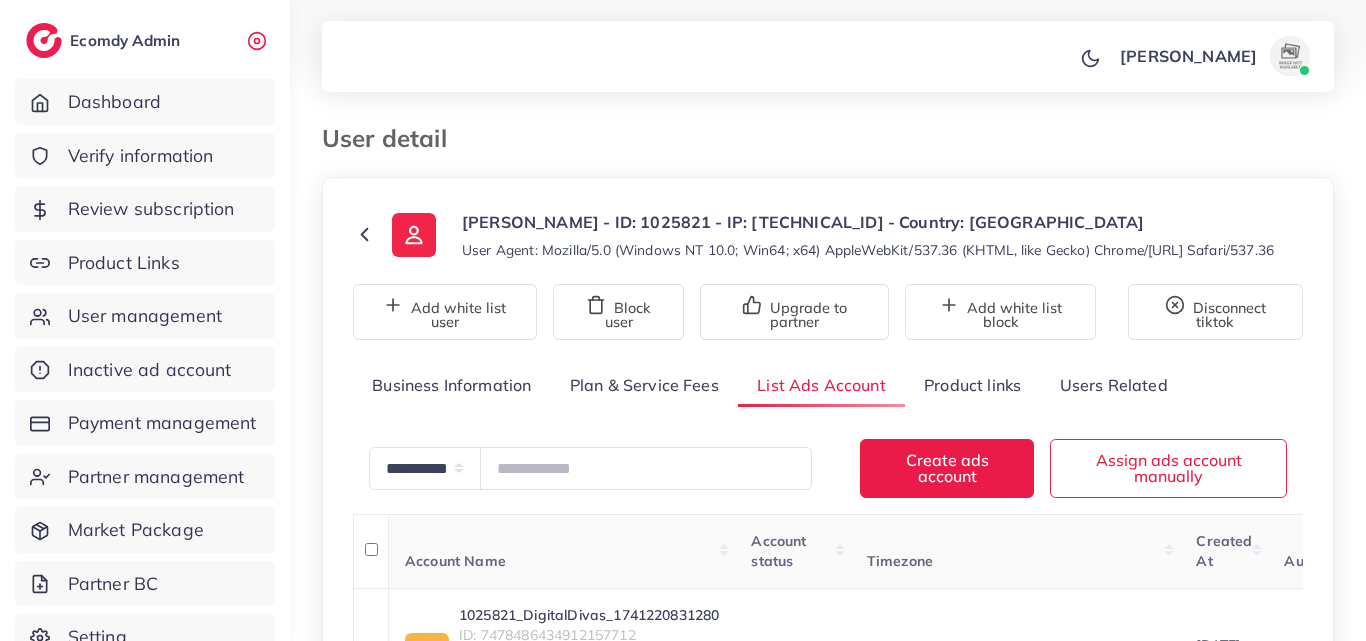 click on "Rameel - ID: 1025821 - IP: 223.123.9.31 - Country: Pakistan" at bounding box center [868, 222] 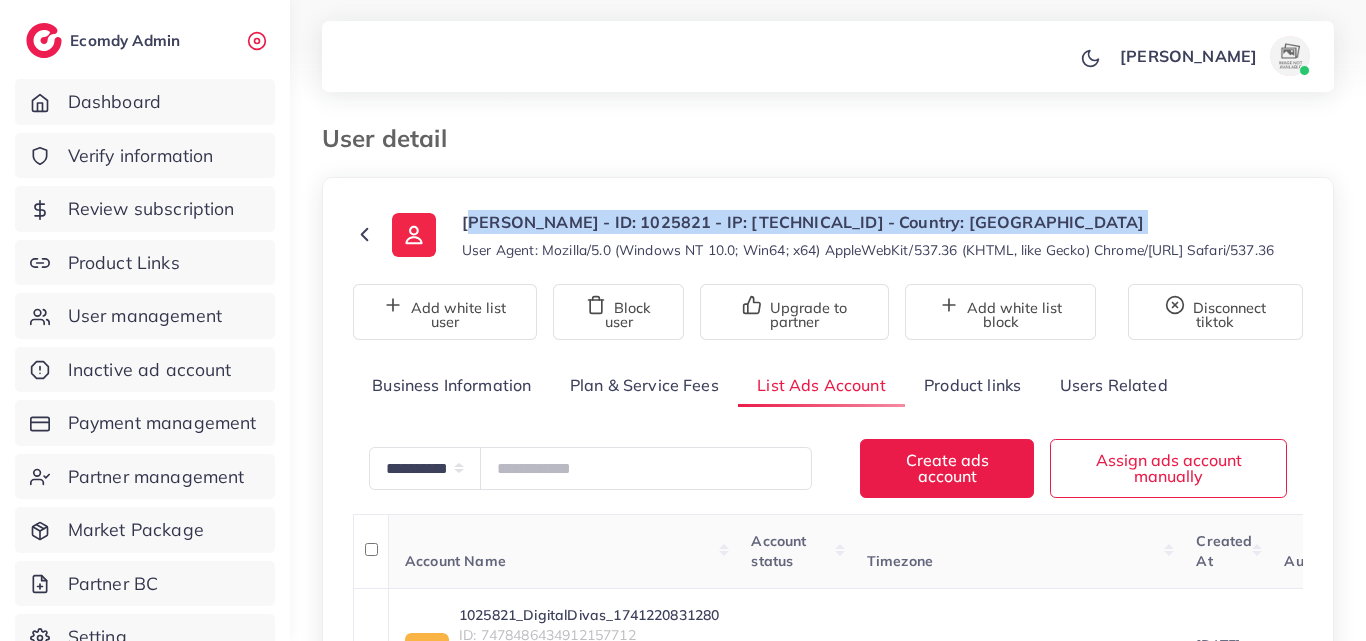 click on "Rameel - ID: 1025821 - IP: 223.123.9.31 - Country: Pakistan" at bounding box center [868, 222] 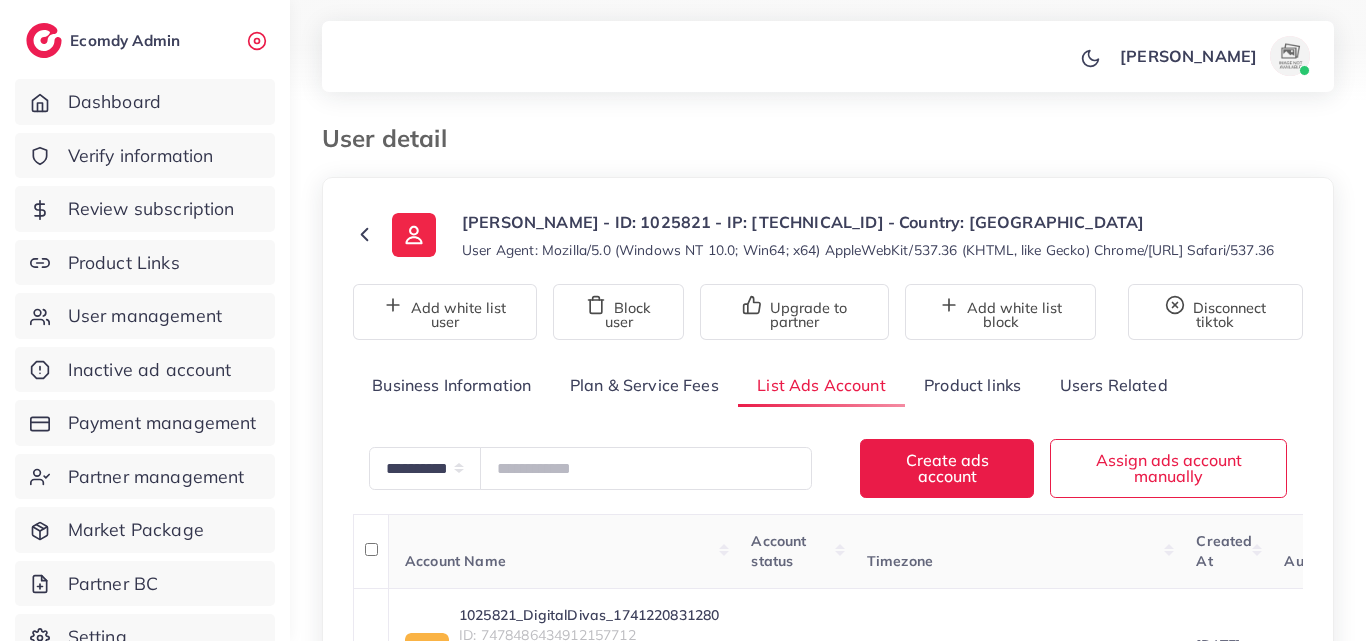 click on "User detail" at bounding box center [697, 138] 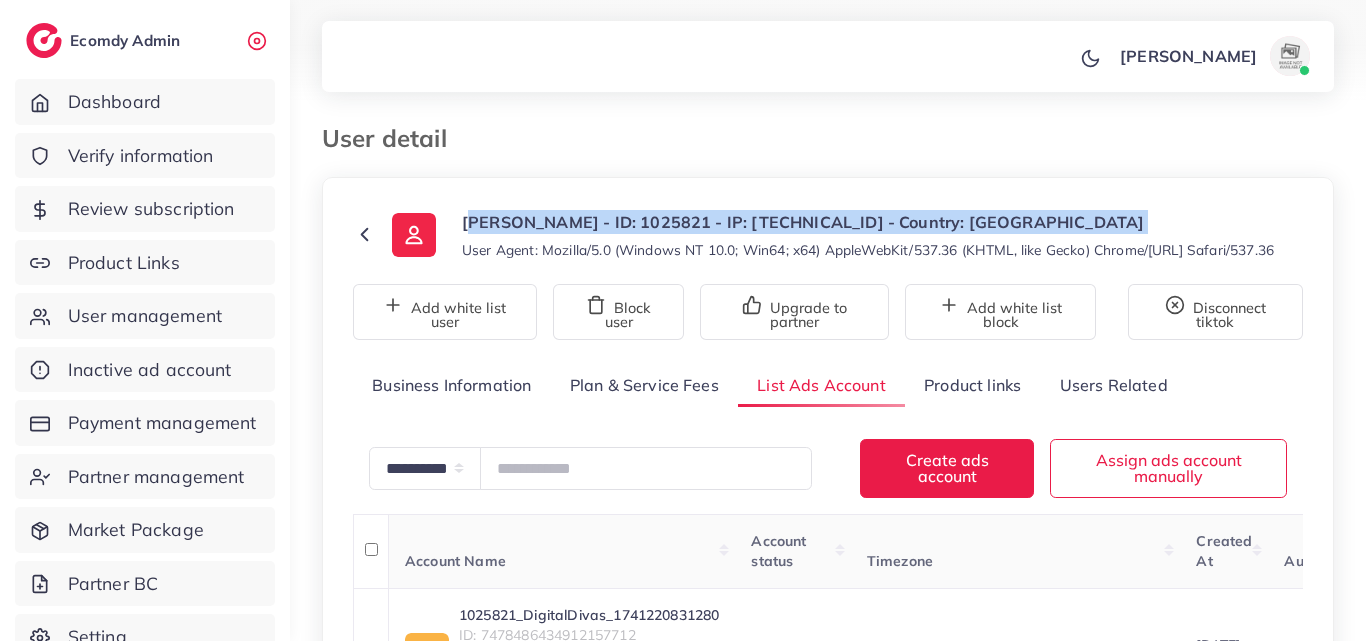 click on "Rameel - ID: 1025821 - IP: 223.123.9.31 - Country: Pakistan" at bounding box center [868, 222] 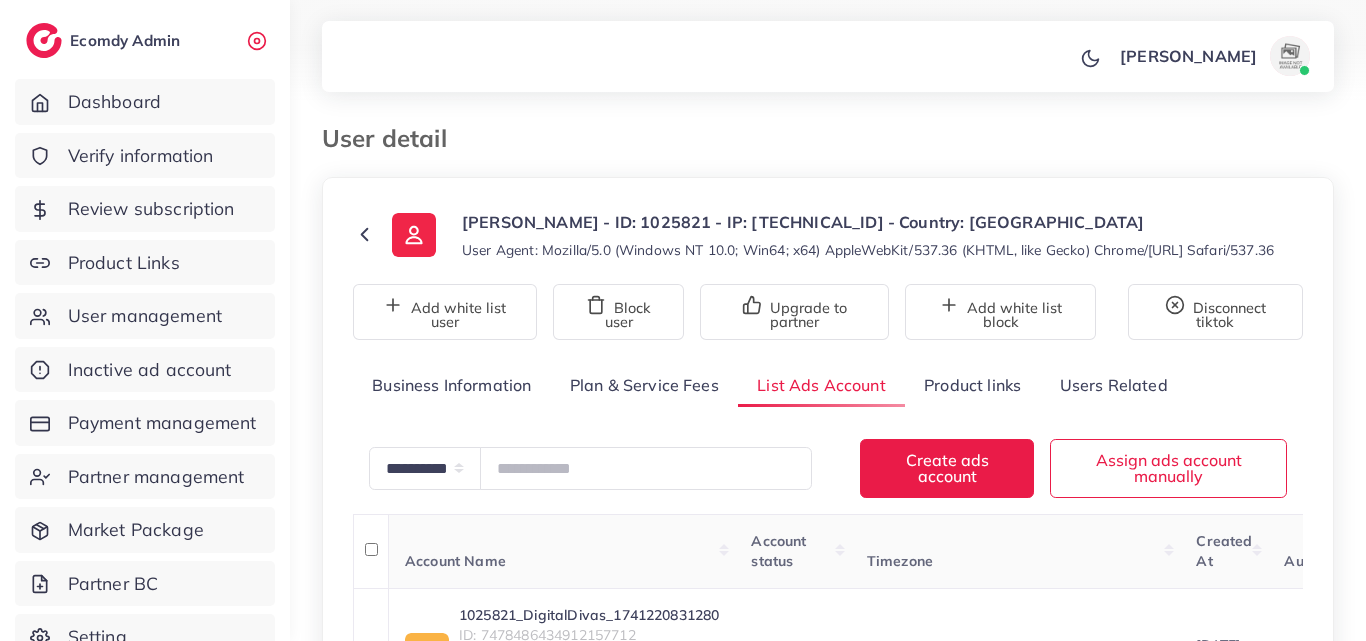 click on "Rameel - ID: 1025821 - IP: 223.123.9.31 - Country: Pakistan" at bounding box center [868, 222] 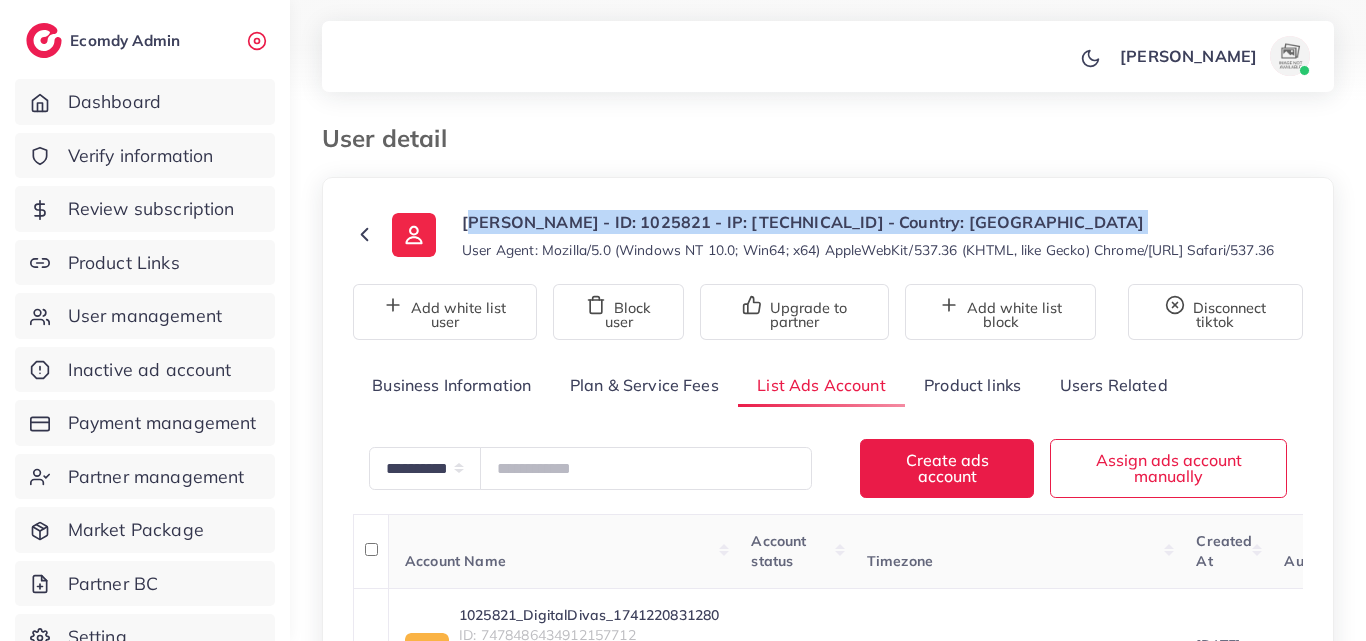 click on "Rameel - ID: 1025821 - IP: 223.123.9.31 - Country: Pakistan" at bounding box center [868, 222] 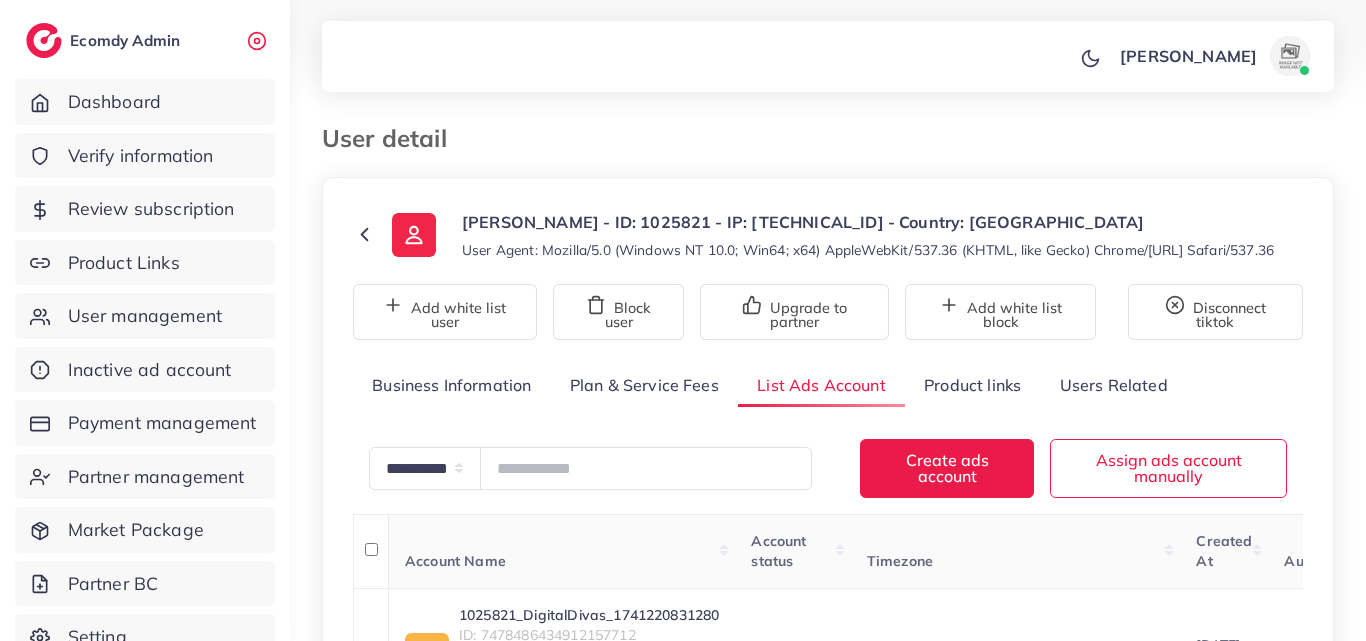 click on "Rameel - ID: 1025821 - IP: 223.123.9.31 - Country: Pakistan" at bounding box center (868, 222) 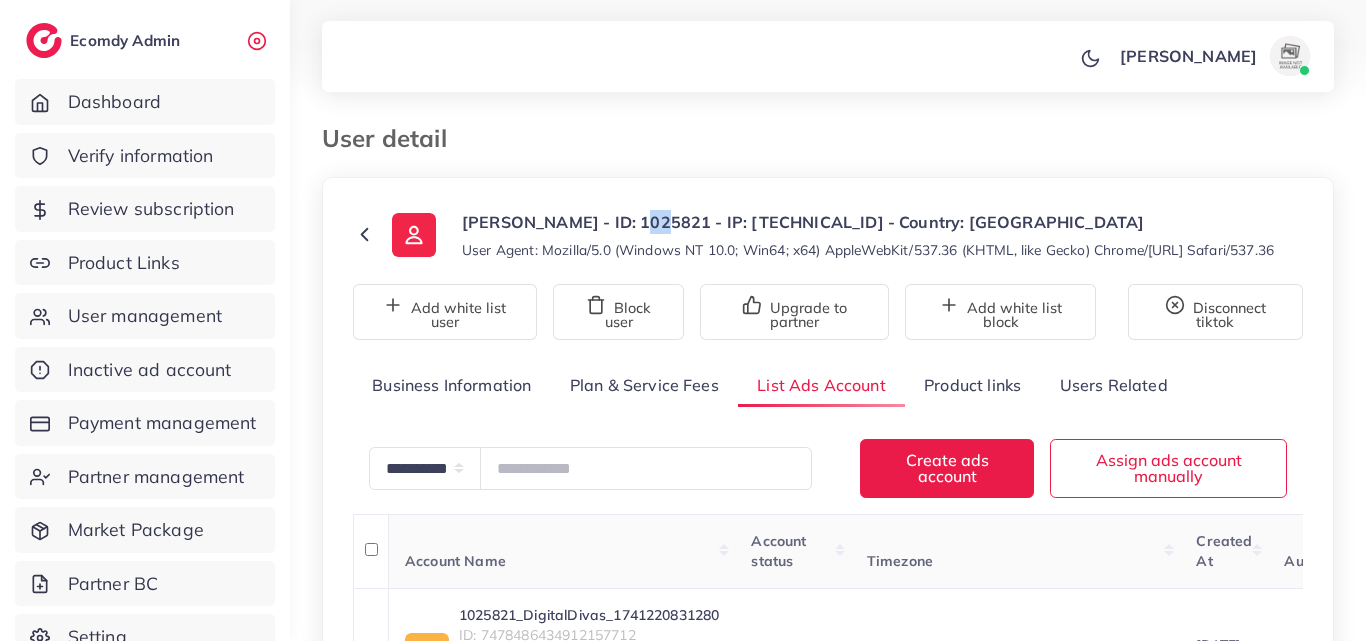 drag, startPoint x: 632, startPoint y: 222, endPoint x: 618, endPoint y: 224, distance: 14.142136 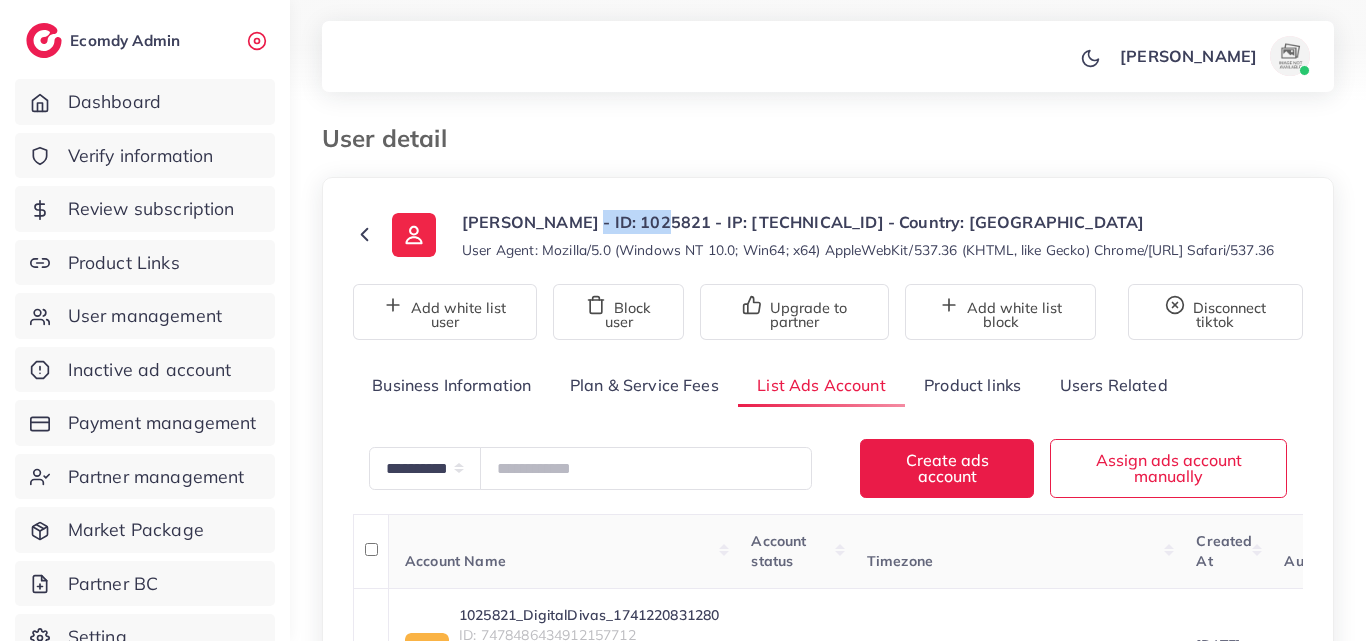 click on "User Agent: Mozilla/5.0 (Windows NT 10.0; Win64; x64) AppleWebKit/537.36 (KHTML, like Gecko) Chrome/[URL] Safari/537.36" at bounding box center [868, 250] 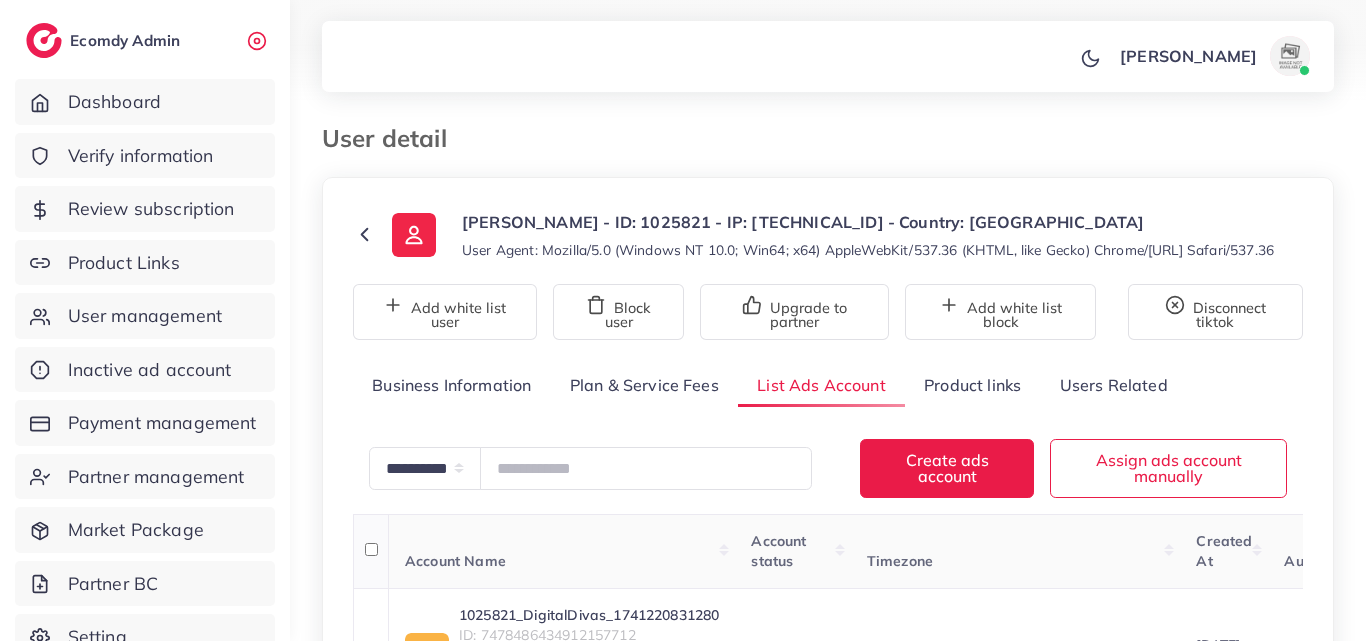 scroll, scrollTop: 200, scrollLeft: 0, axis: vertical 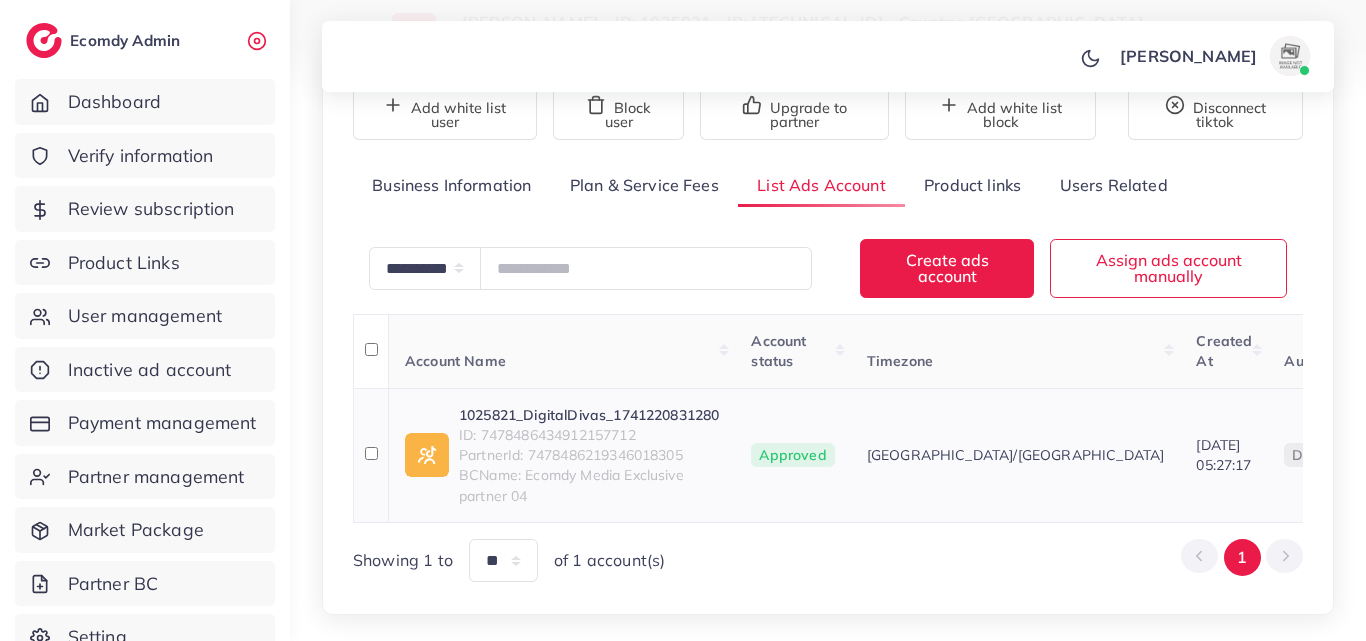 click on "ID: 7478486434912157712" at bounding box center (589, 435) 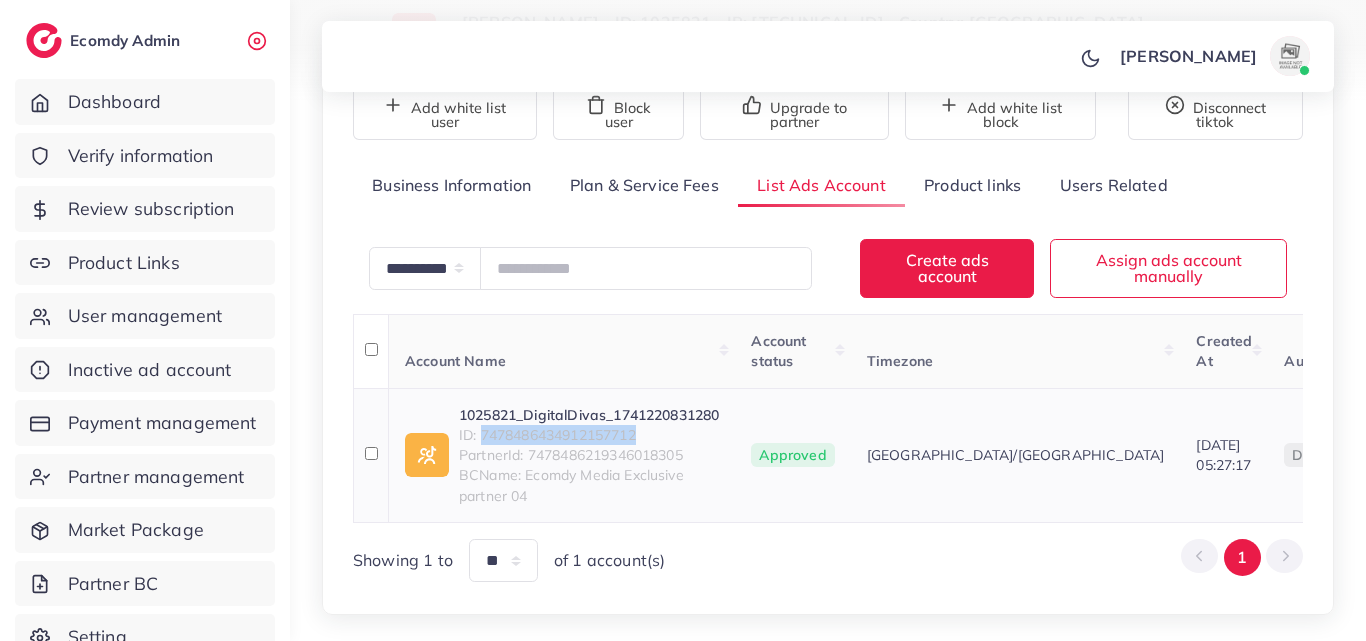 click on "ID: 7478486434912157712" at bounding box center [589, 435] 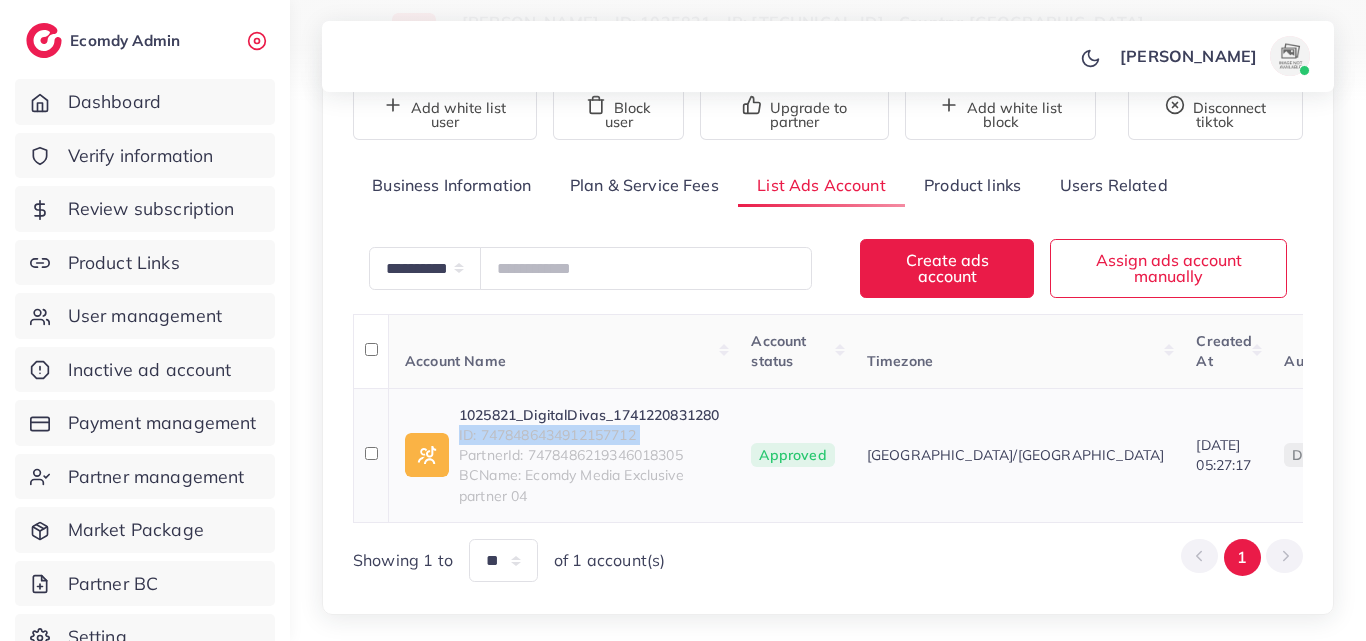 click on "ID: 7478486434912157712" at bounding box center (589, 435) 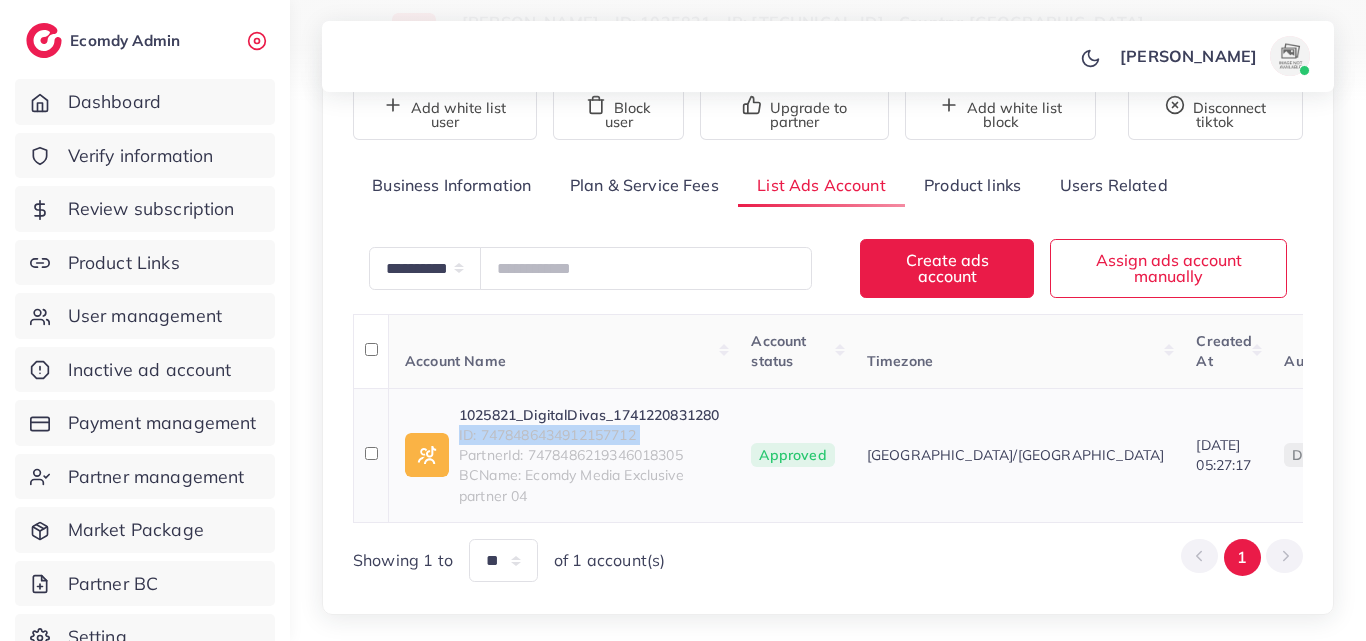 copy on "ID: 7478486434912157712" 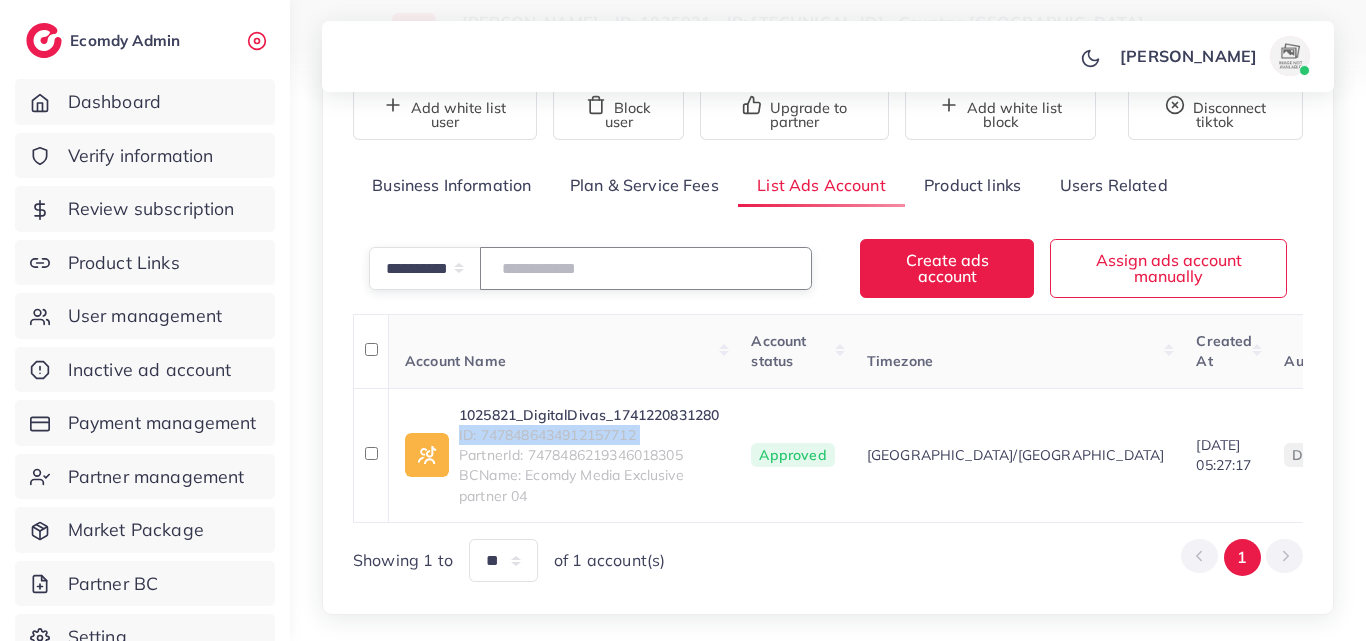 click at bounding box center [646, 268] 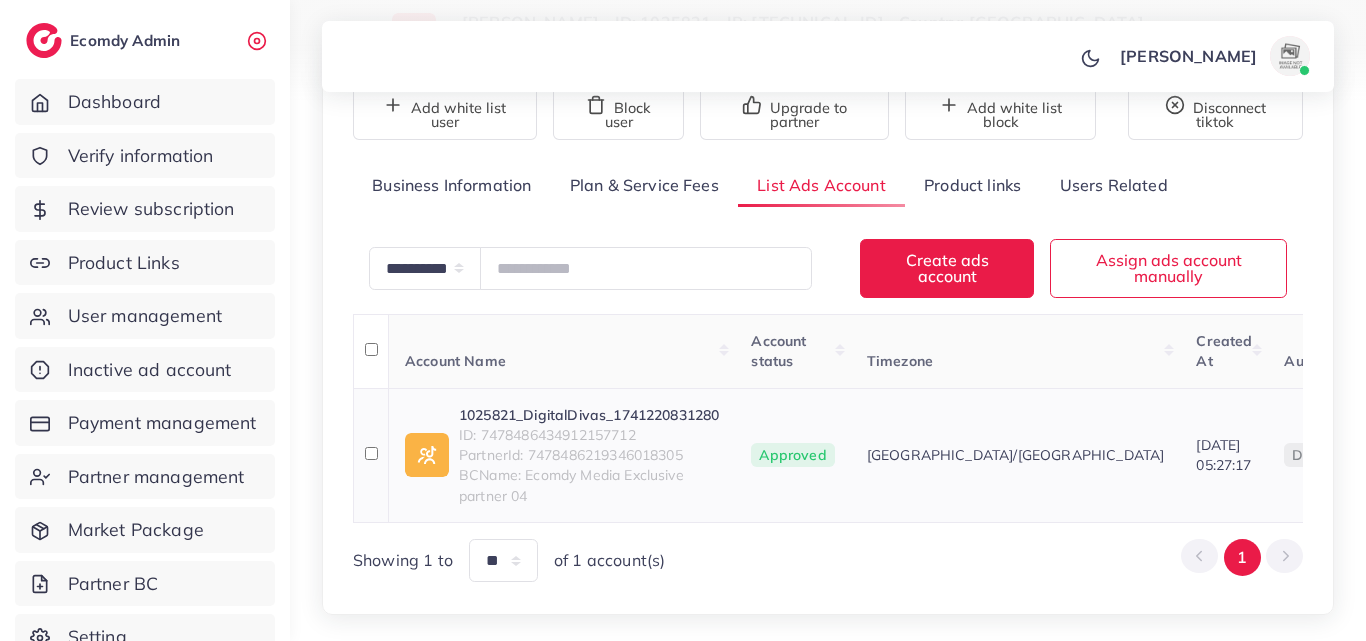 click on "ID: 7478486434912157712" at bounding box center (589, 435) 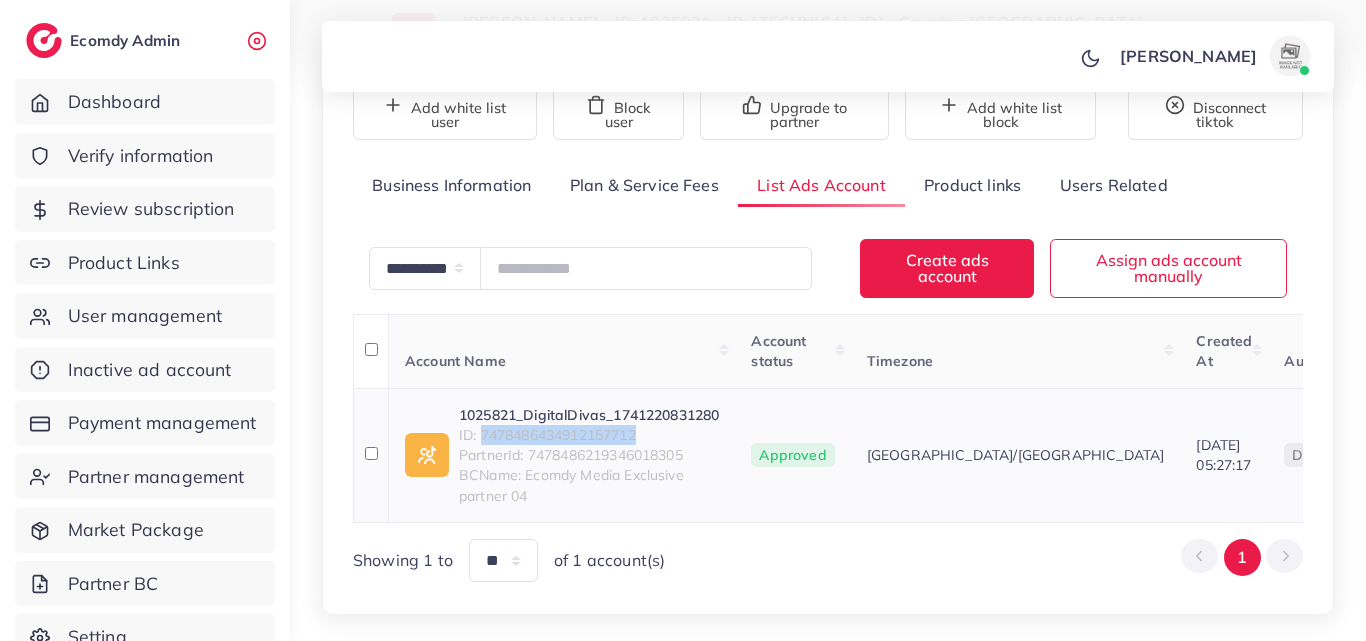 copy on "7478486434912157712" 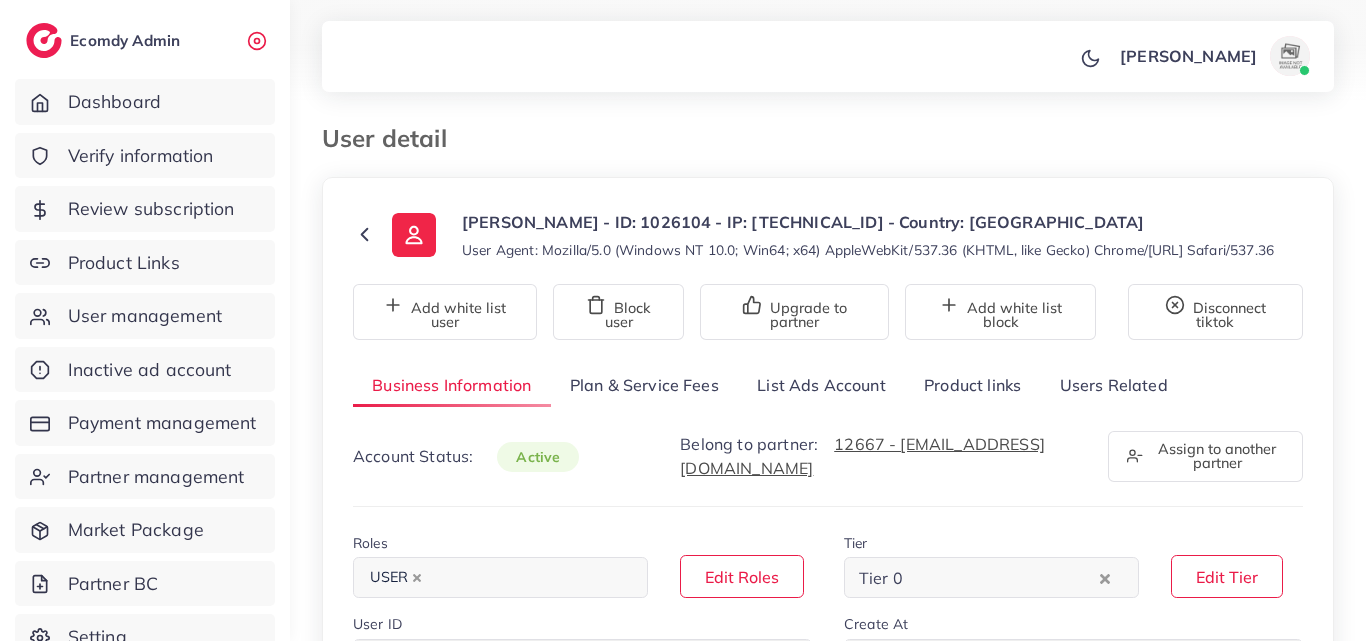 select on "********" 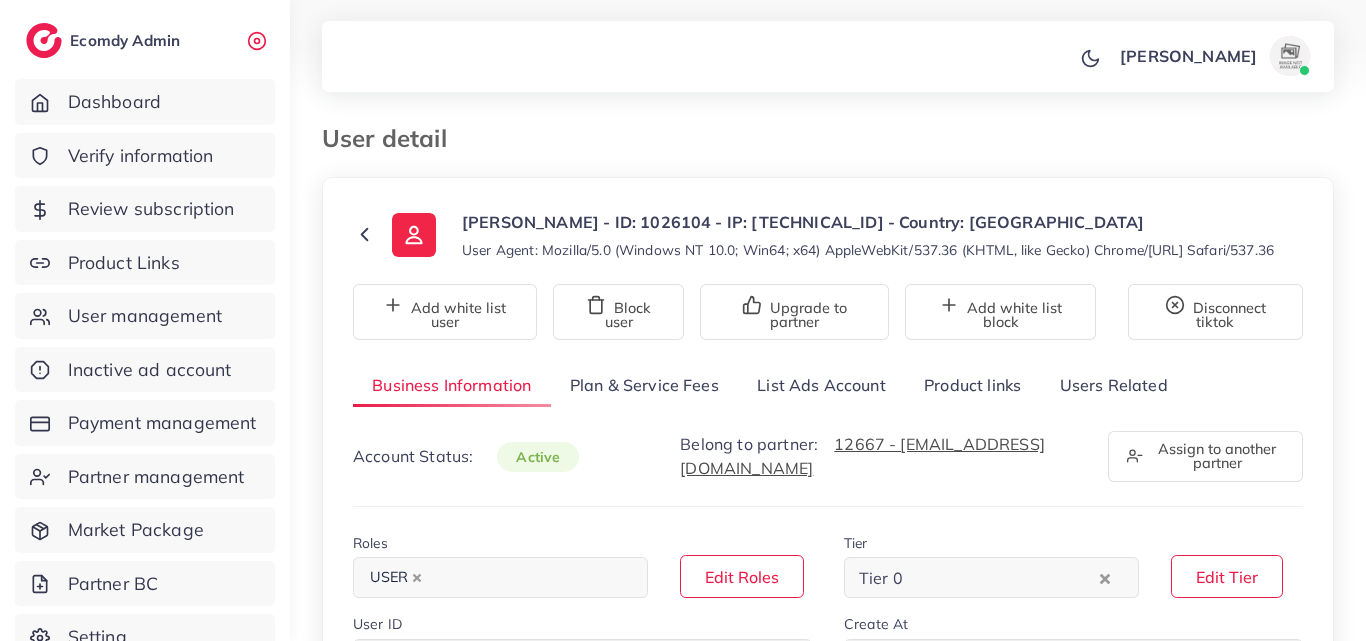 click on "List Ads Account" at bounding box center (821, 385) 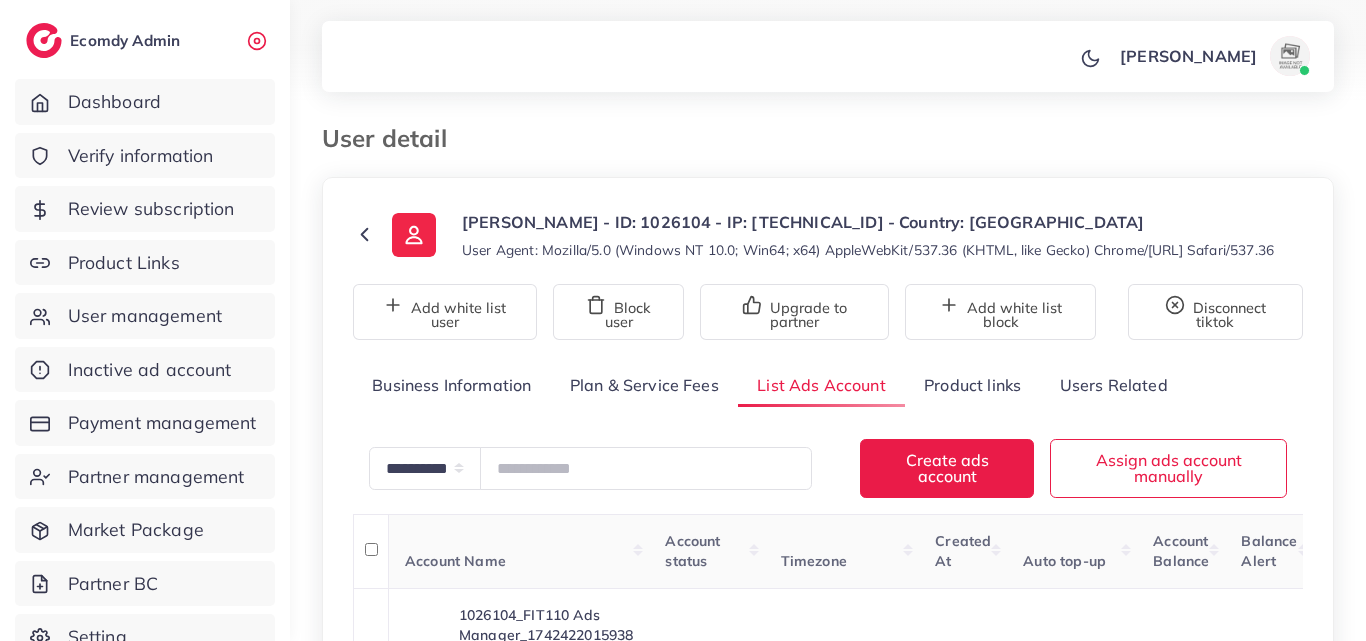 click at bounding box center (683, 51) 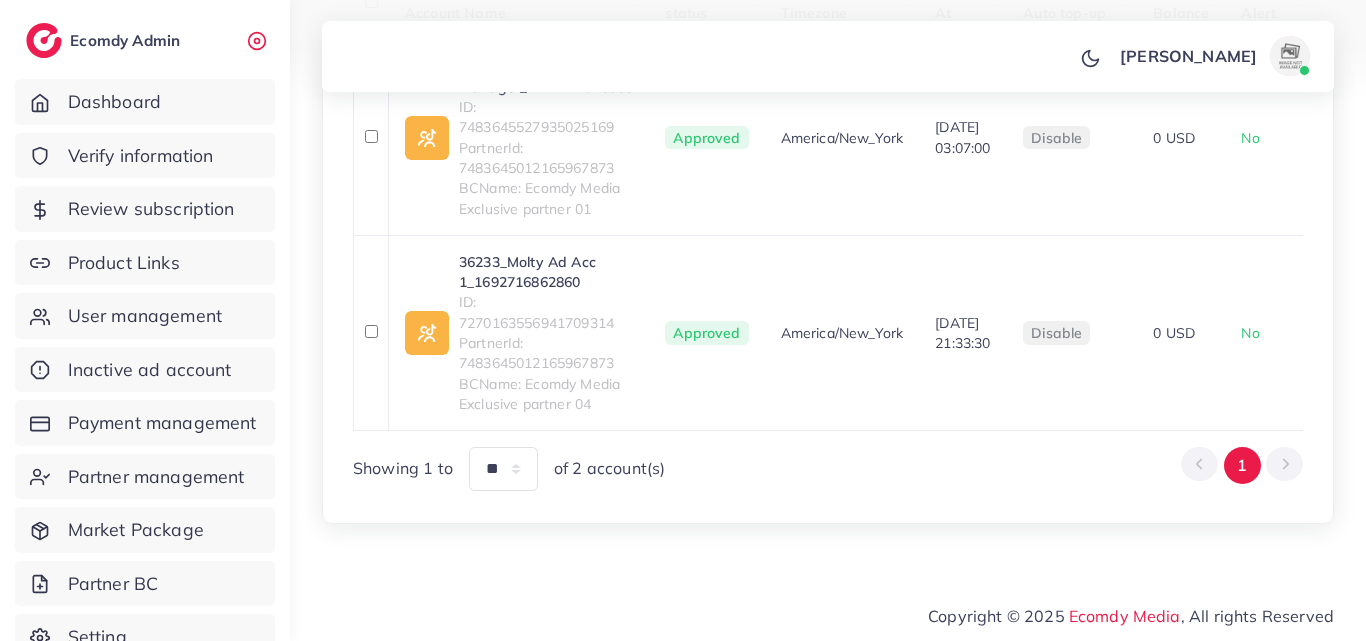 scroll, scrollTop: 483, scrollLeft: 0, axis: vertical 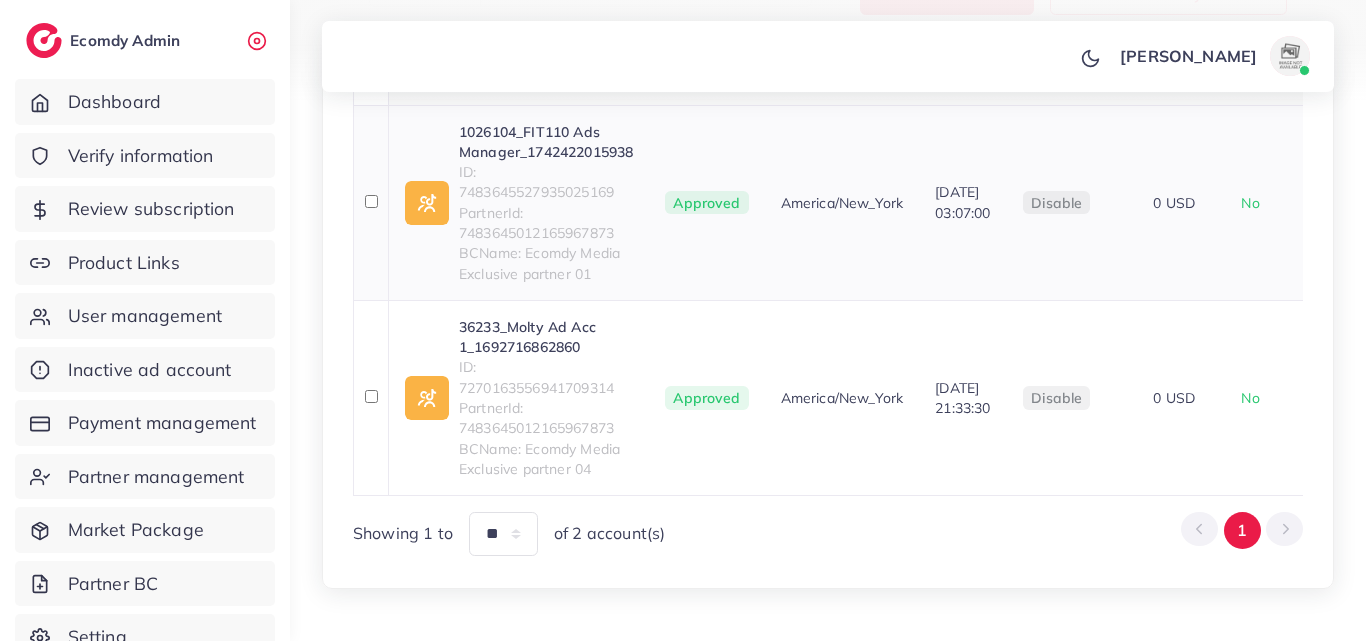 click on "ID: 7483645527935025169" at bounding box center [546, 182] 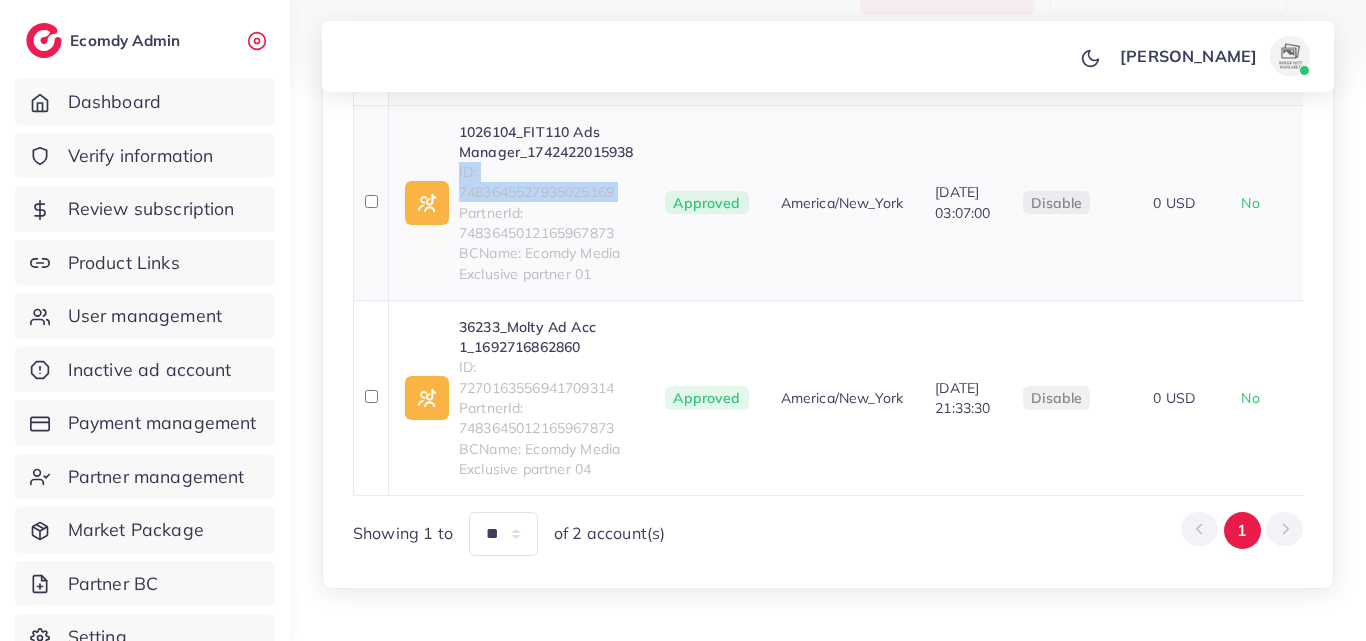 click on "ID: 7483645527935025169" at bounding box center [546, 182] 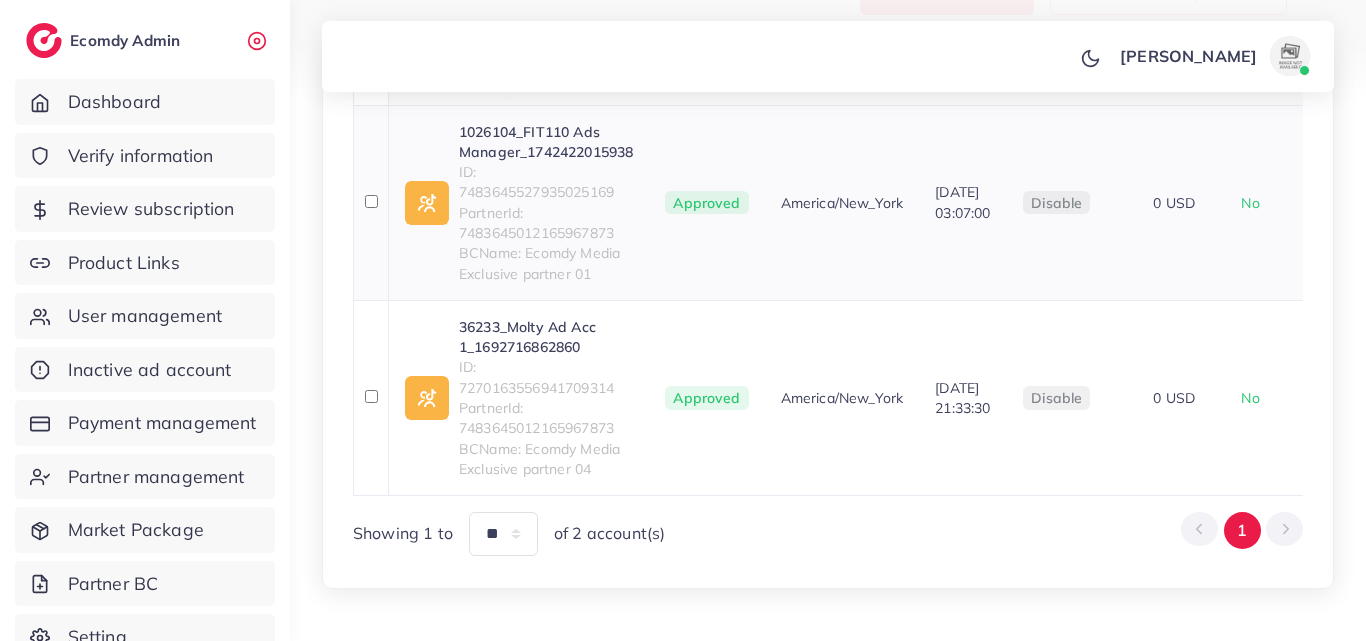 click on "ID: 7483645527935025169" at bounding box center (546, 182) 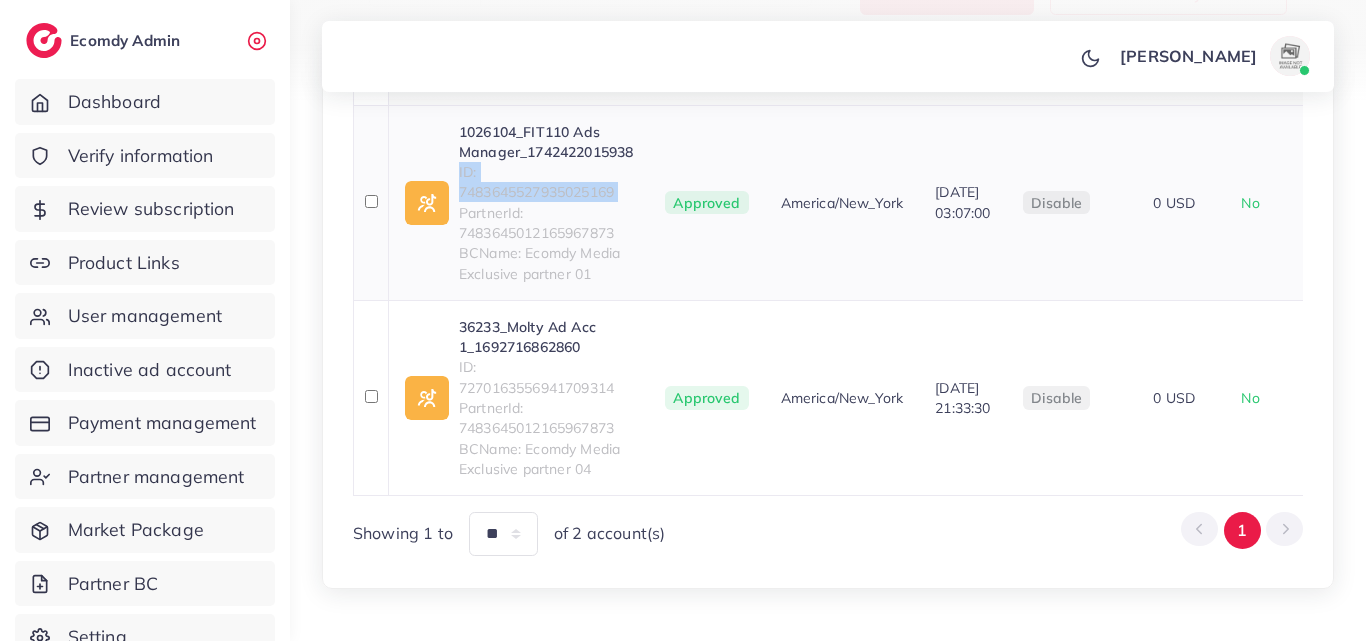 click on "ID: 7483645527935025169" at bounding box center (546, 182) 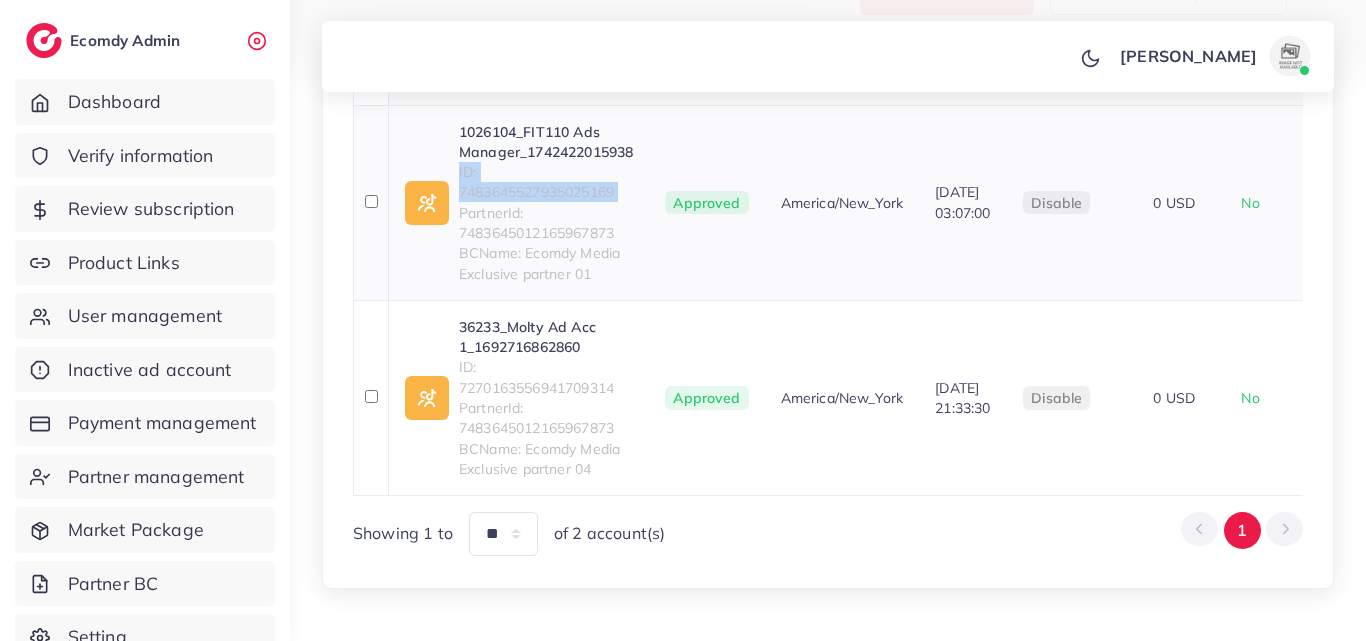 copy on "ID: 7483645527935025169" 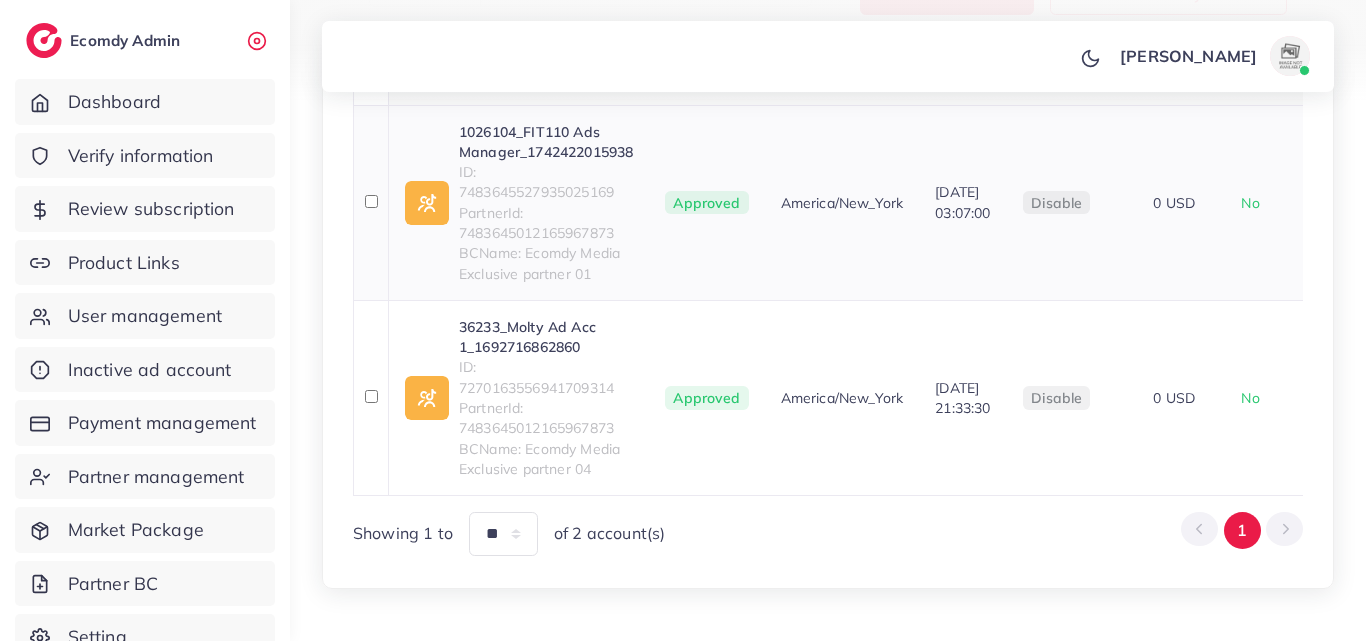 click on "PartnerId: 7483645012165967873" at bounding box center [546, 223] 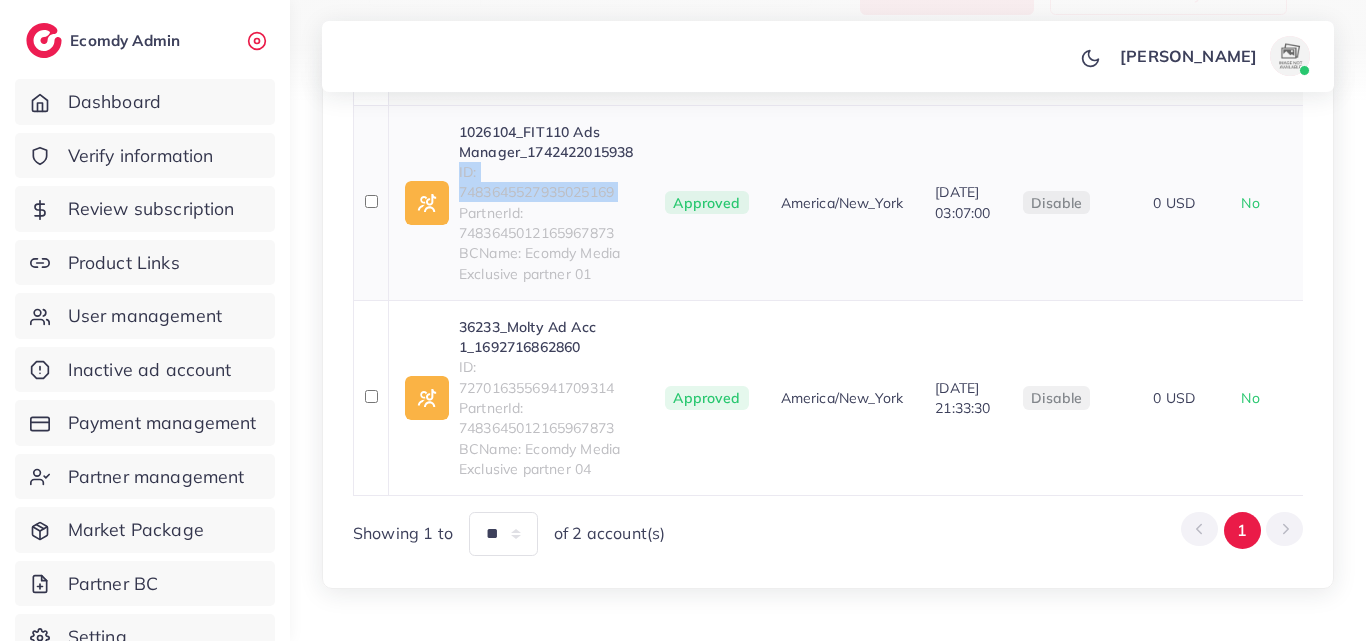 click on "ID: 7483645527935025169" at bounding box center (546, 182) 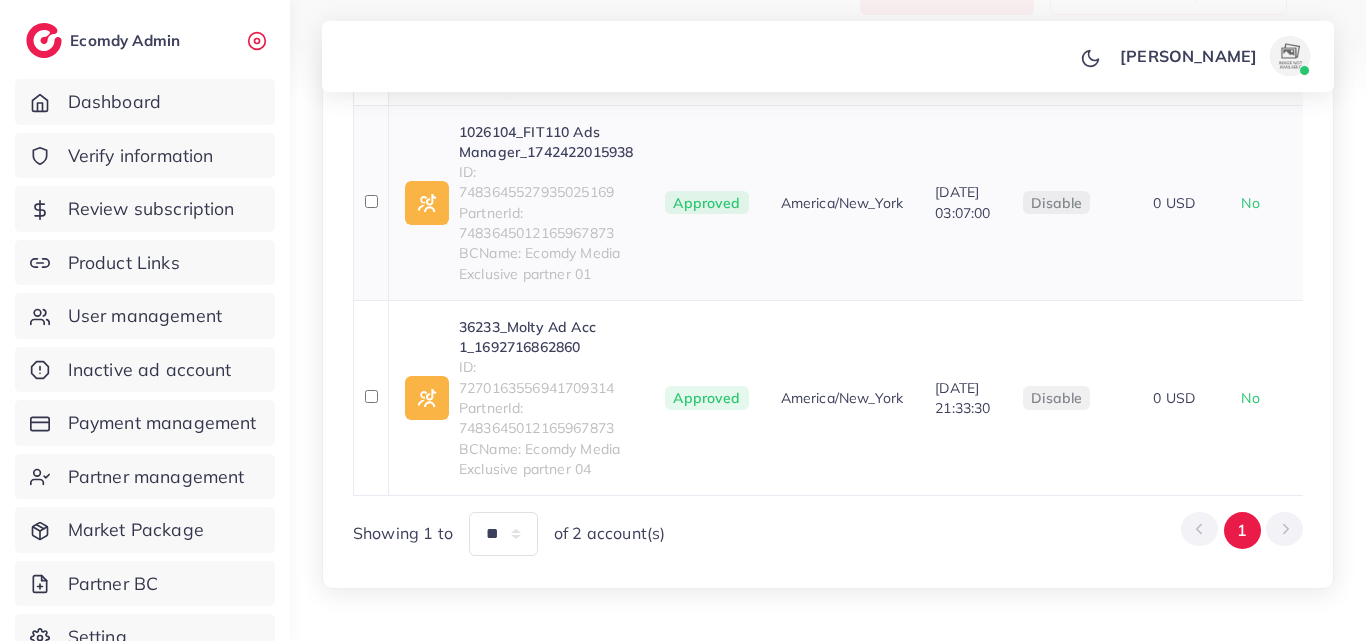 click on "ID: 7483645527935025169" at bounding box center (546, 182) 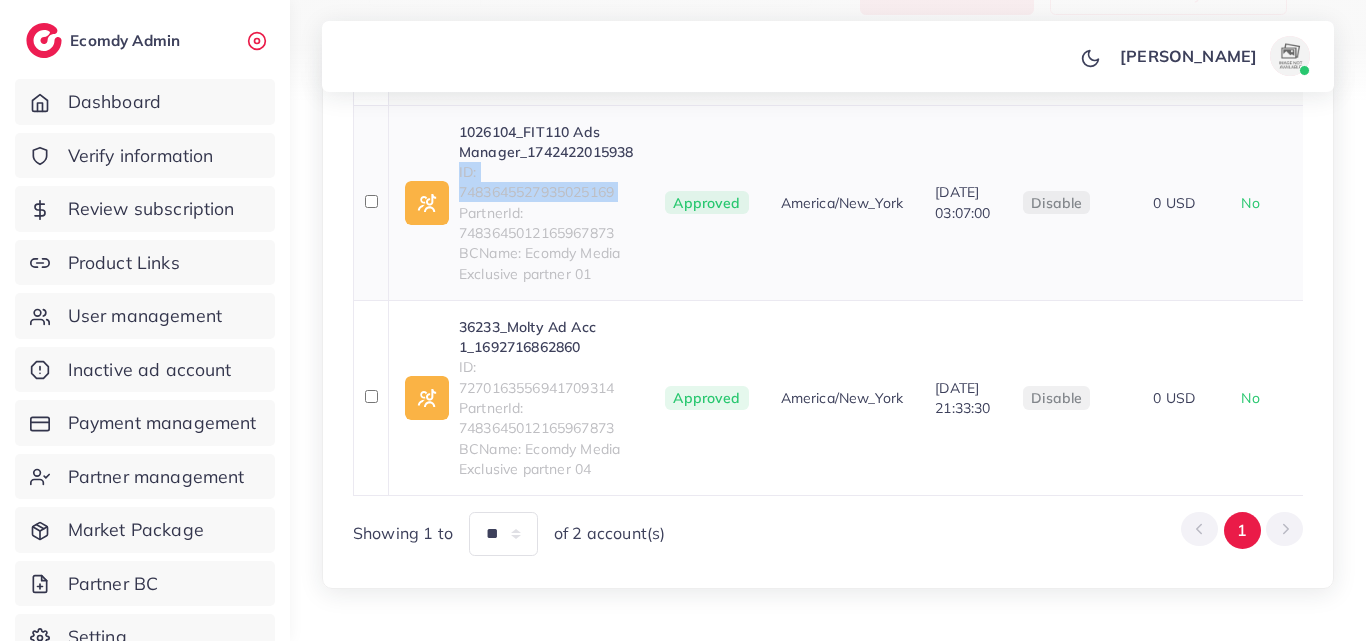 click on "ID: 7483645527935025169" at bounding box center (546, 182) 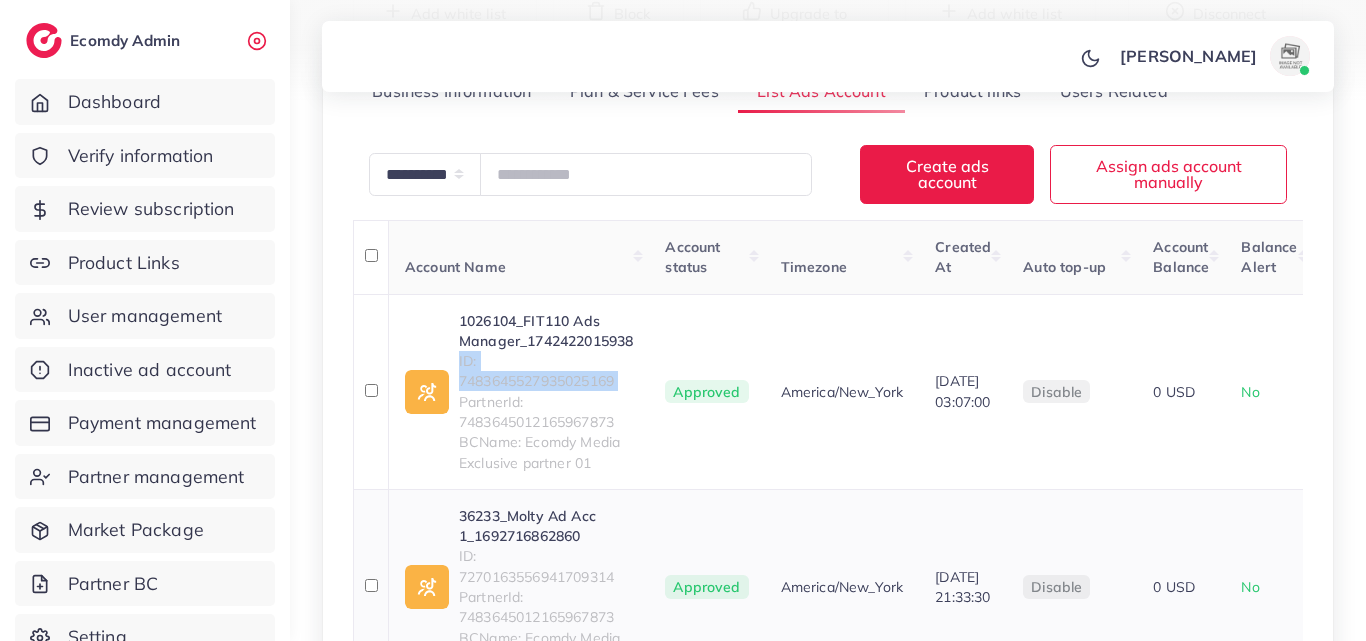 scroll, scrollTop: 300, scrollLeft: 0, axis: vertical 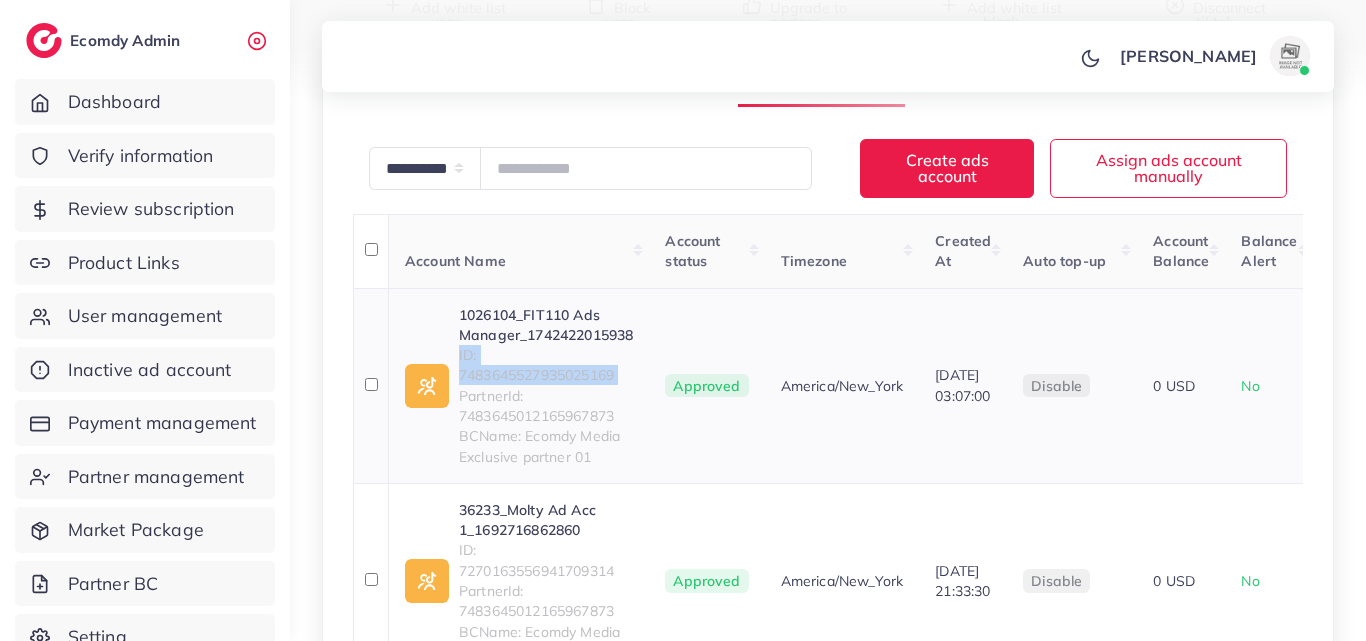 copy on "ID: 7483645527935025169" 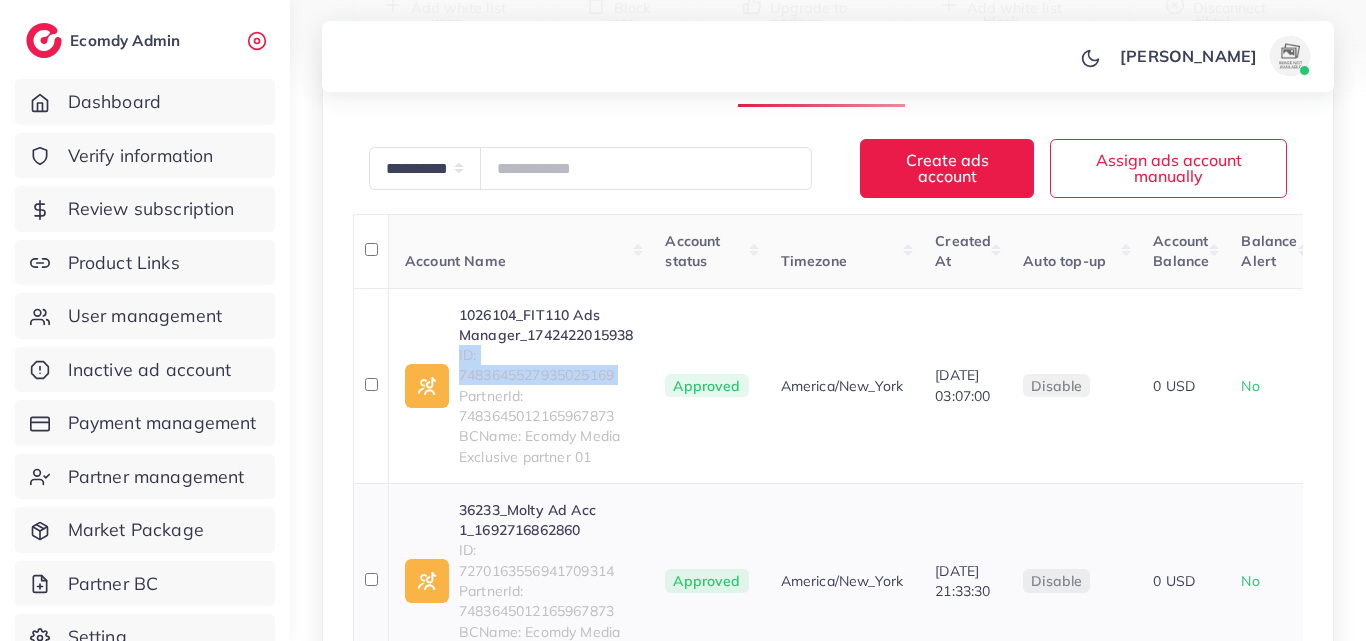 scroll, scrollTop: 400, scrollLeft: 0, axis: vertical 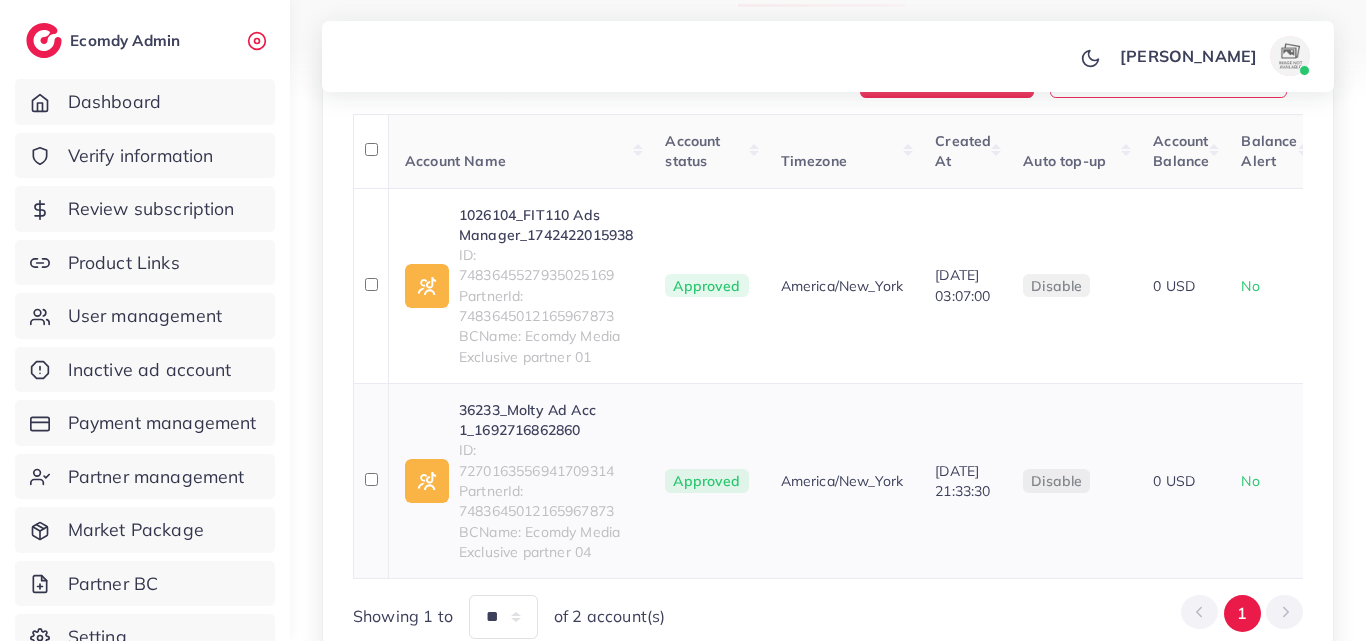 click on "ID: 7270163556941709314" at bounding box center [546, 460] 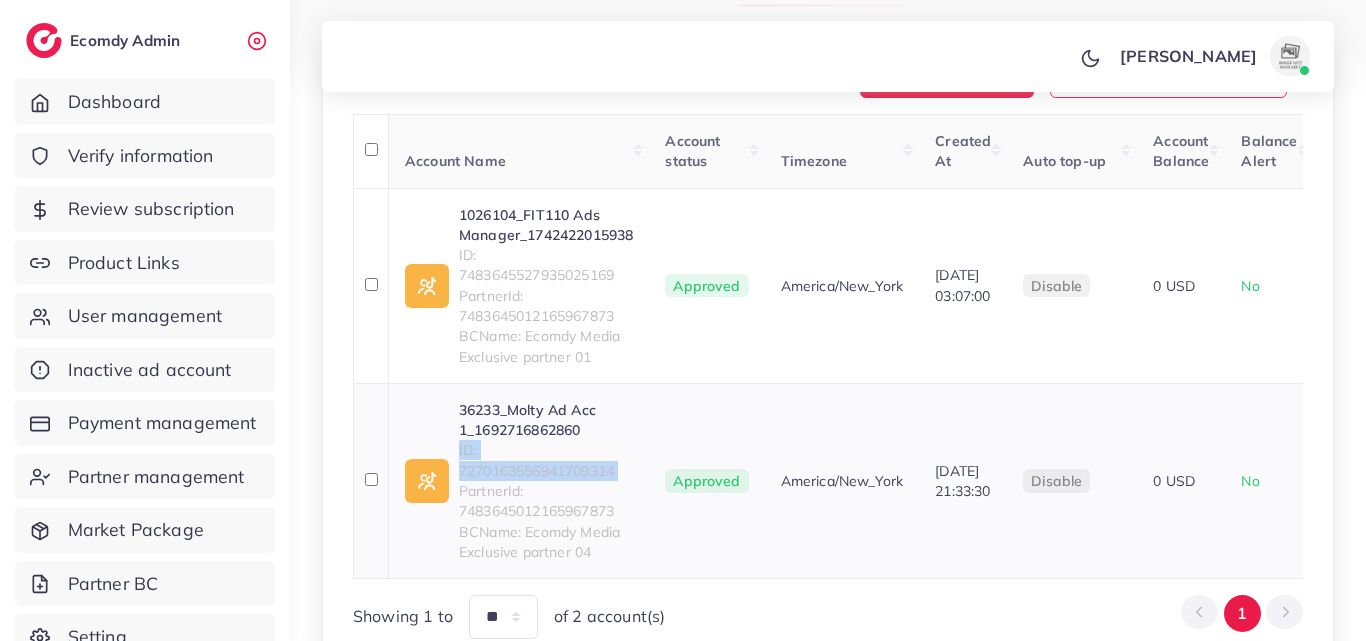 click on "ID: 7270163556941709314" at bounding box center (546, 460) 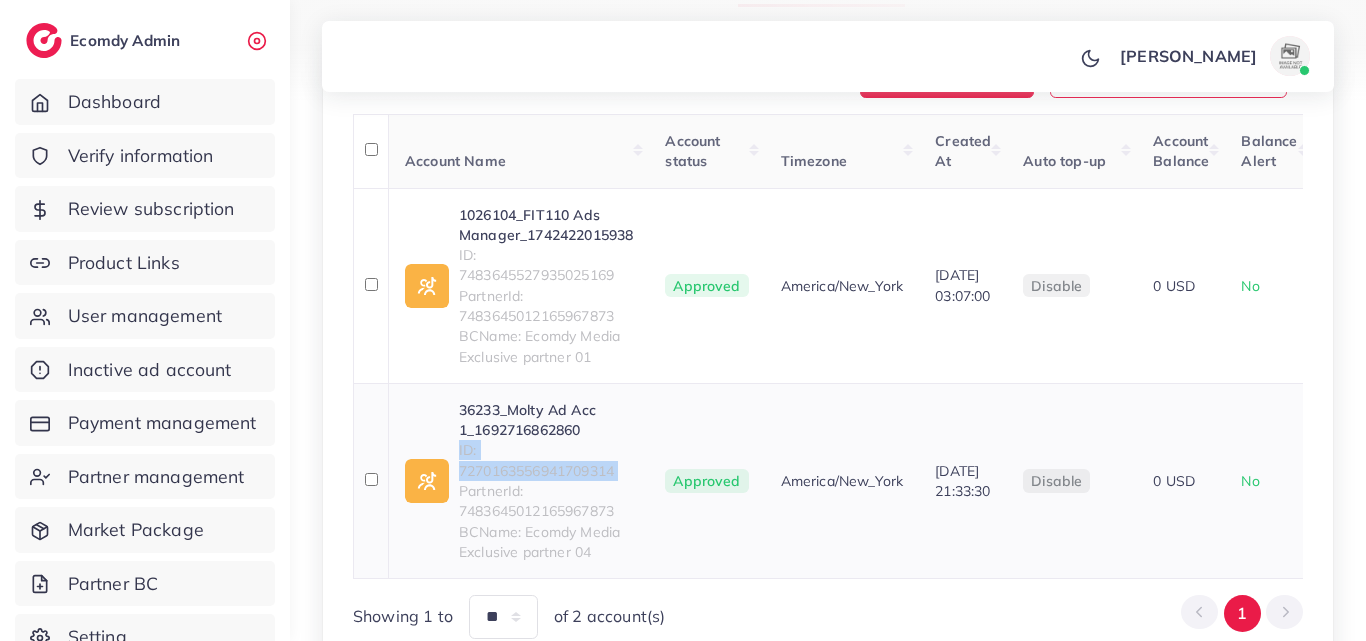 copy on "ID: 7270163556941709314" 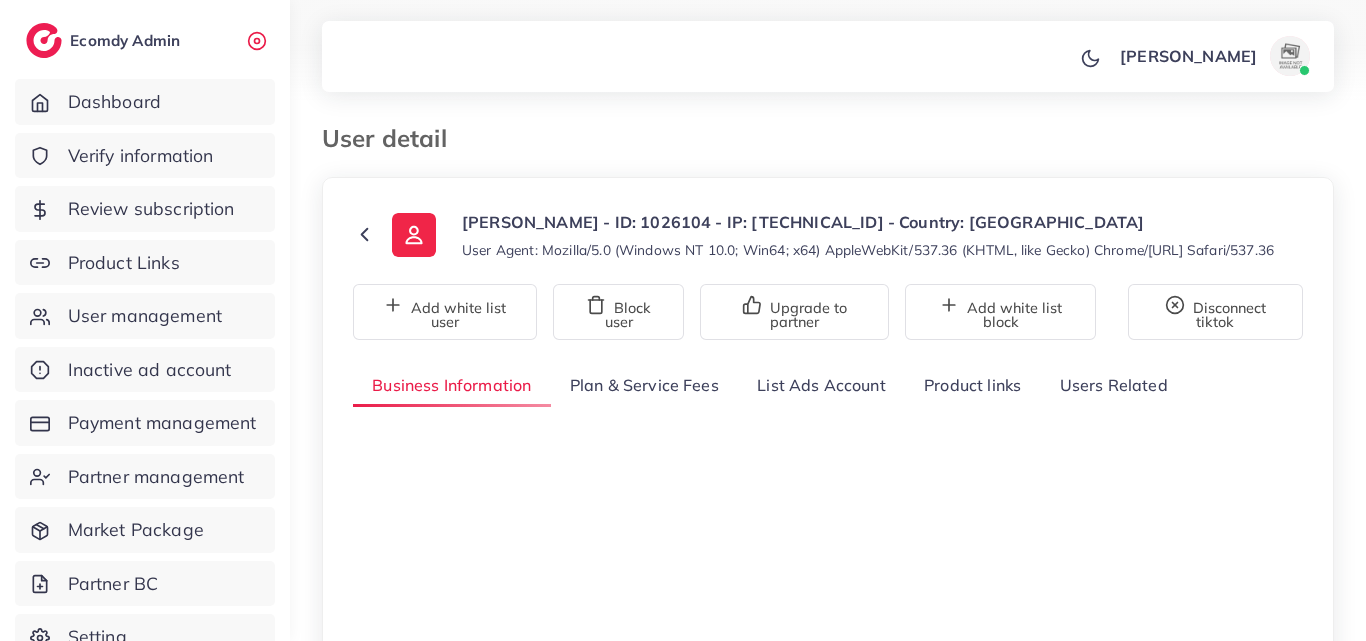 select on "********" 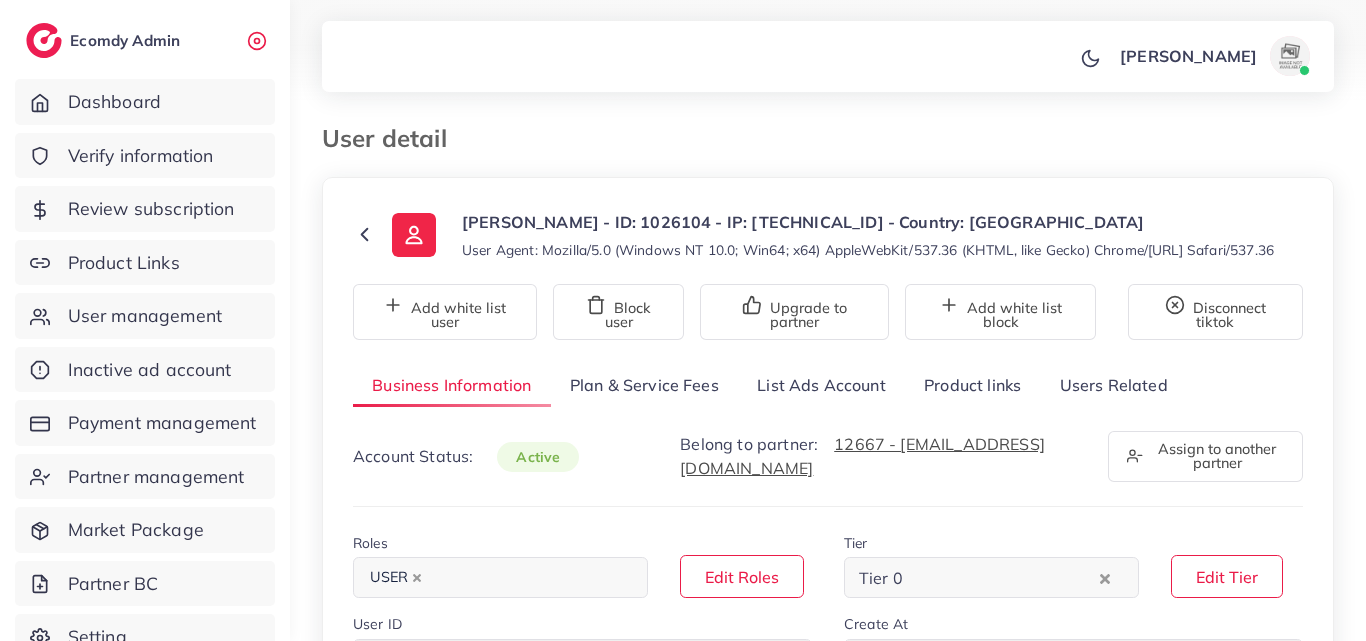 scroll, scrollTop: 0, scrollLeft: 0, axis: both 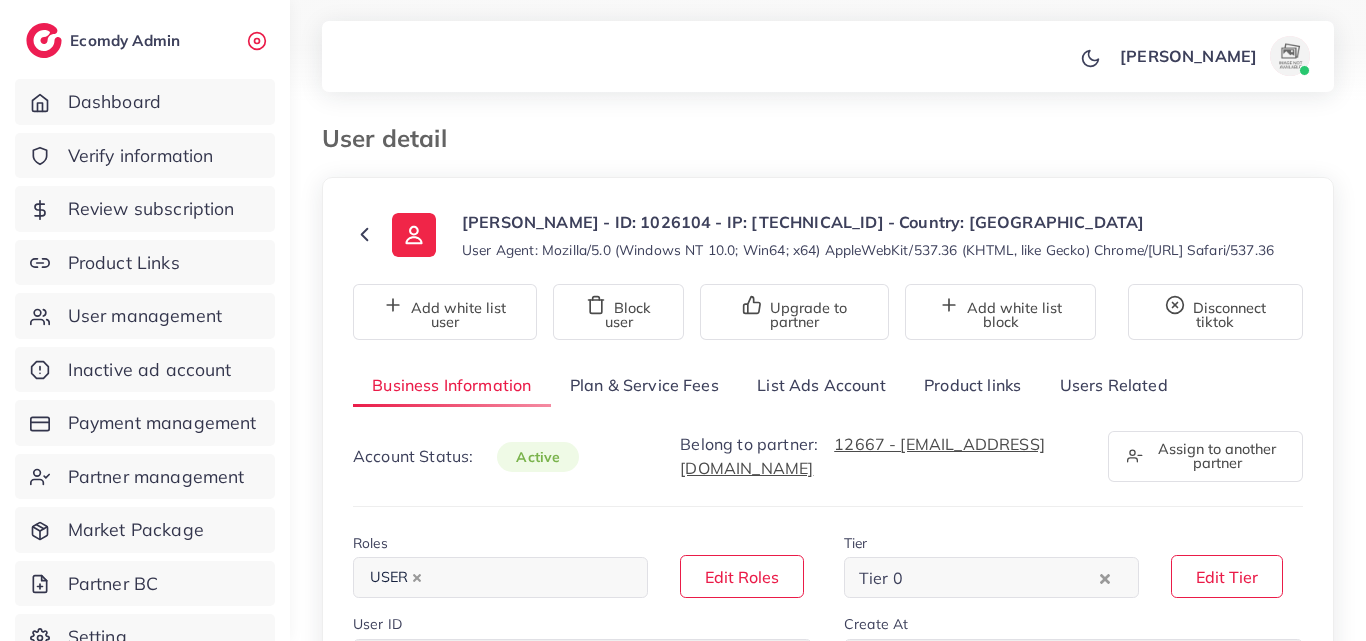 click on "List Ads Account" at bounding box center (821, 385) 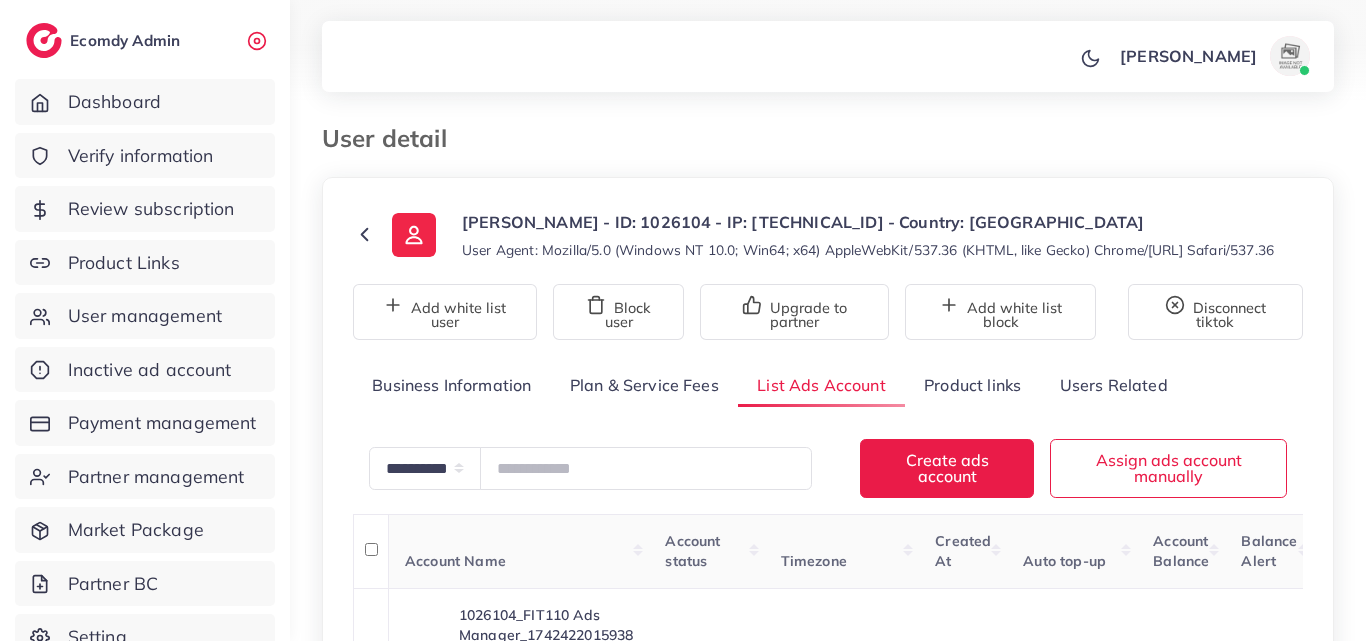 click on "Users Related" at bounding box center (1113, 385) 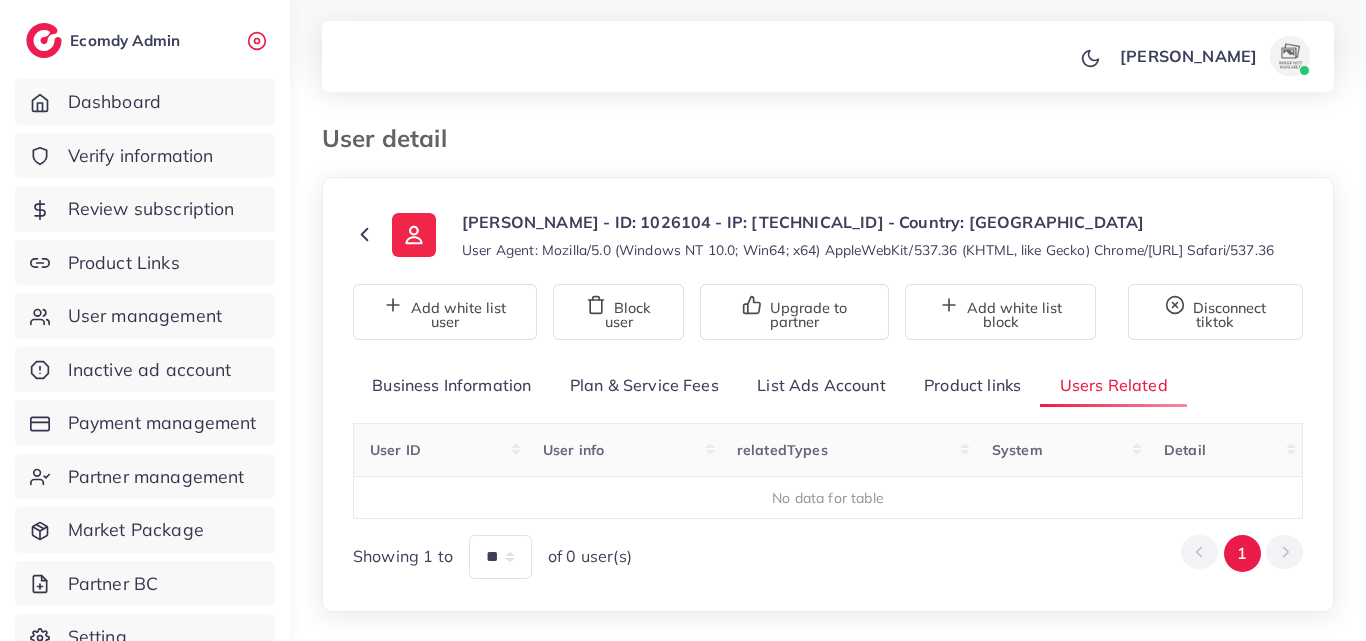 click at bounding box center (683, 51) 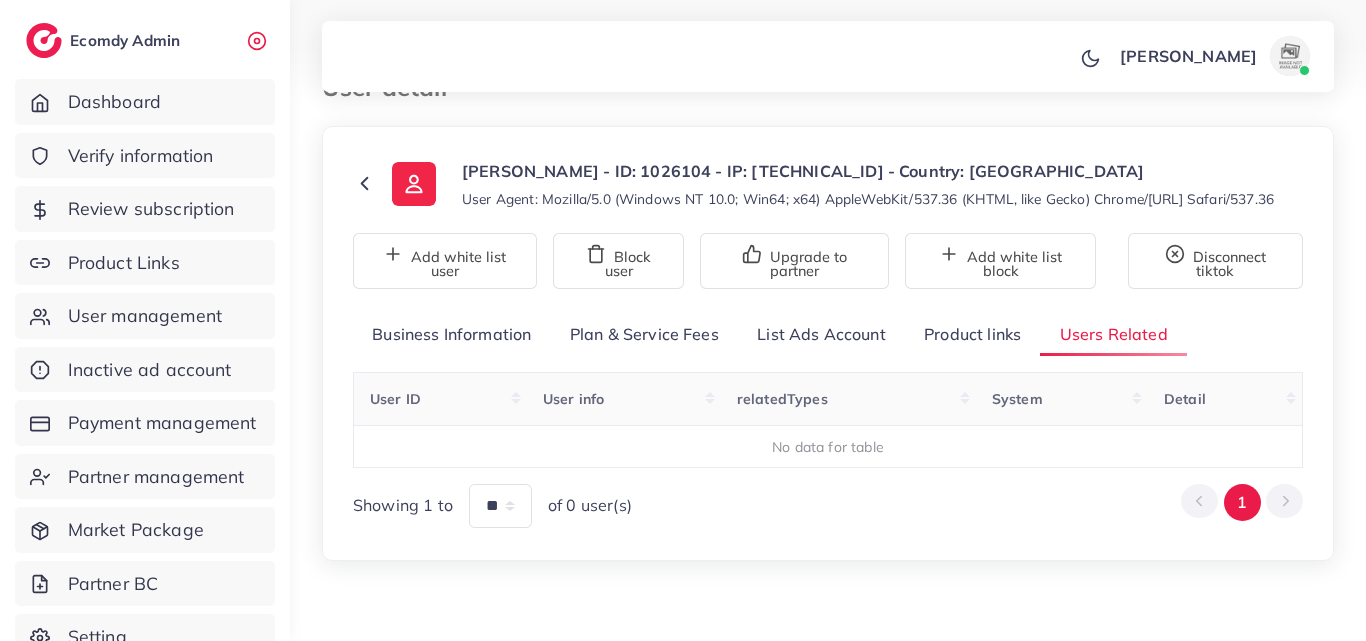 scroll, scrollTop: 0, scrollLeft: 0, axis: both 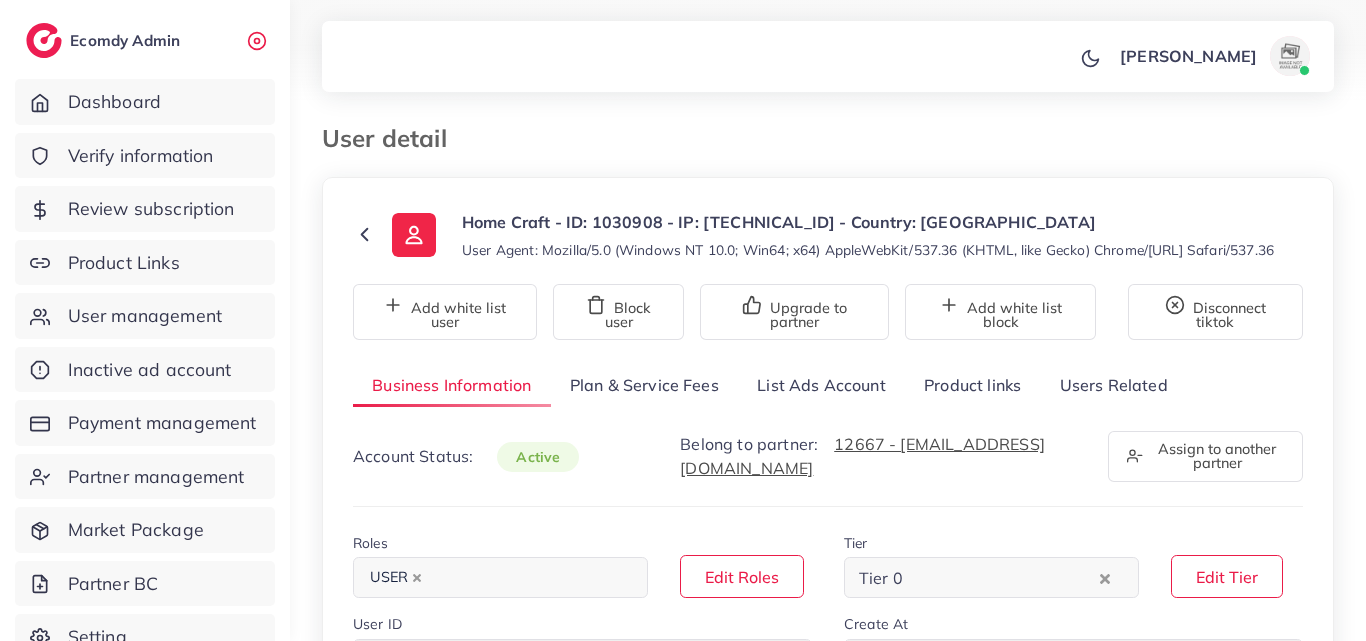 select on "********" 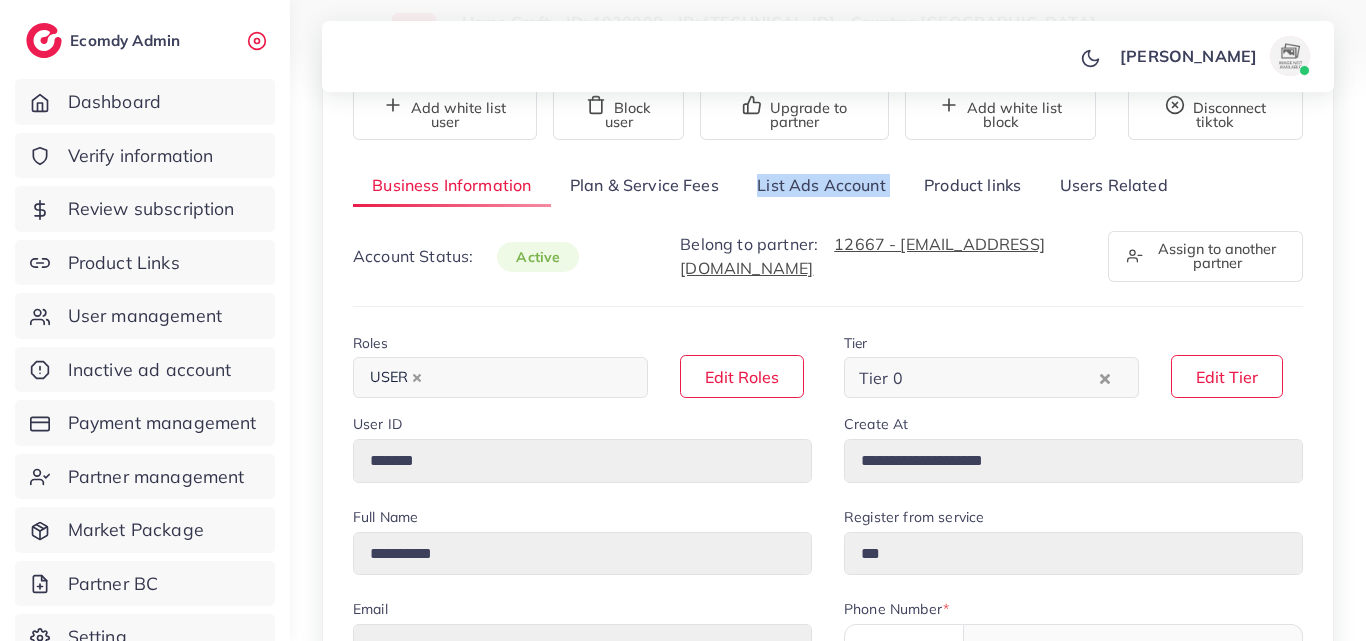 scroll, scrollTop: 200, scrollLeft: 0, axis: vertical 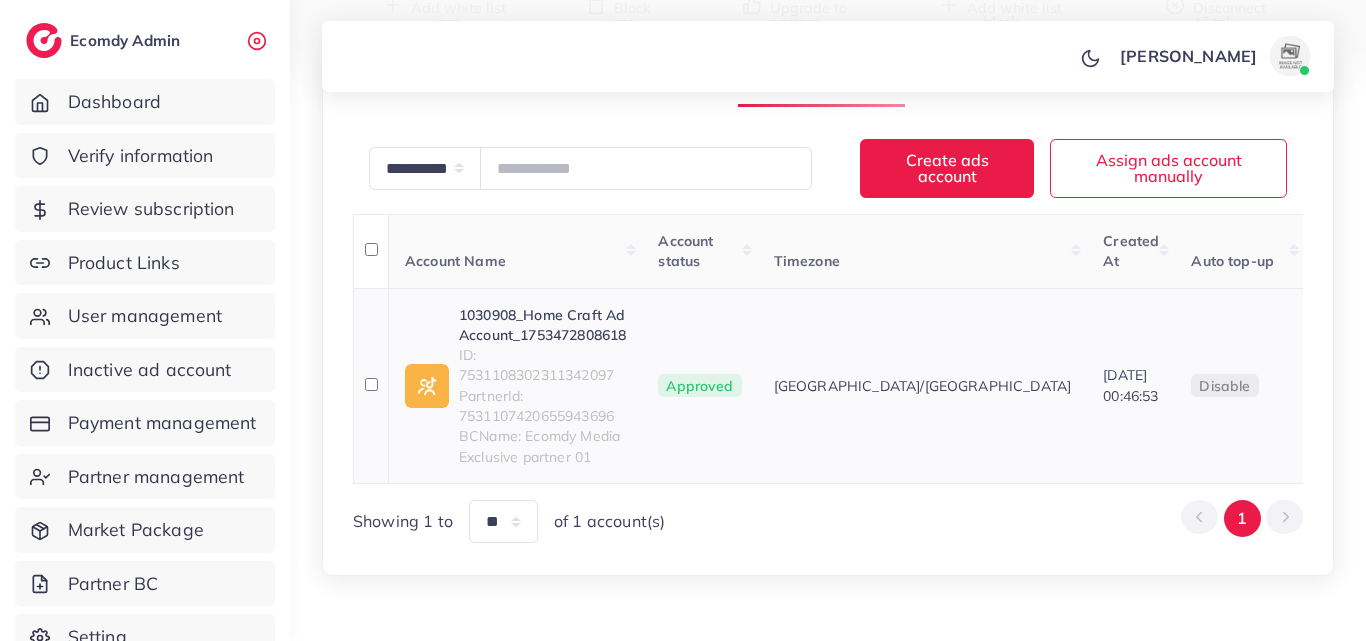 click on "ID: 7531108302311342097" at bounding box center [542, 365] 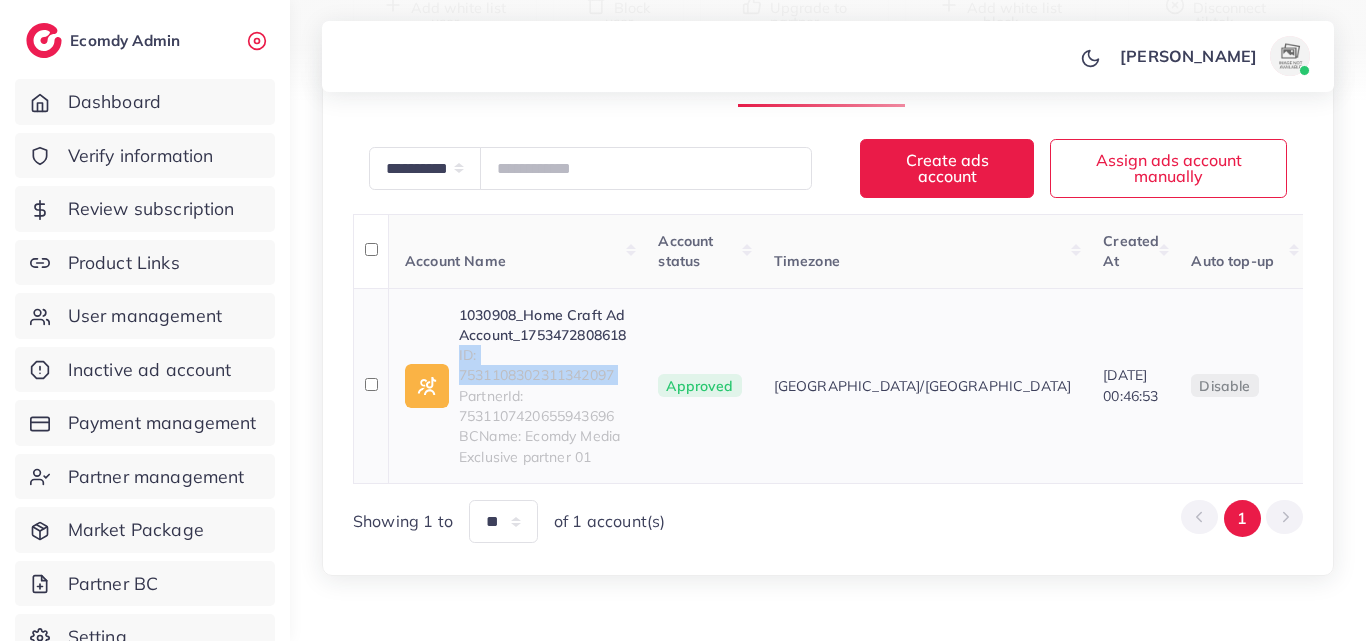 click on "ID: 7531108302311342097" at bounding box center [542, 365] 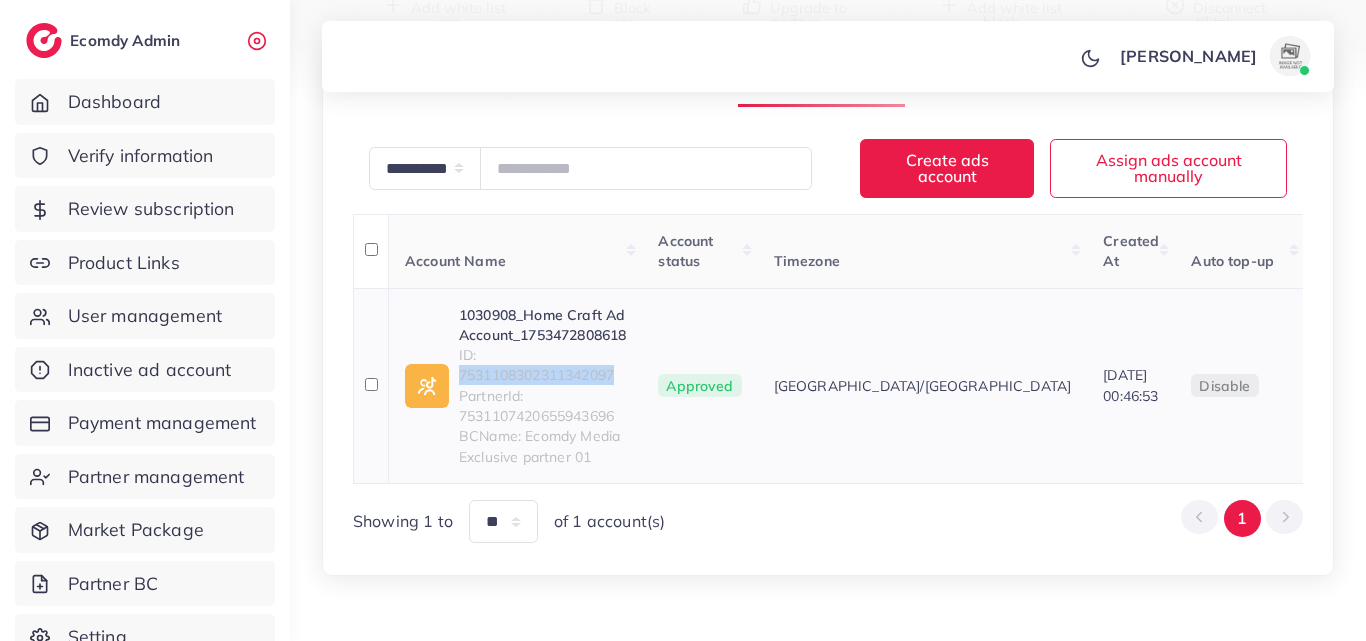 copy on "7531108302311342097" 